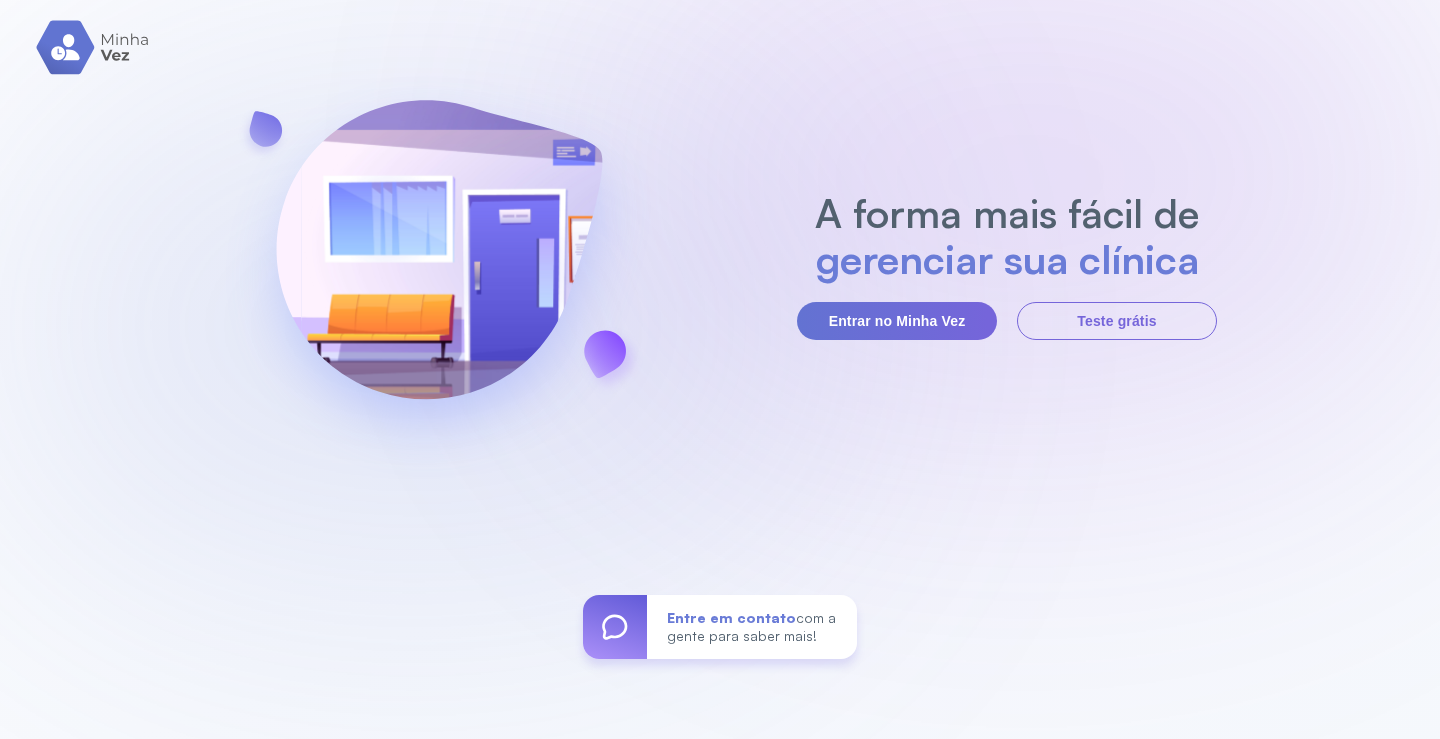 scroll, scrollTop: 0, scrollLeft: 0, axis: both 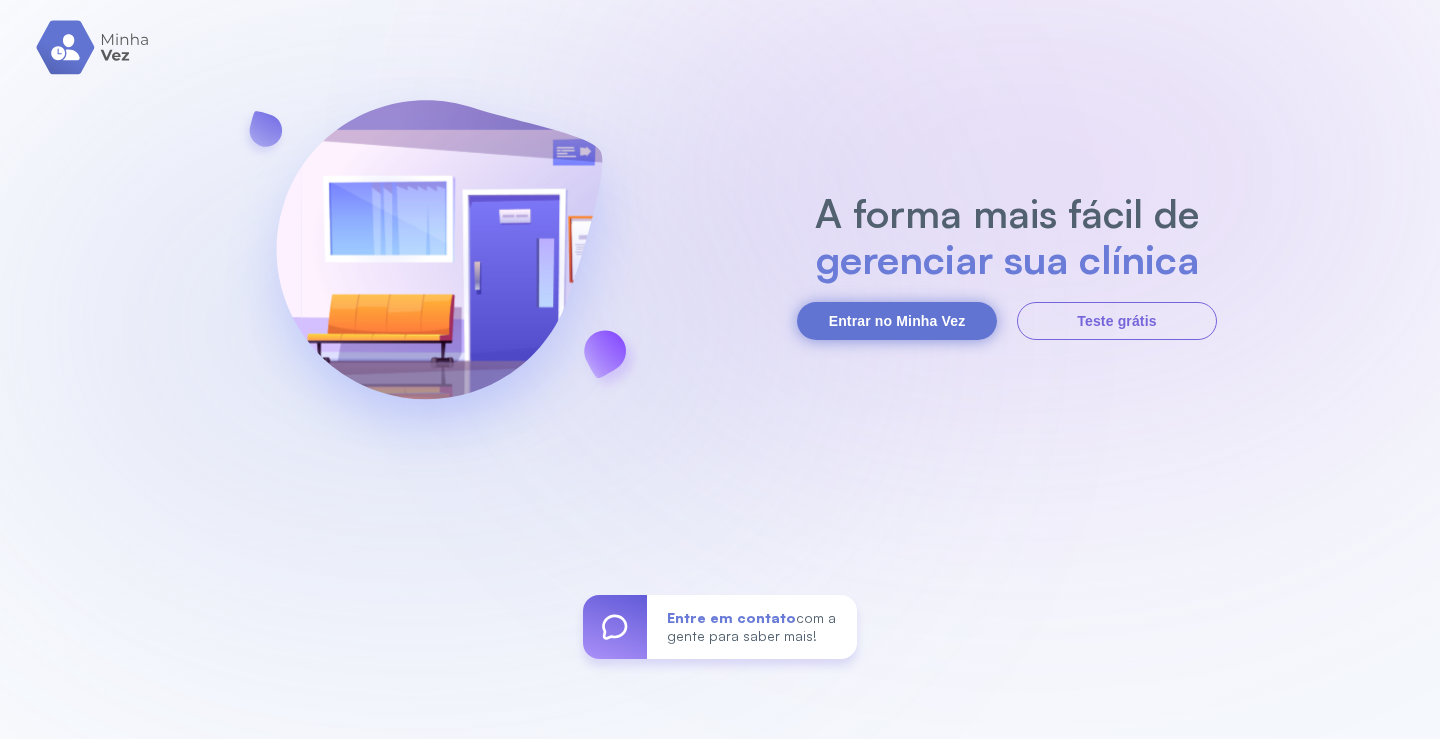 click on "Entrar no Minha Vez" at bounding box center (897, 321) 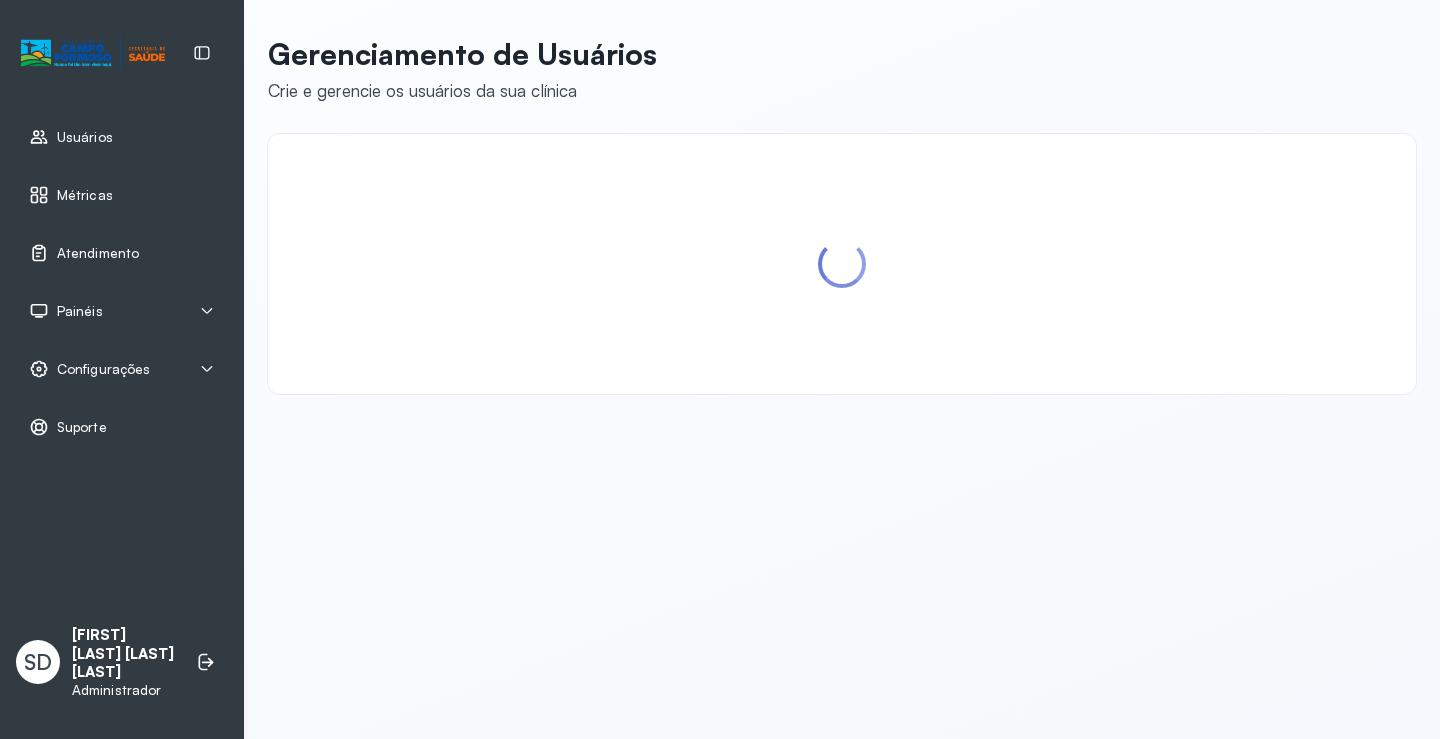 scroll, scrollTop: 0, scrollLeft: 0, axis: both 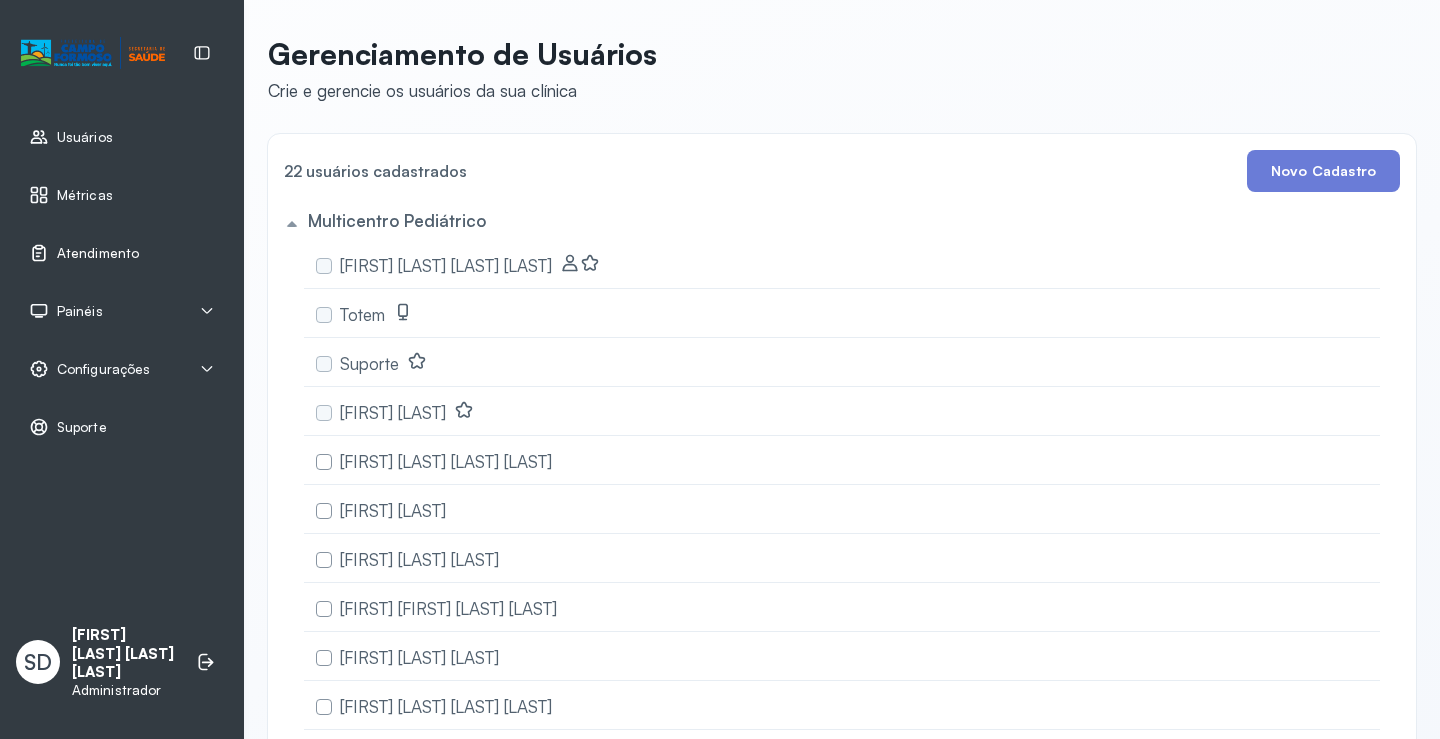 click on "Atendimento" at bounding box center (98, 253) 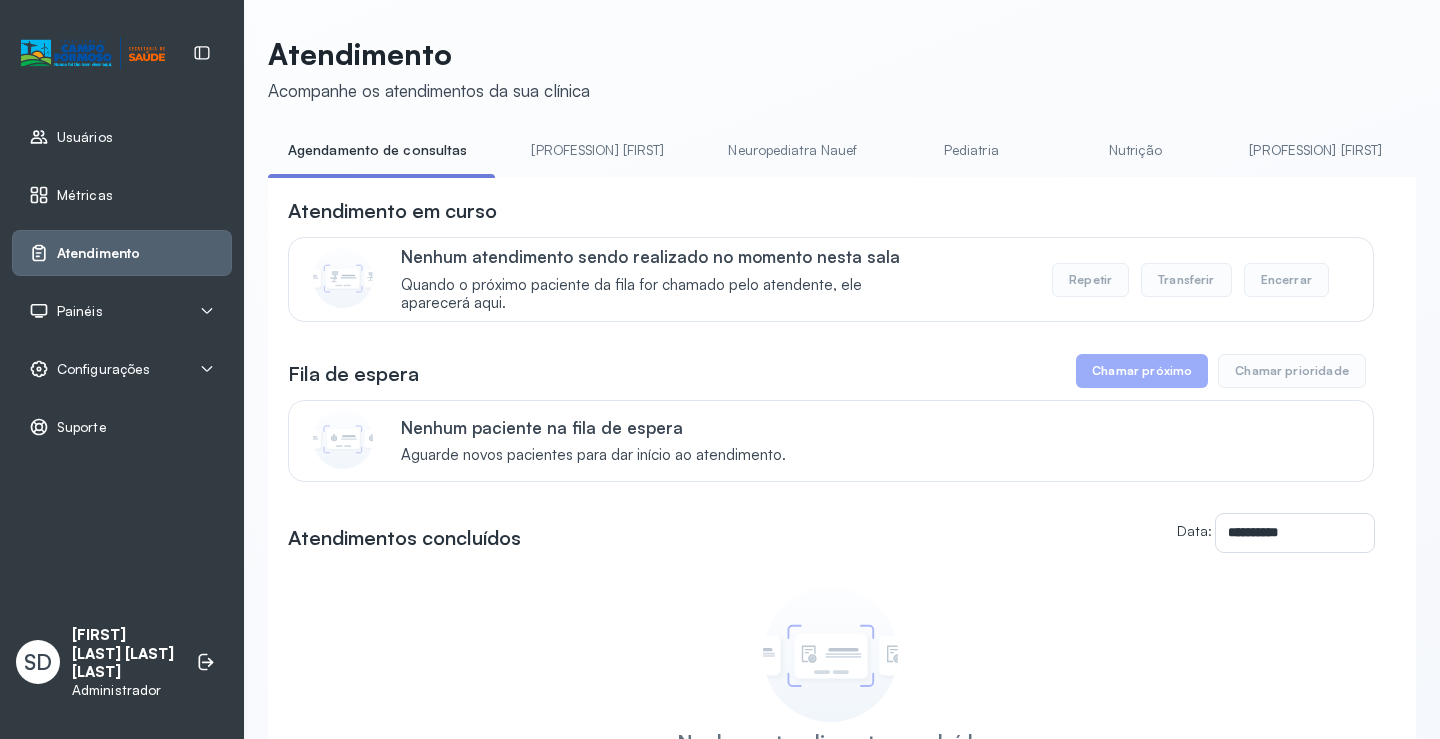 click on "[PROFESSION] [FIRST]" at bounding box center [1315, 150] 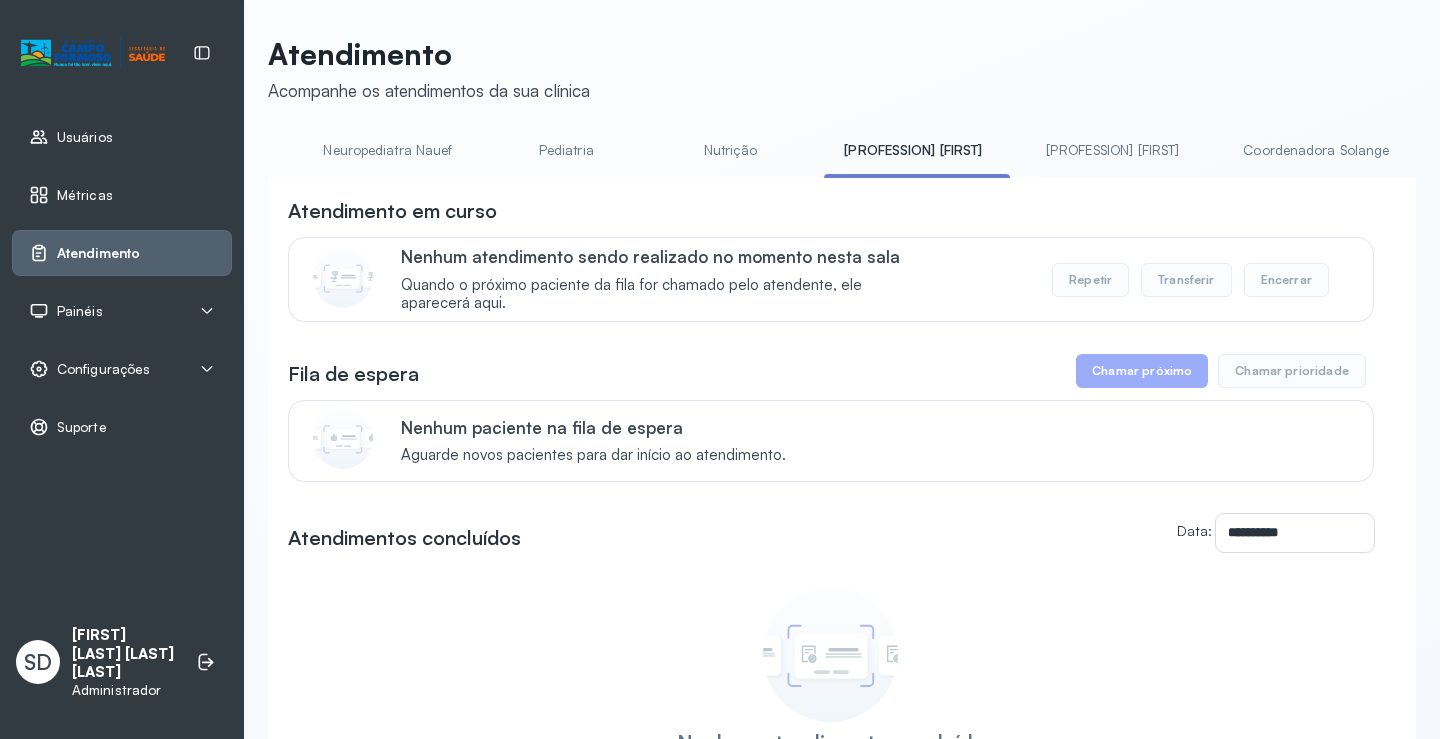 scroll, scrollTop: 0, scrollLeft: 400, axis: horizontal 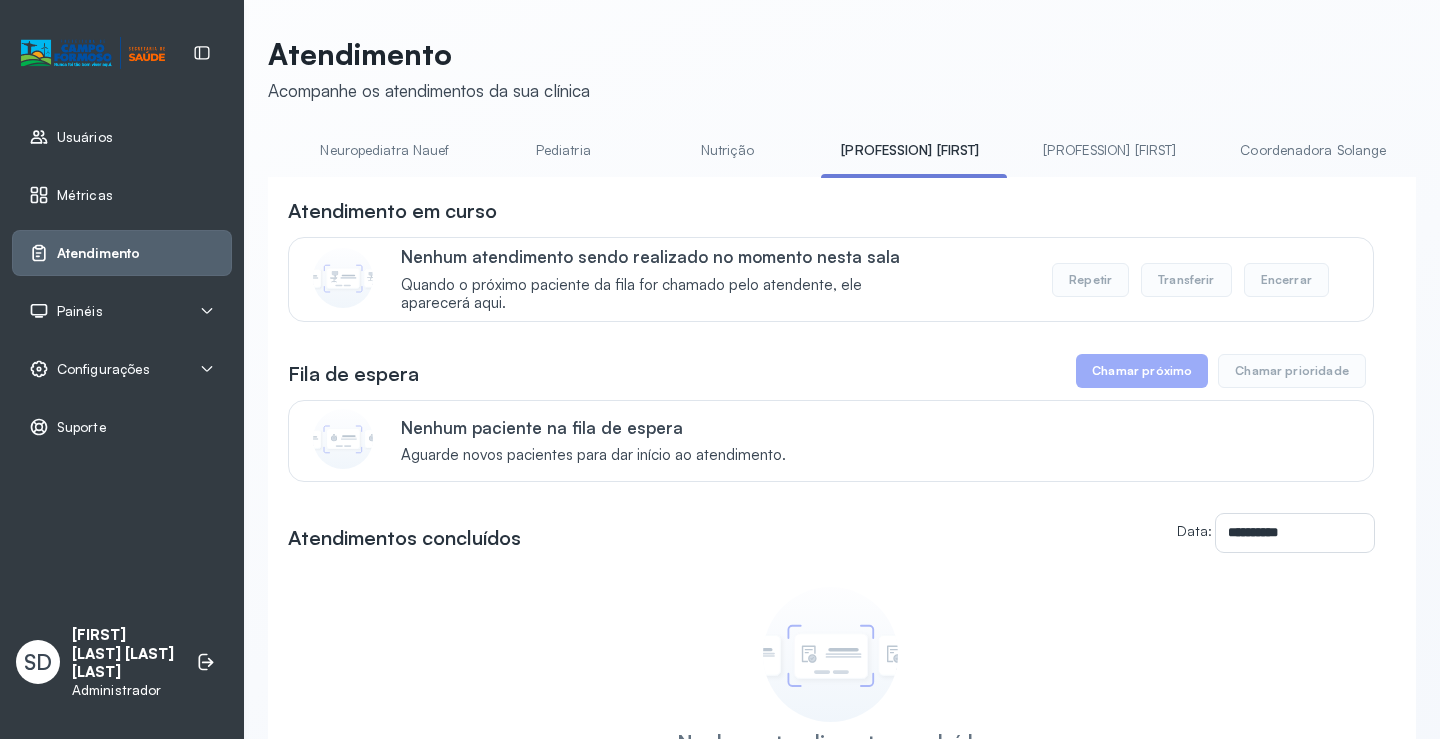 click on "Coordenadora Solange" at bounding box center [1313, 150] 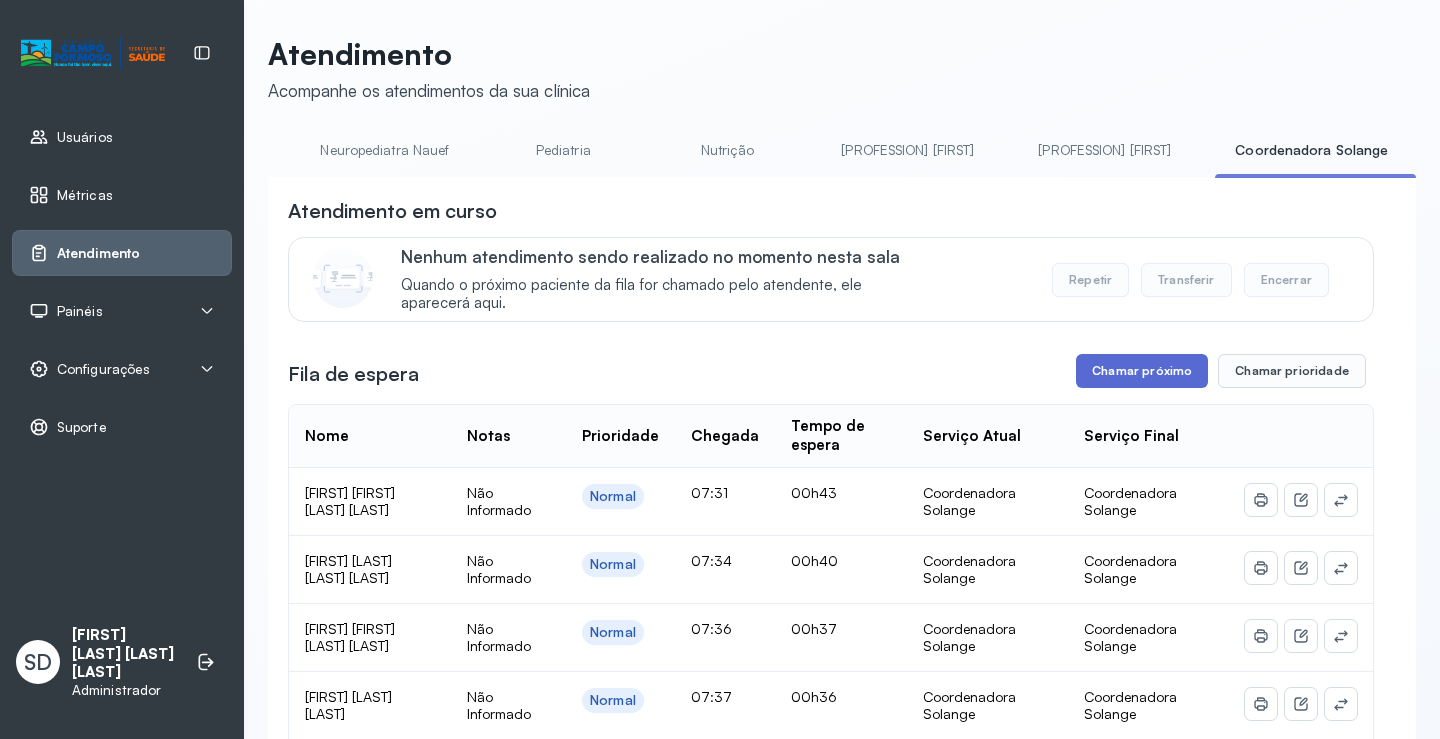 click on "Chamar próximo" at bounding box center (1142, 371) 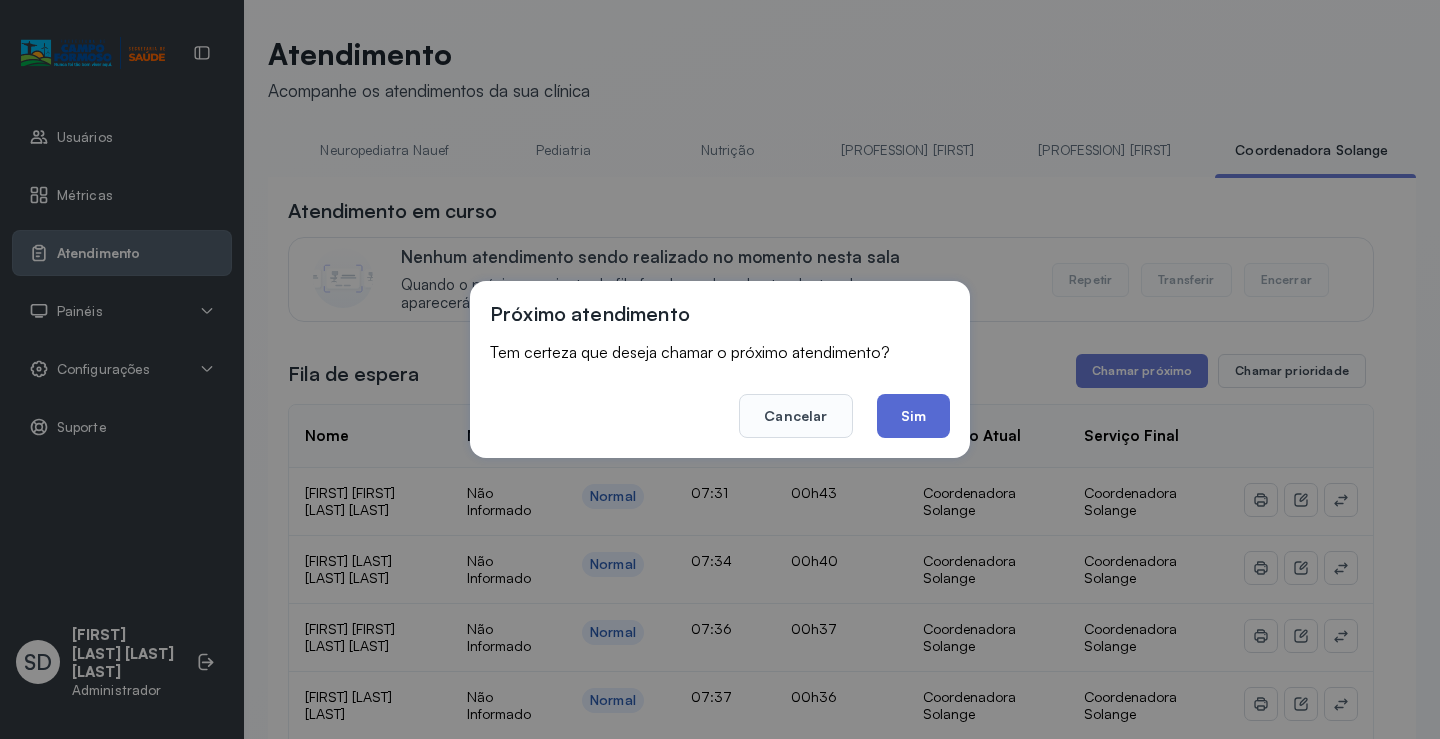 click on "Sim" 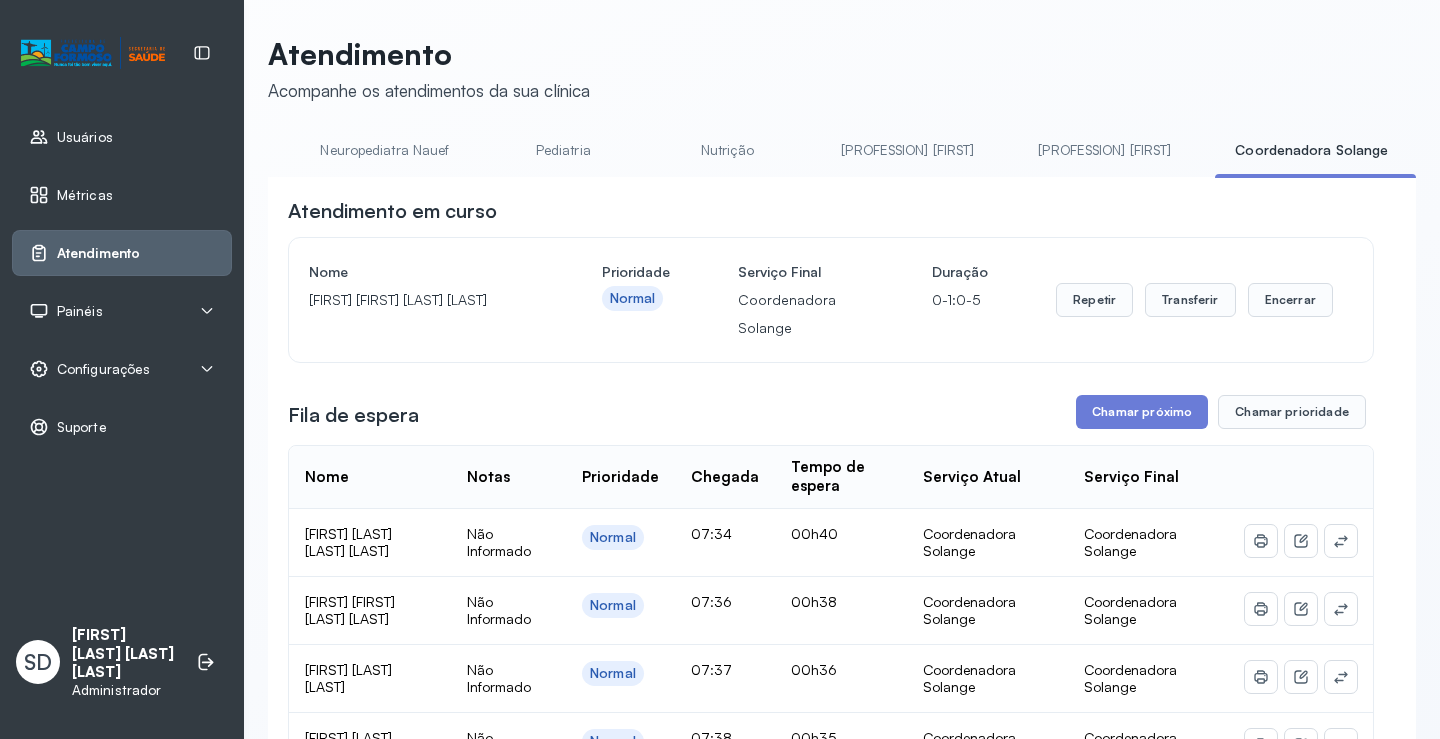drag, startPoint x: 311, startPoint y: 306, endPoint x: 396, endPoint y: 324, distance: 86.88498 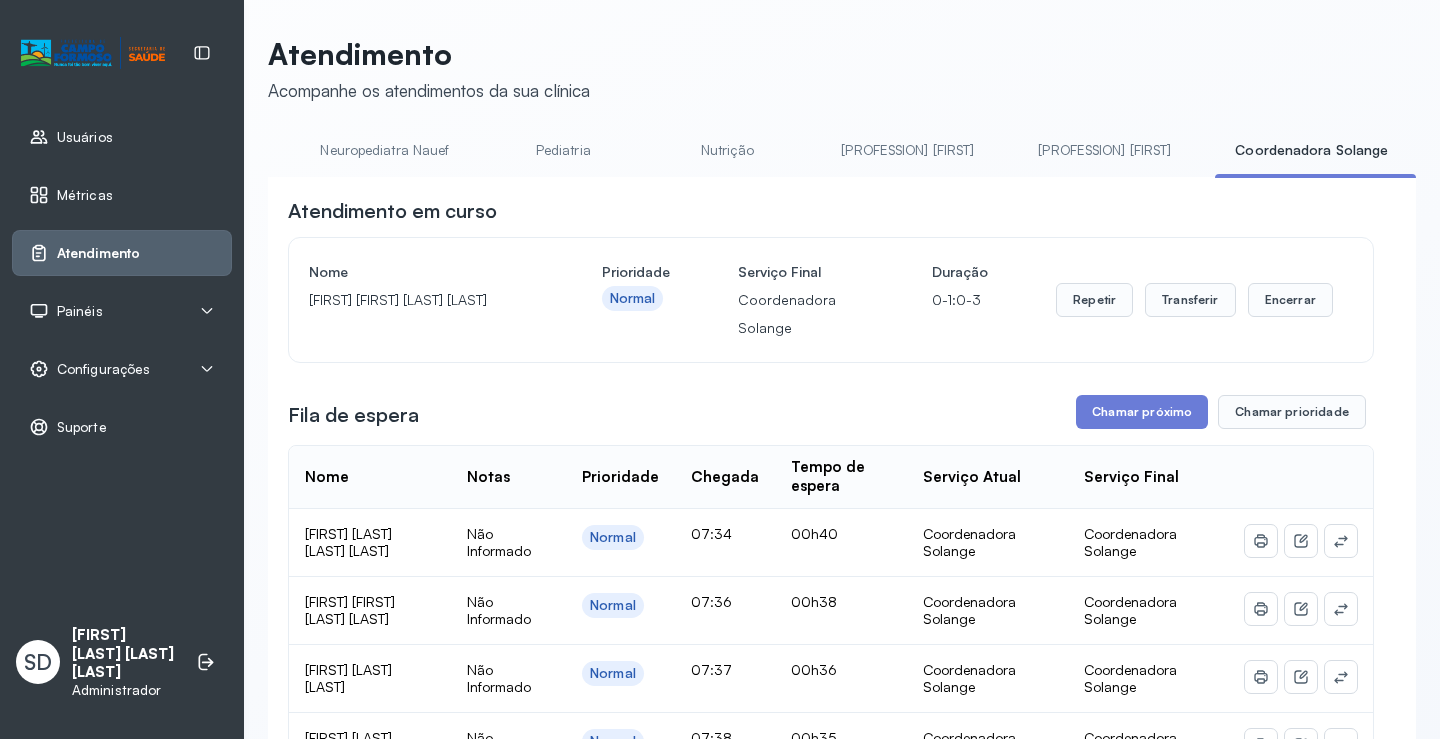 copy on "[FIRST] [FIRST] [LAST] [LAST]" 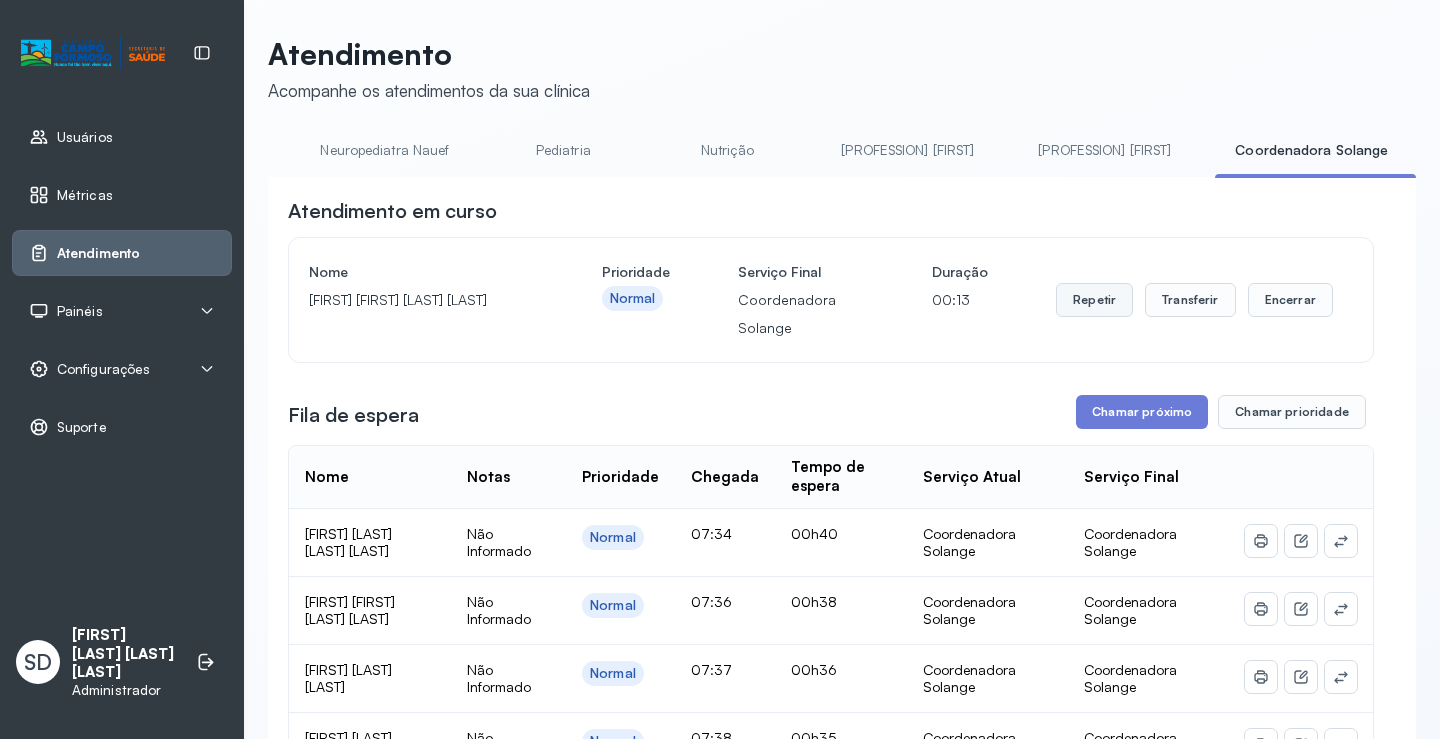 click on "Repetir" at bounding box center [1094, 300] 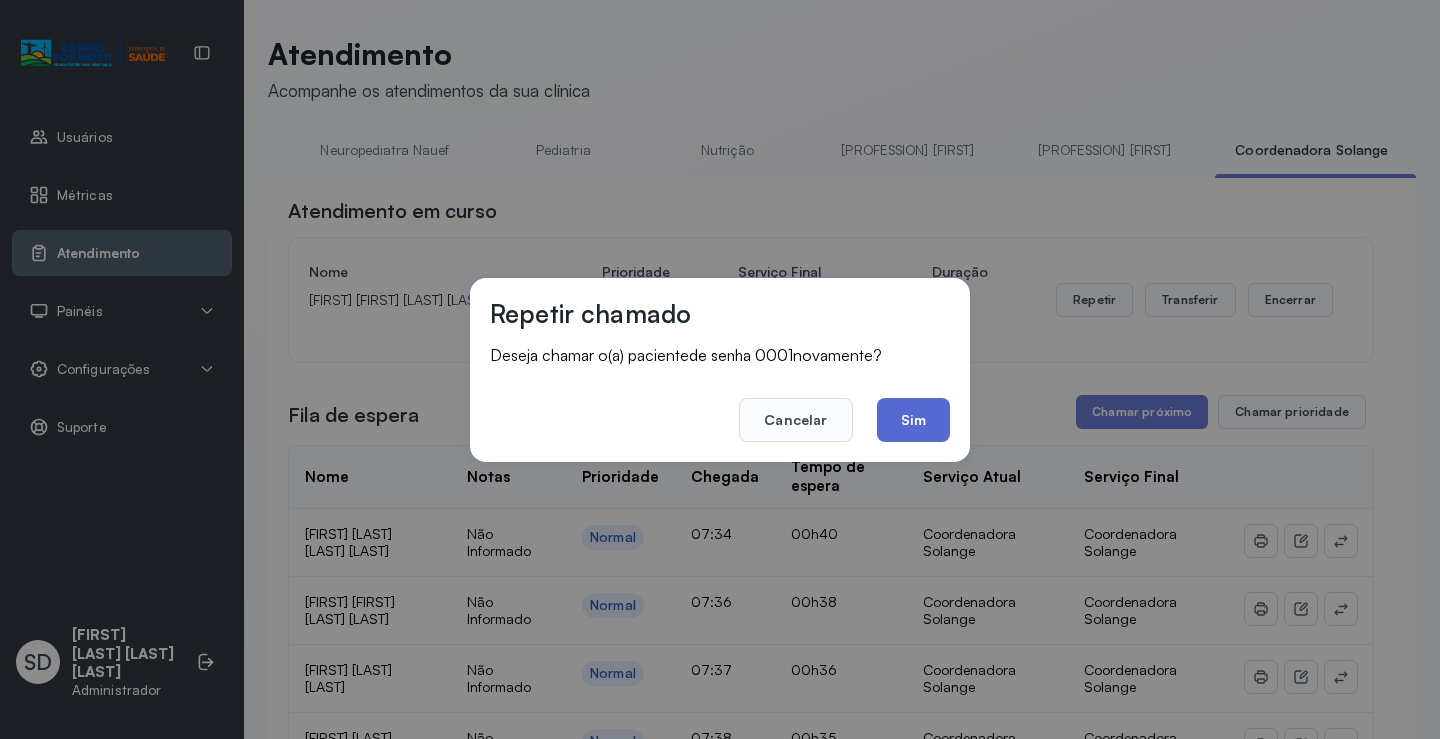click on "Sim" 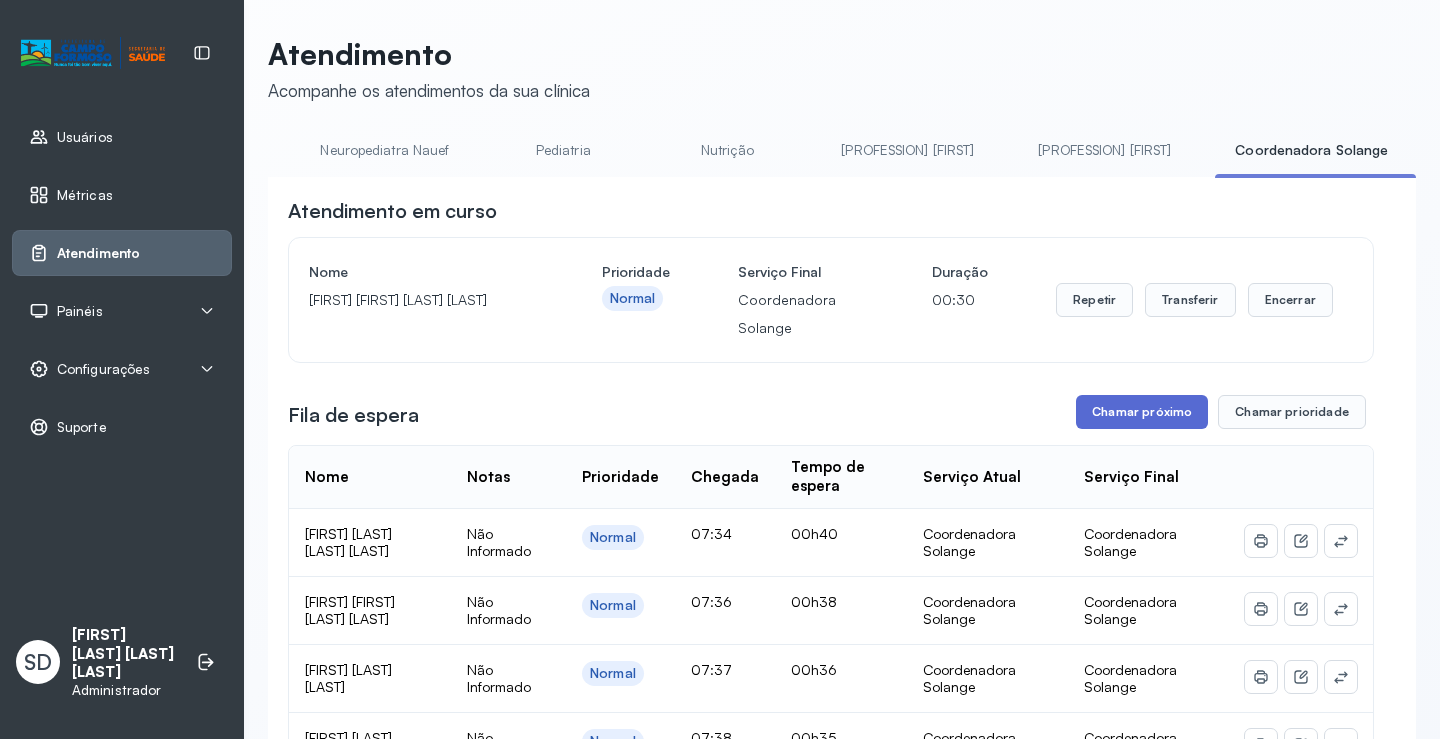 click on "Chamar próximo" at bounding box center (1142, 412) 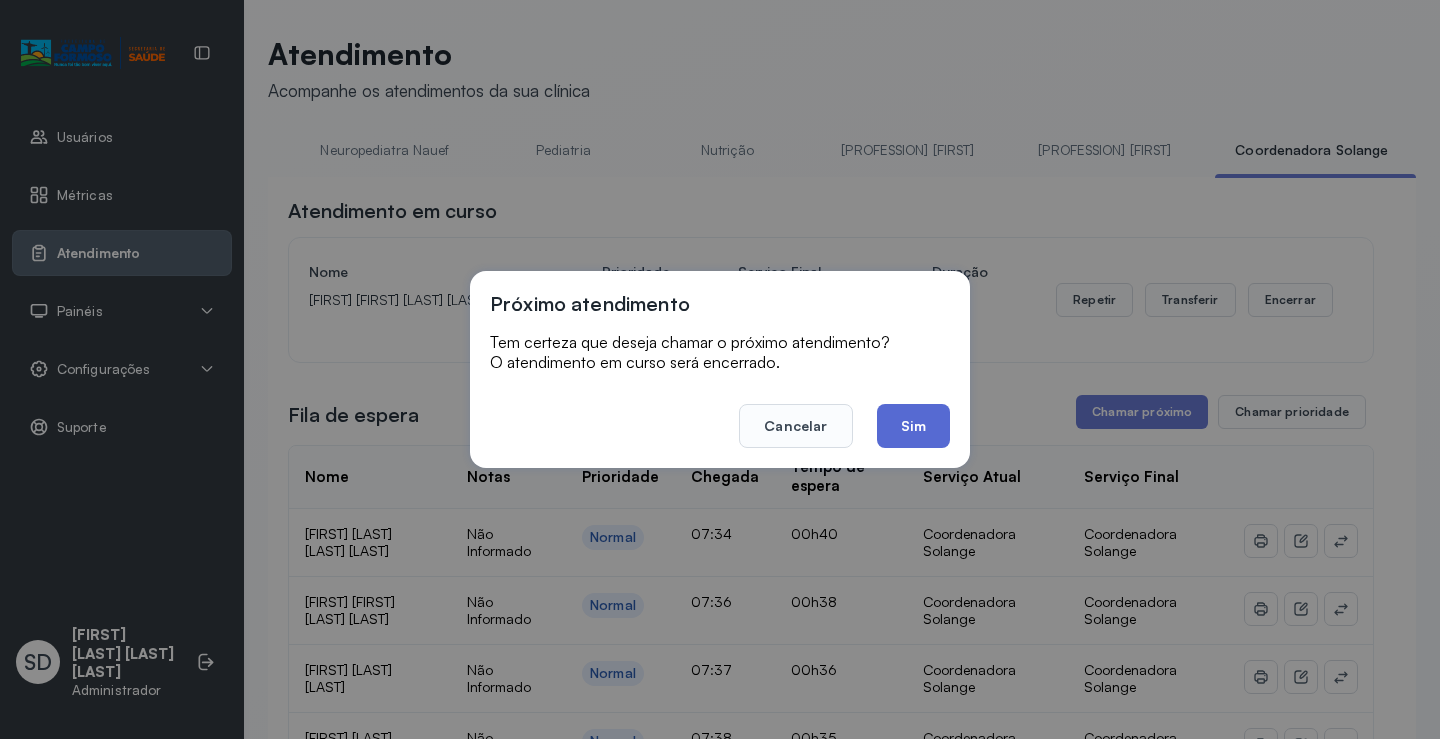 click on "Sim" 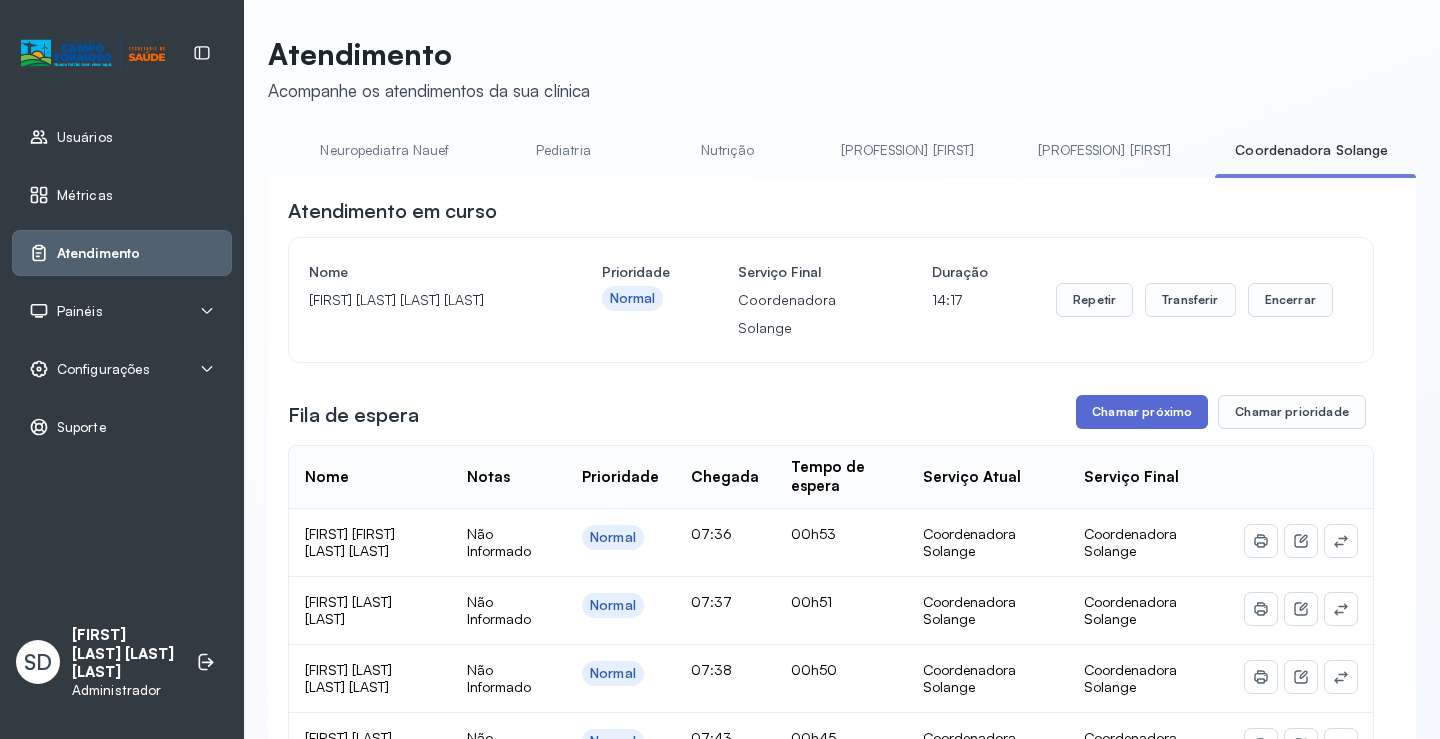 click on "Chamar próximo" at bounding box center (1142, 412) 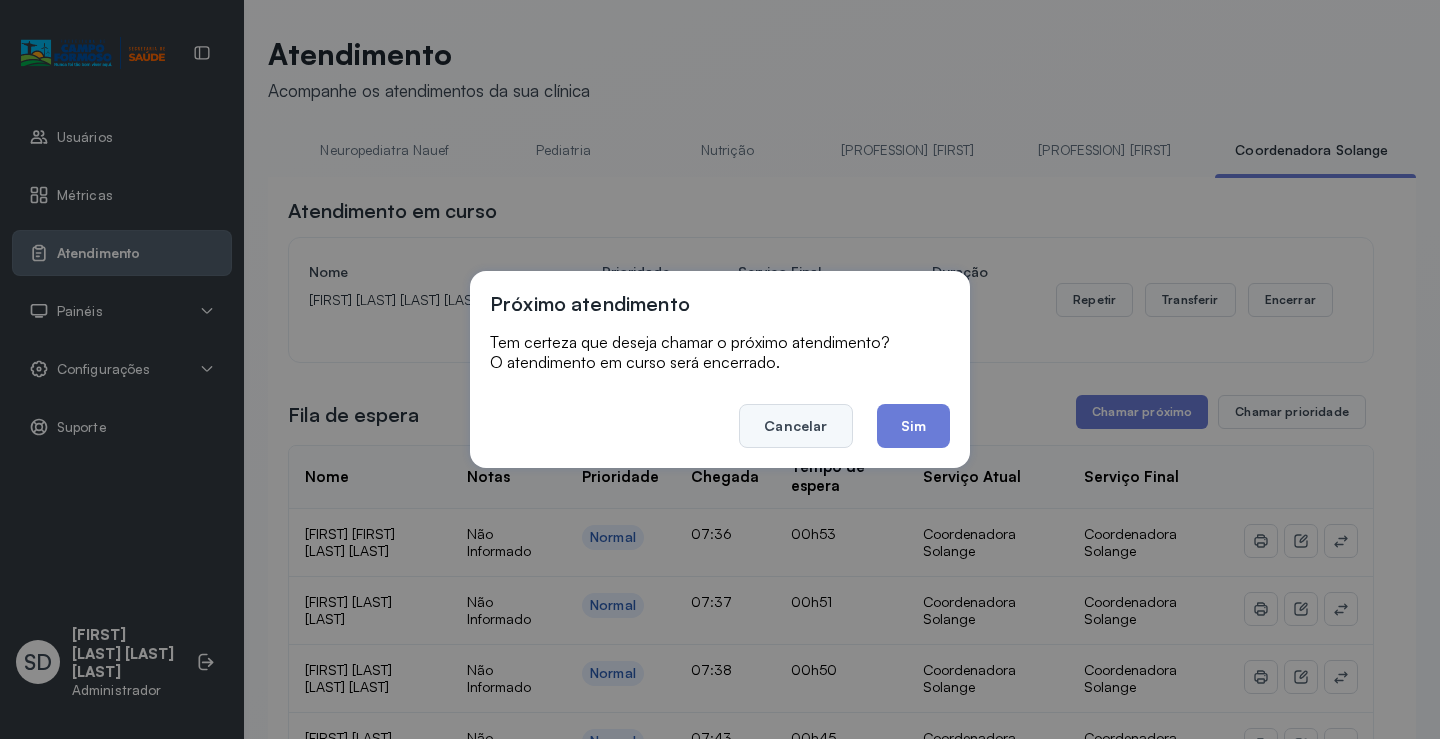 click on "Cancelar" 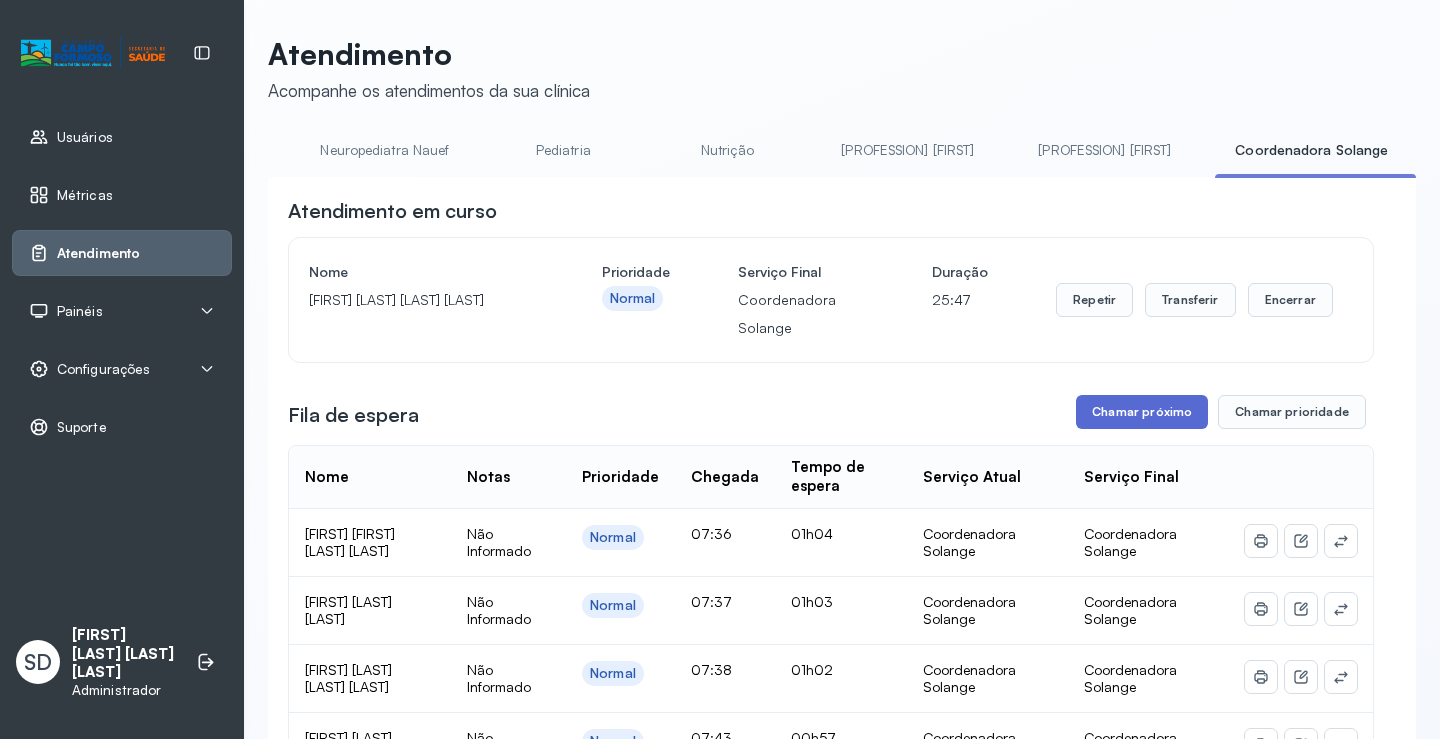 click on "Chamar próximo" at bounding box center (1142, 412) 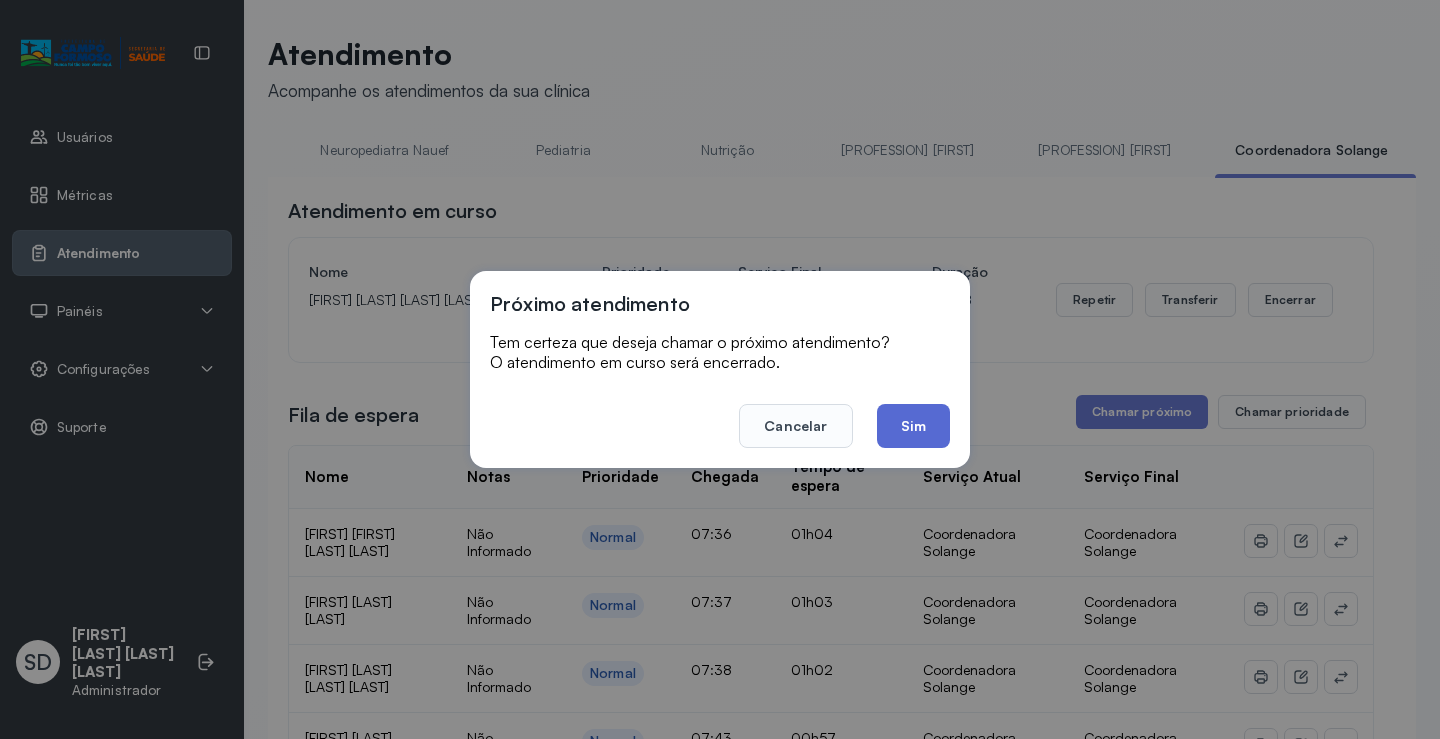 click on "Sim" 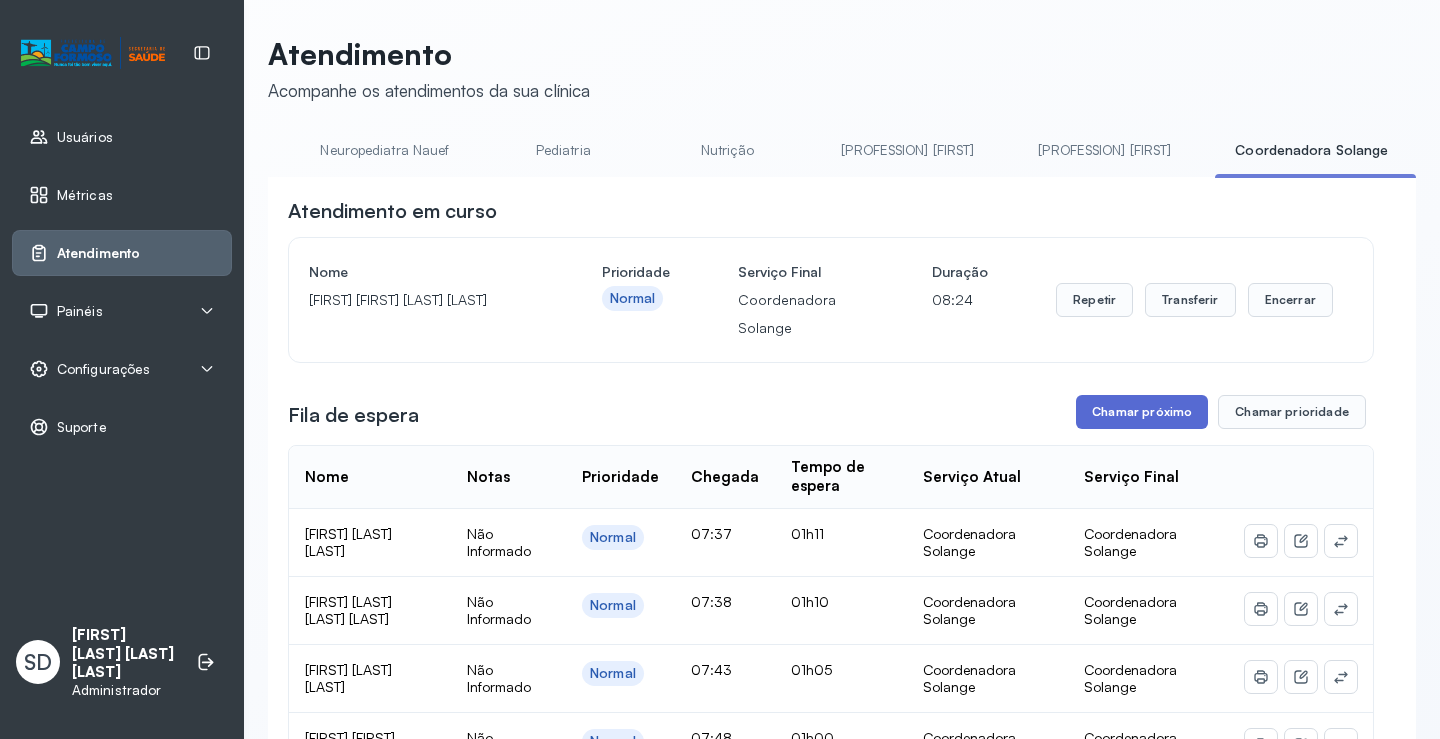 click on "Chamar próximo" at bounding box center [1142, 412] 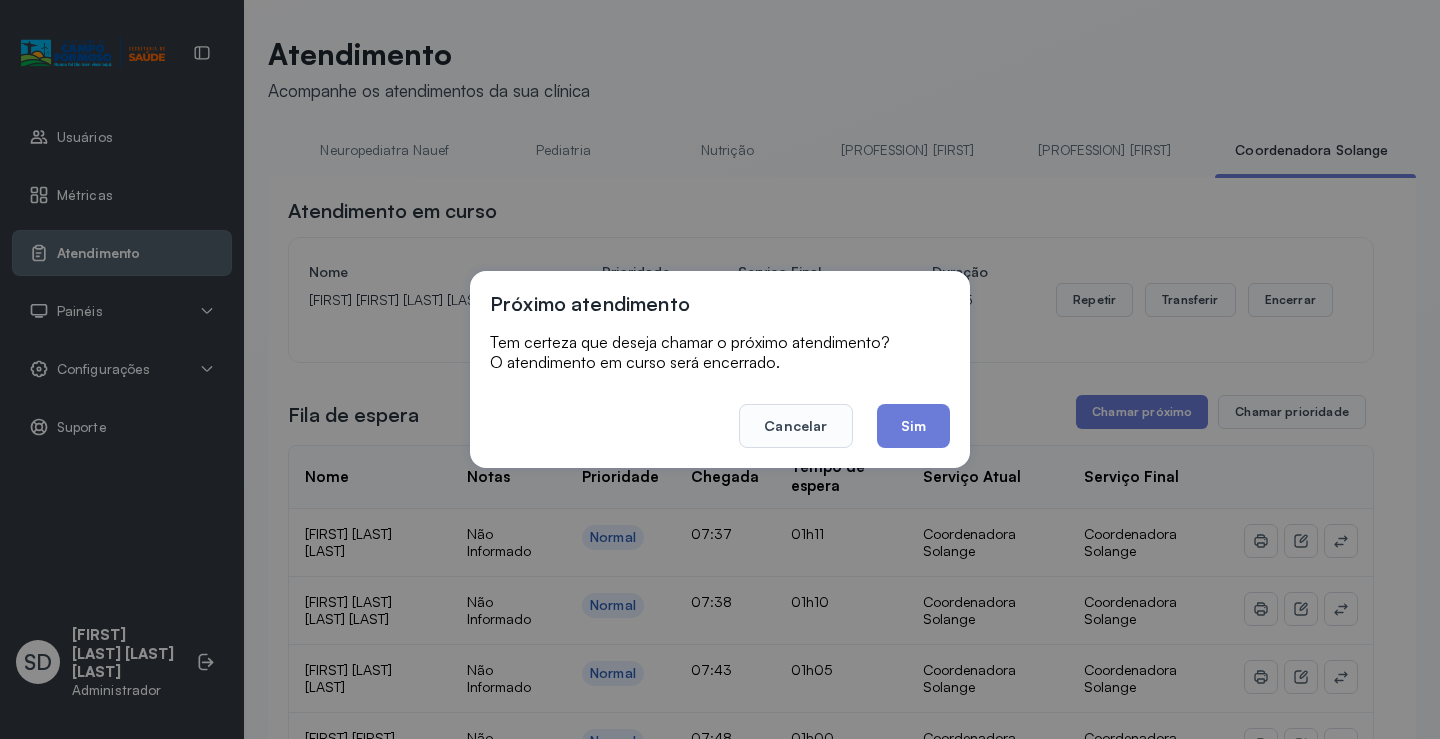 click on "Sim" 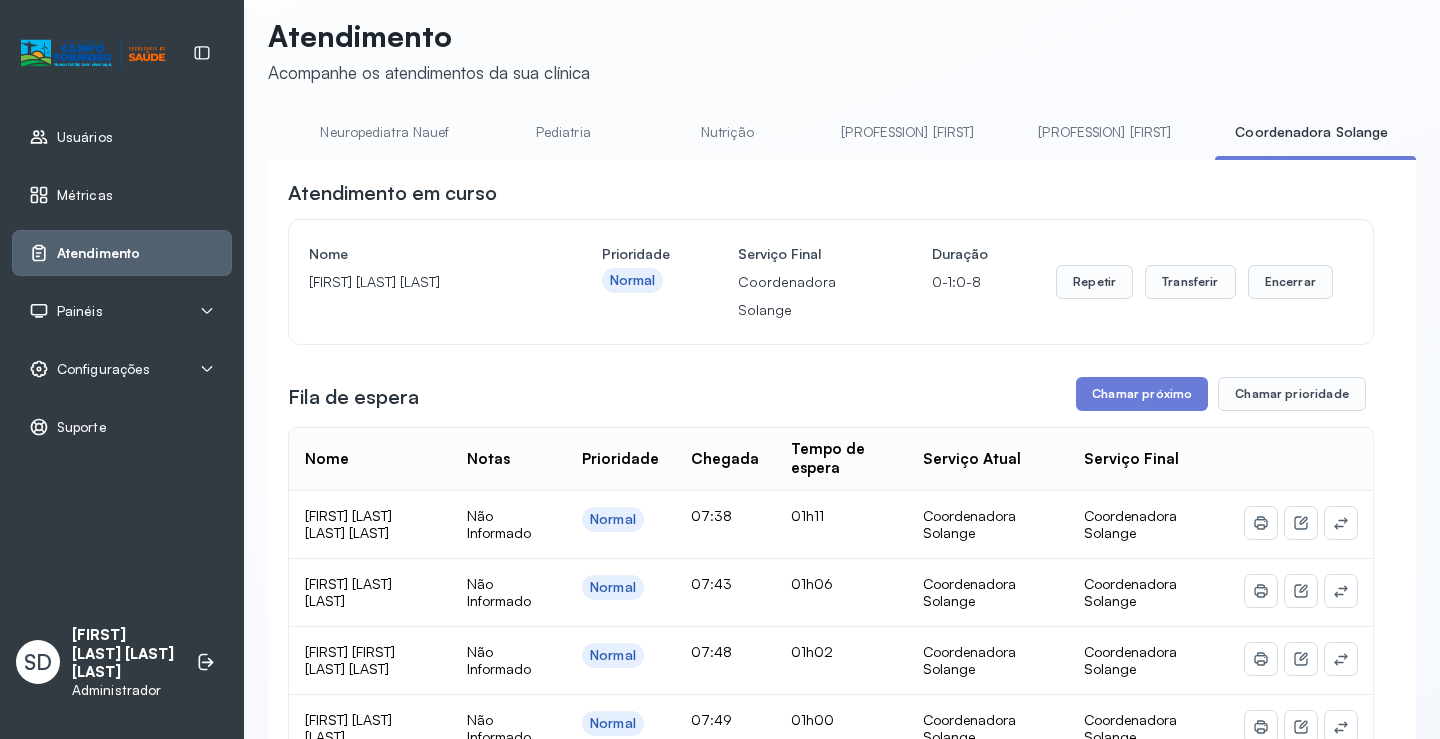 scroll, scrollTop: 0, scrollLeft: 0, axis: both 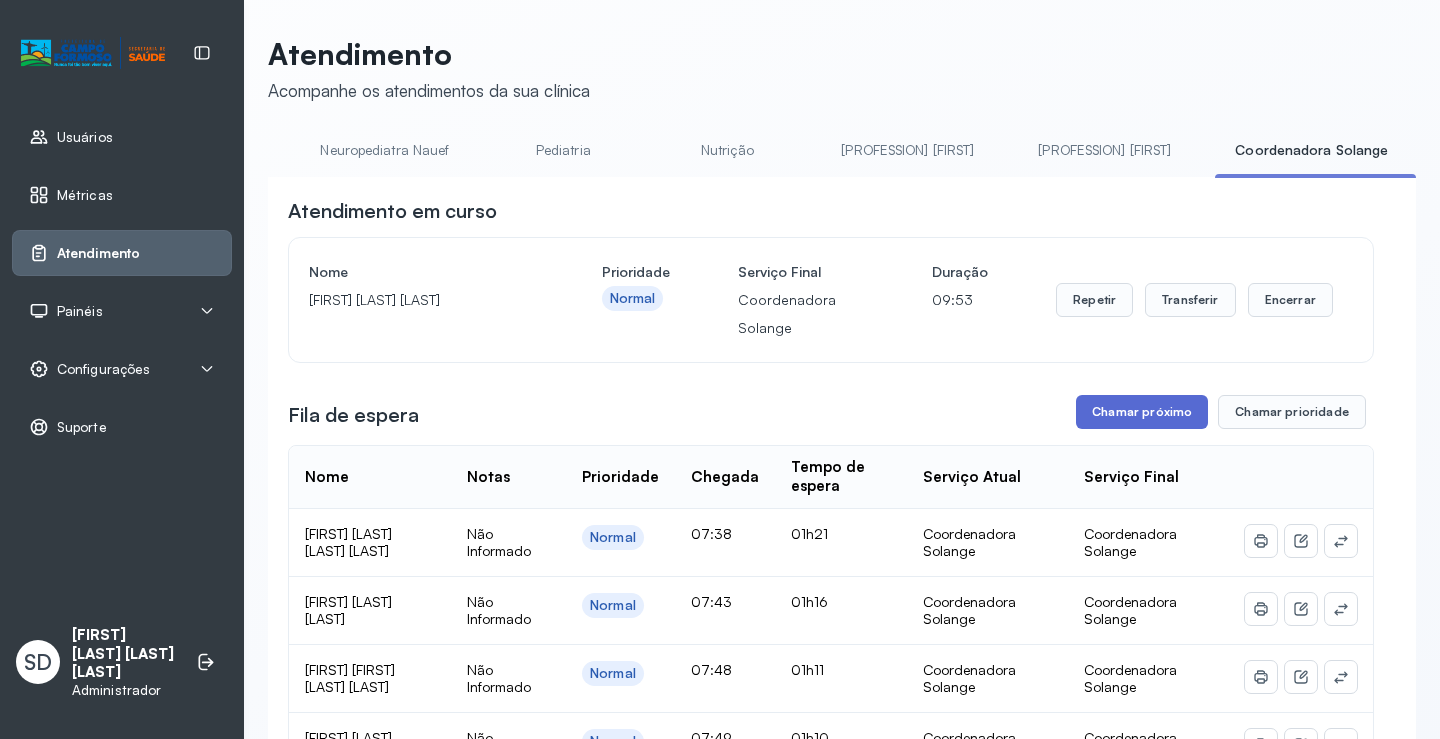 click on "Chamar próximo" at bounding box center (1142, 412) 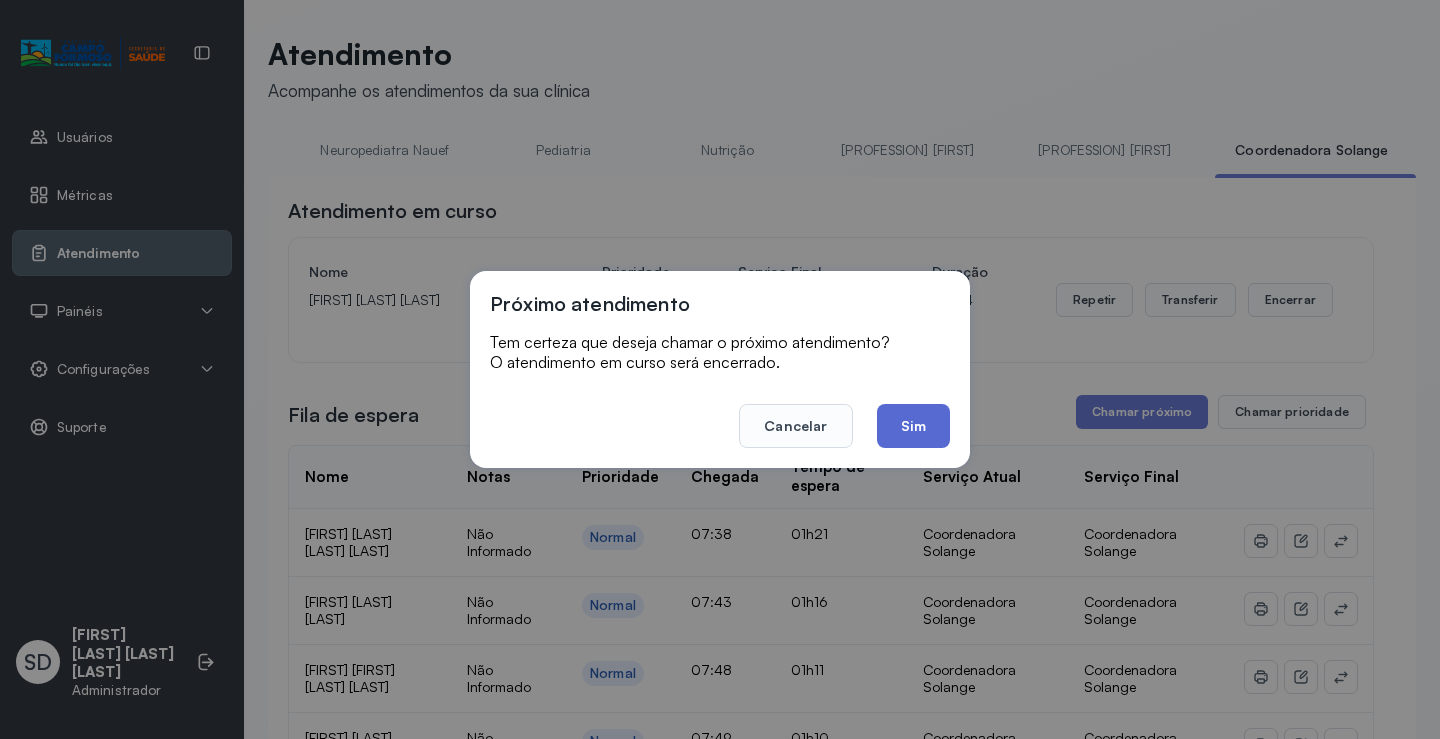 click on "Sim" 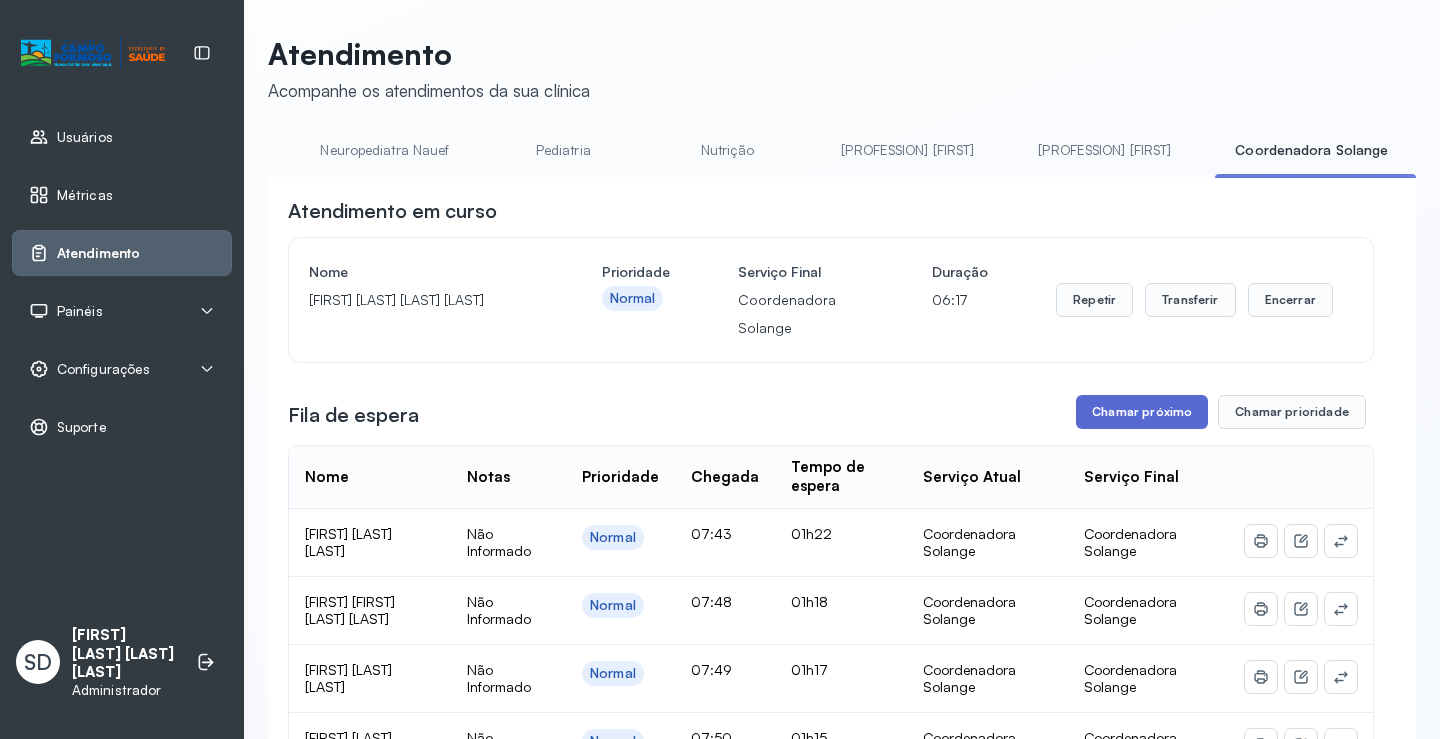 click on "Chamar próximo" at bounding box center (1142, 412) 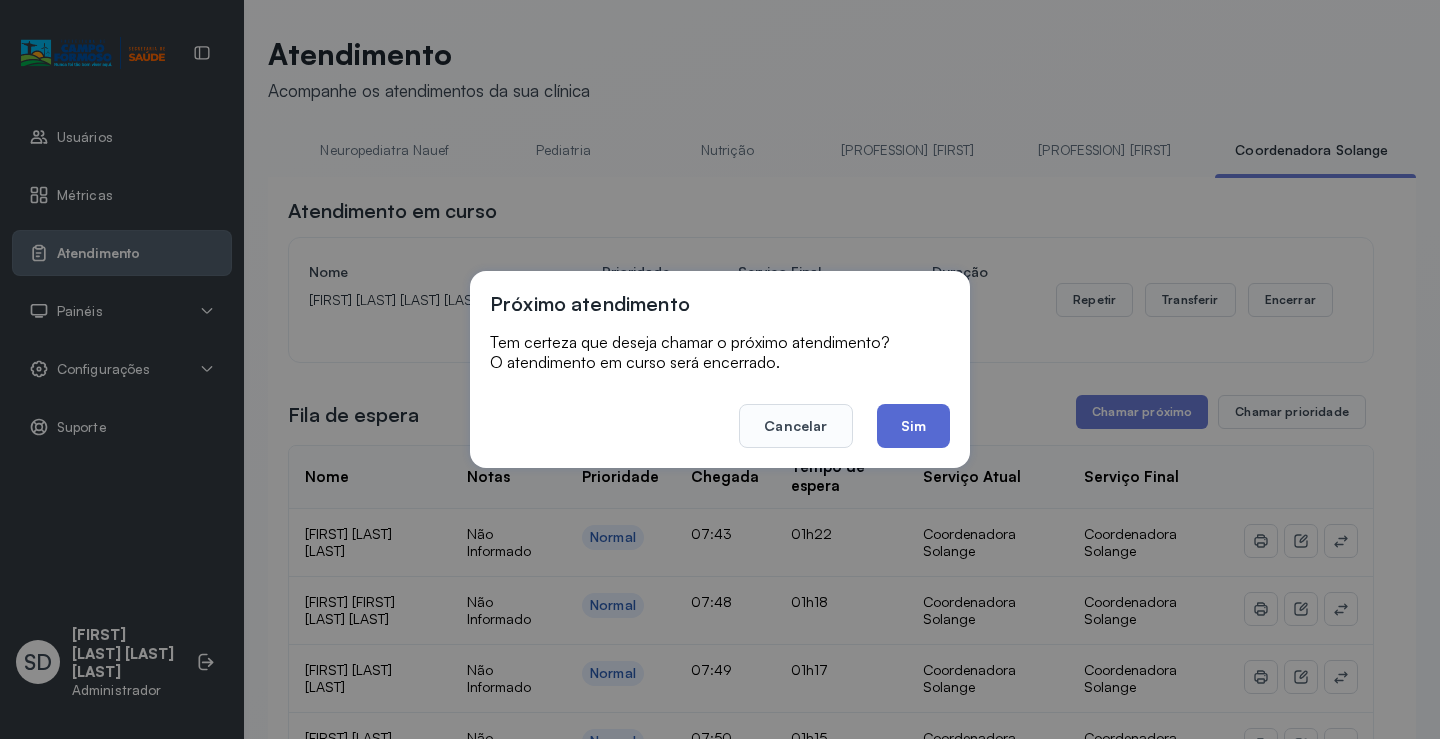 click on "Sim" 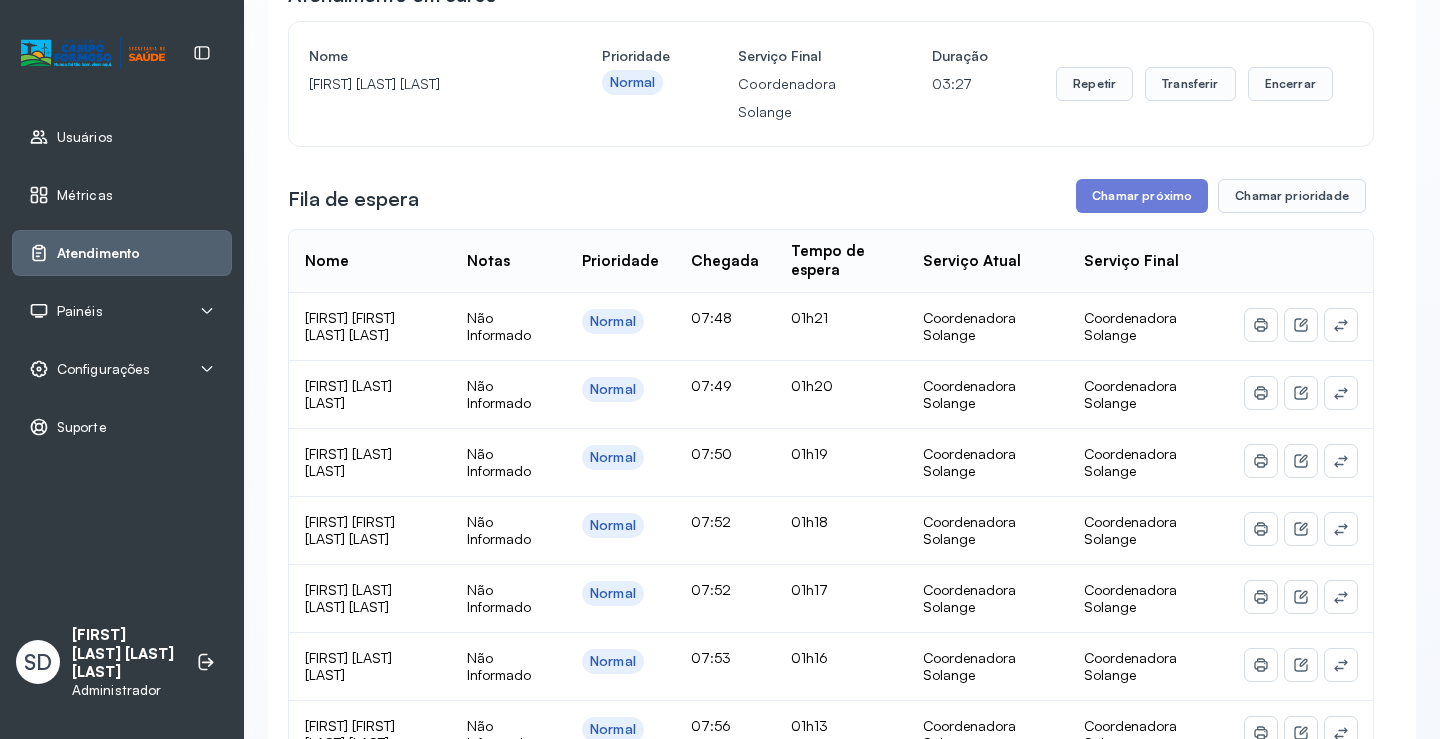 scroll, scrollTop: 400, scrollLeft: 0, axis: vertical 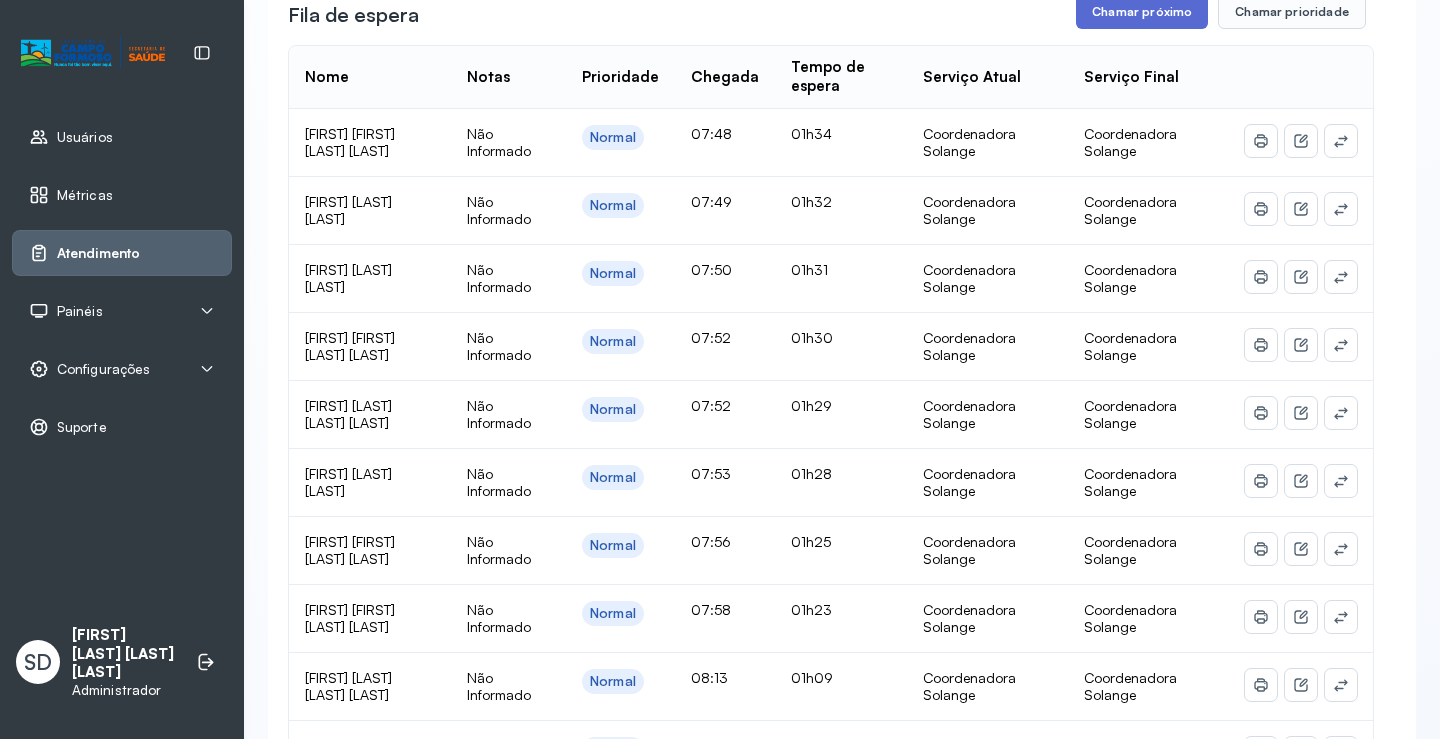 click on "Chamar próximo" at bounding box center [1142, 12] 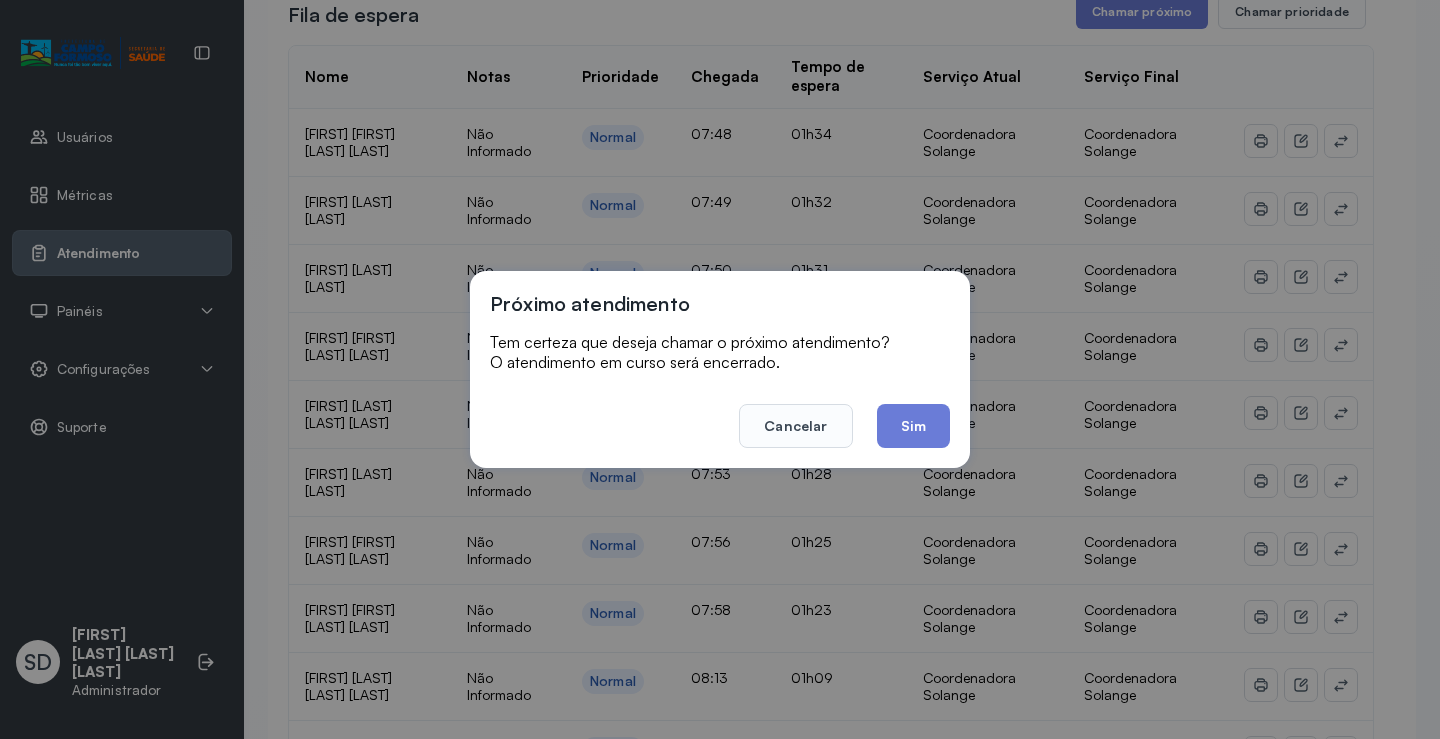 click on "Sim" 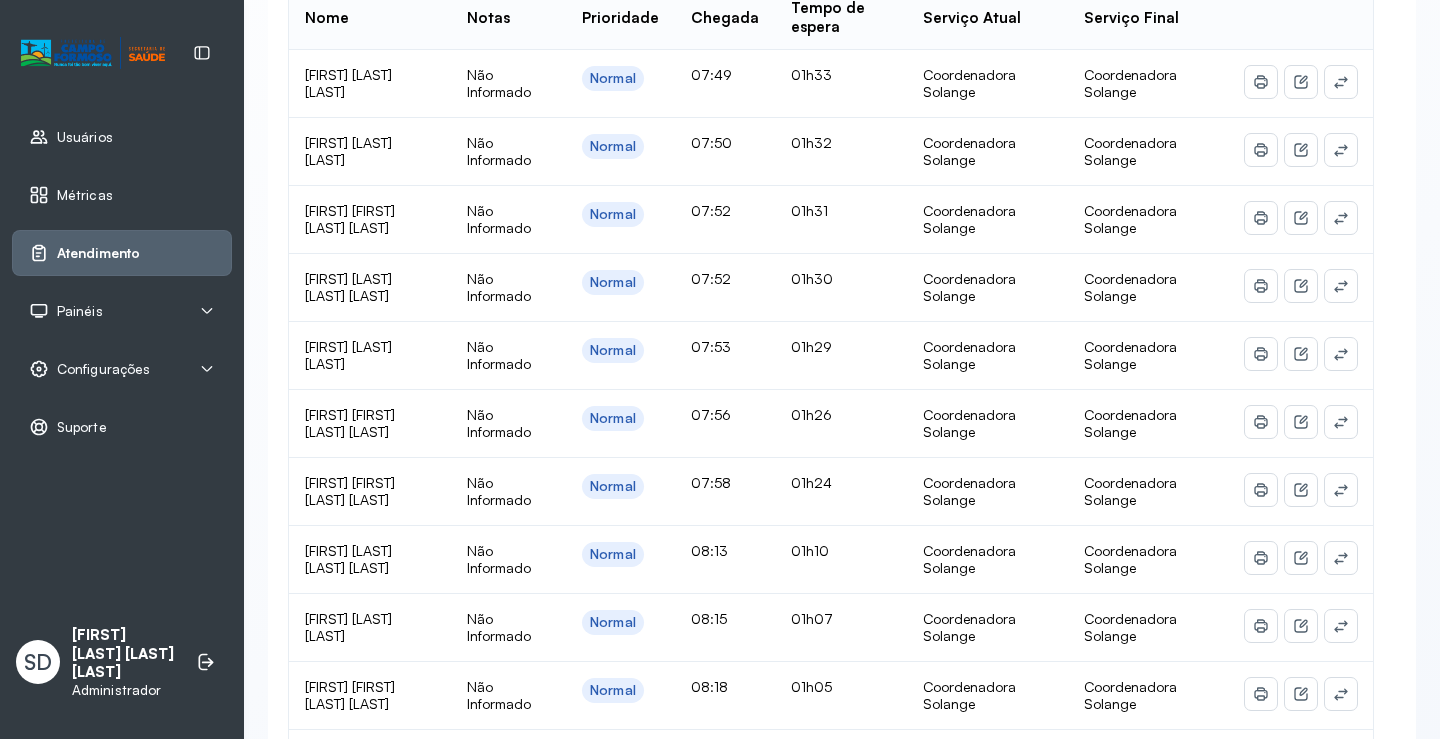 scroll, scrollTop: 400, scrollLeft: 0, axis: vertical 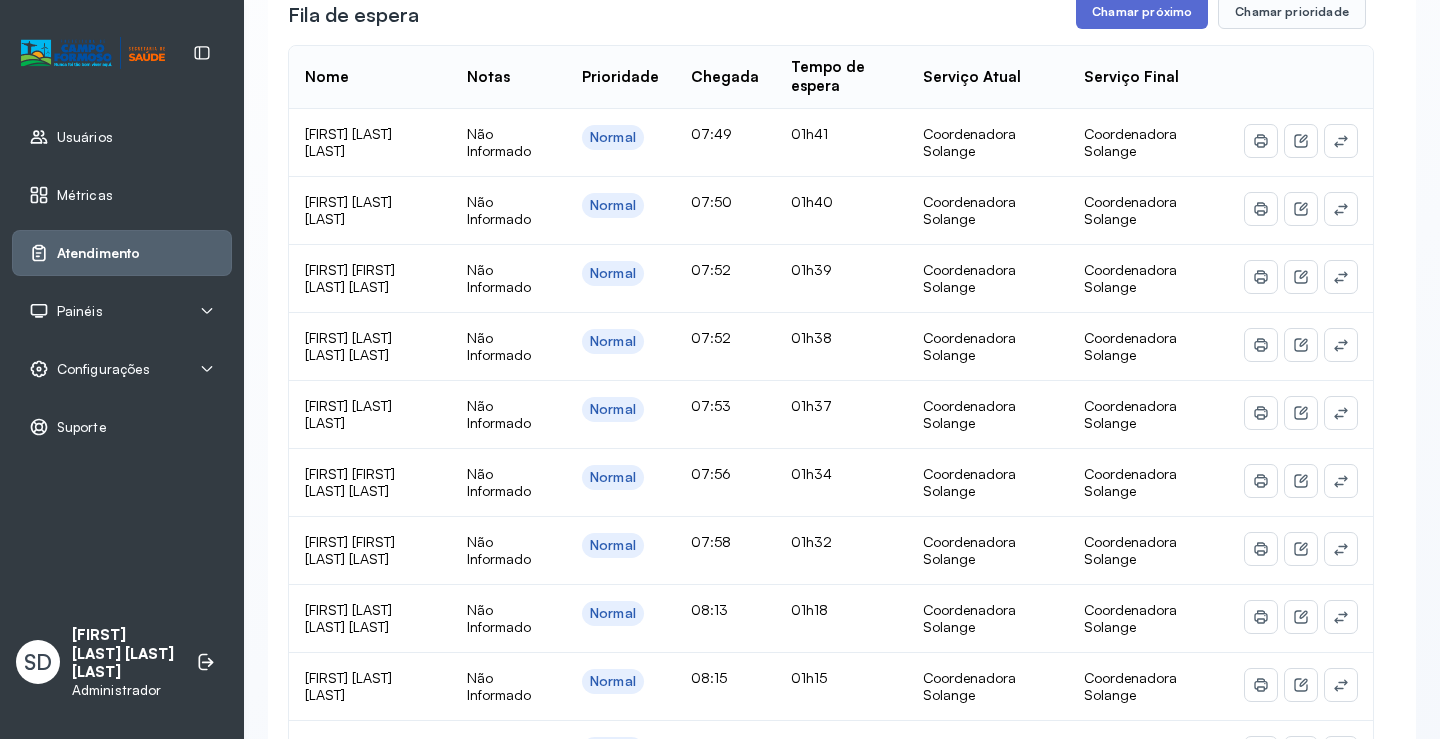 click on "Chamar próximo" at bounding box center [1142, 12] 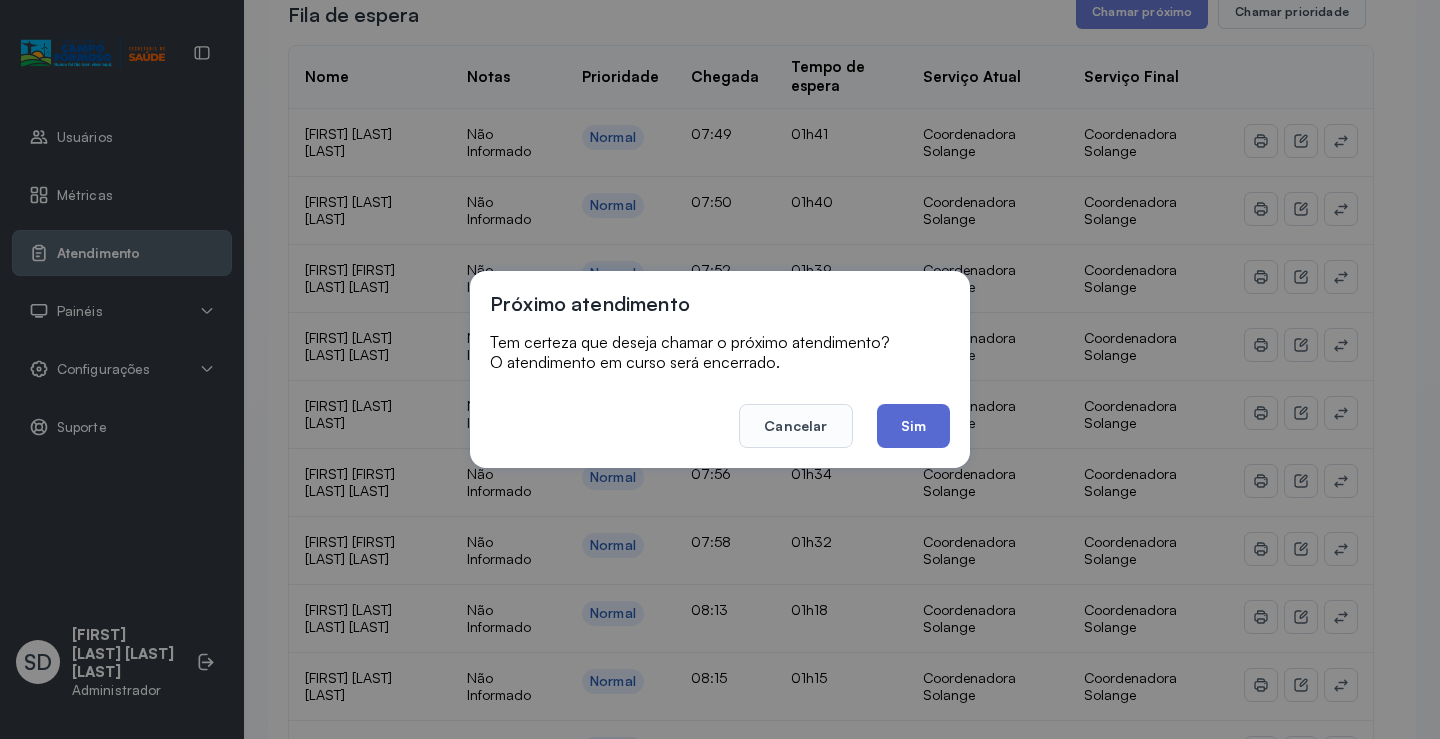 click on "Sim" 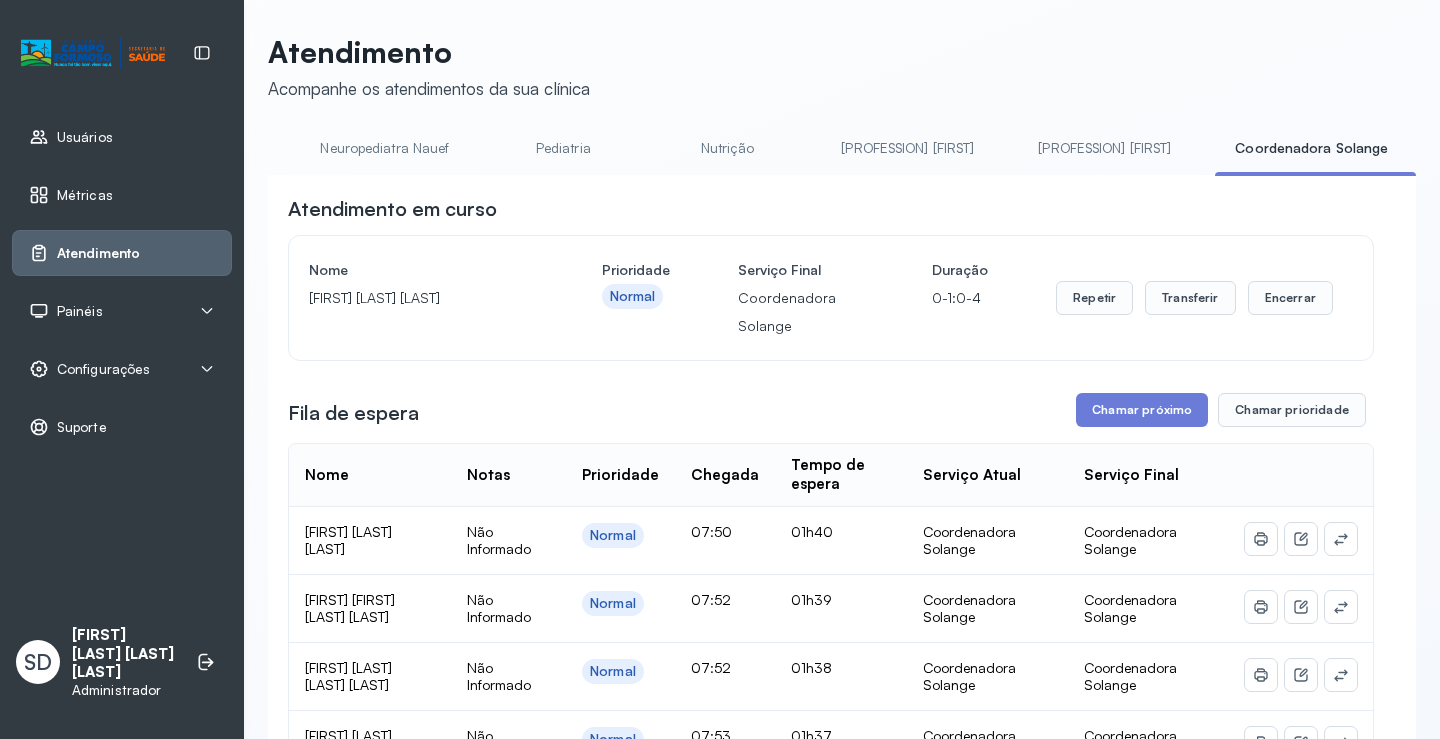scroll, scrollTop: 0, scrollLeft: 0, axis: both 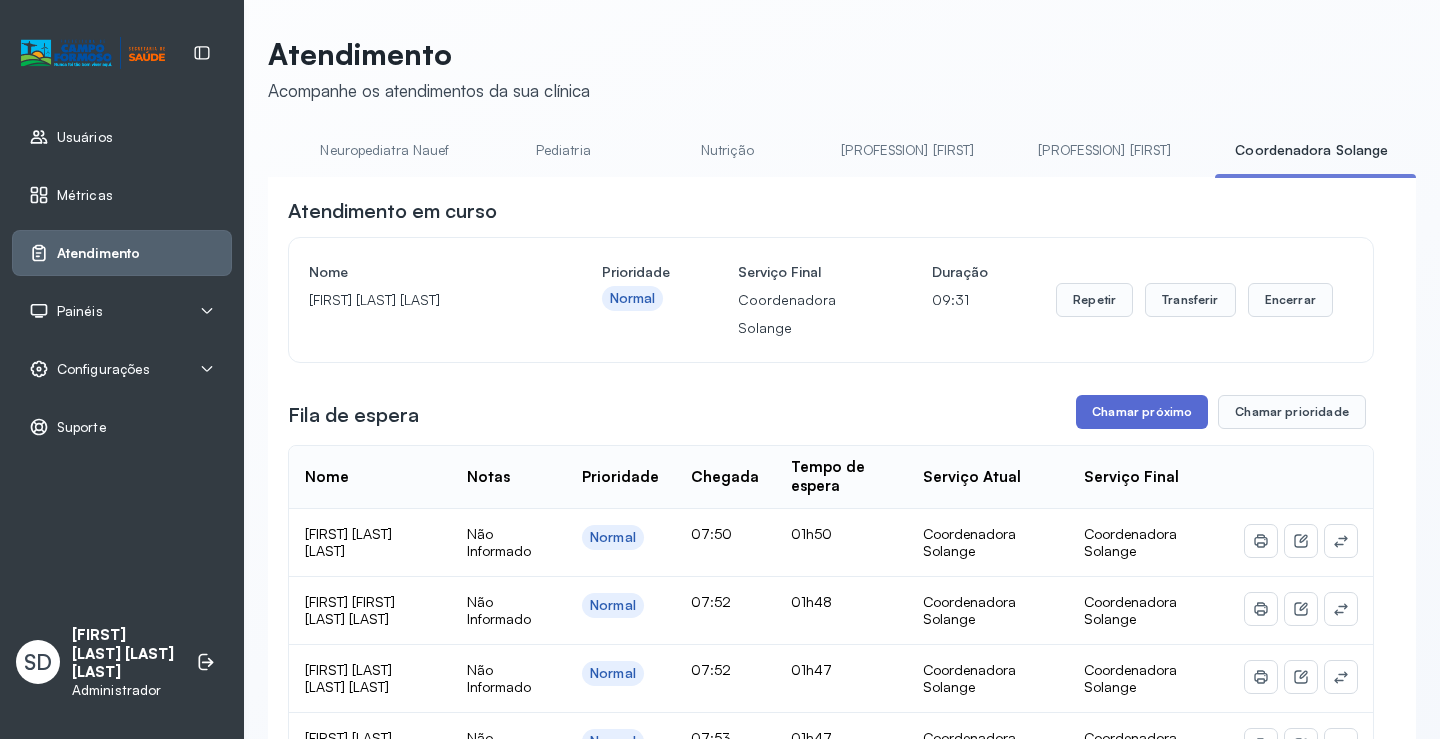 click on "Chamar próximo" at bounding box center [1142, 412] 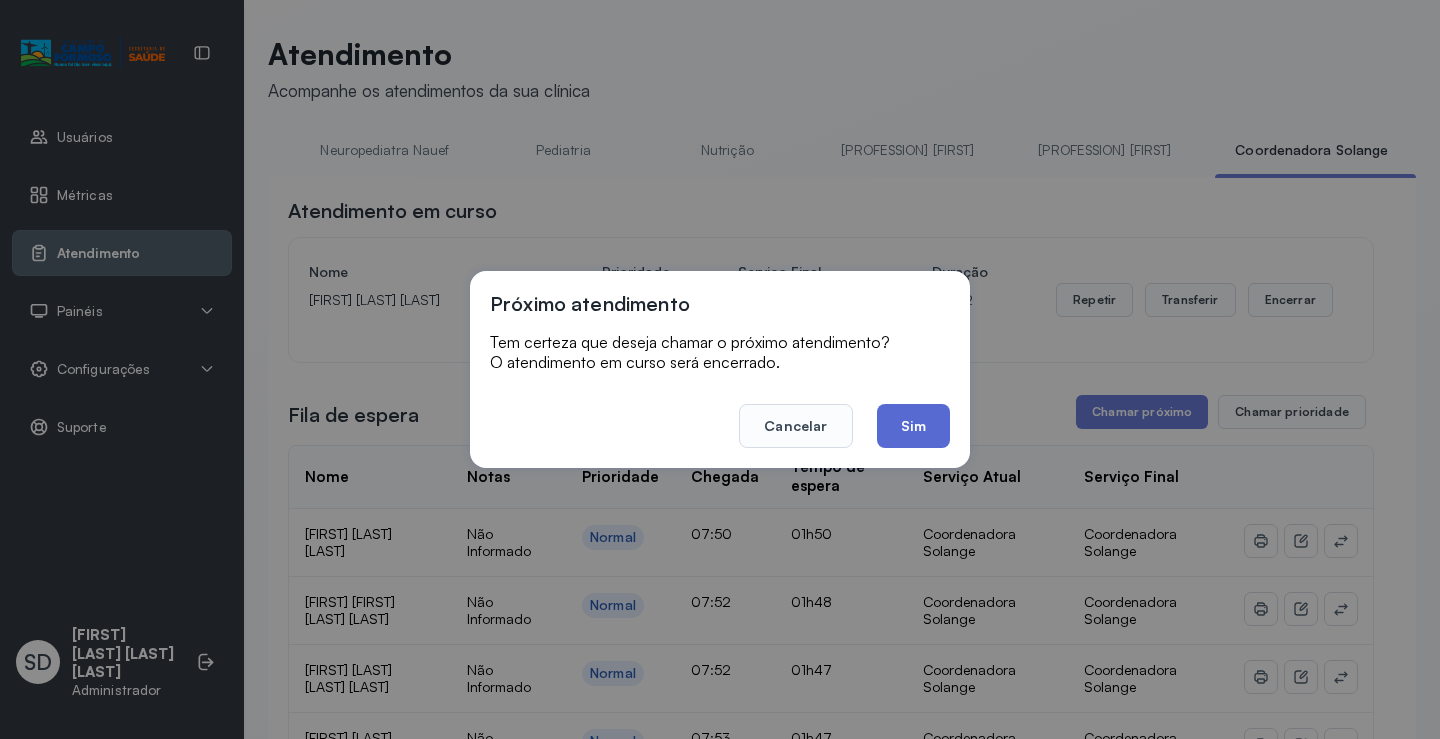 click on "Sim" 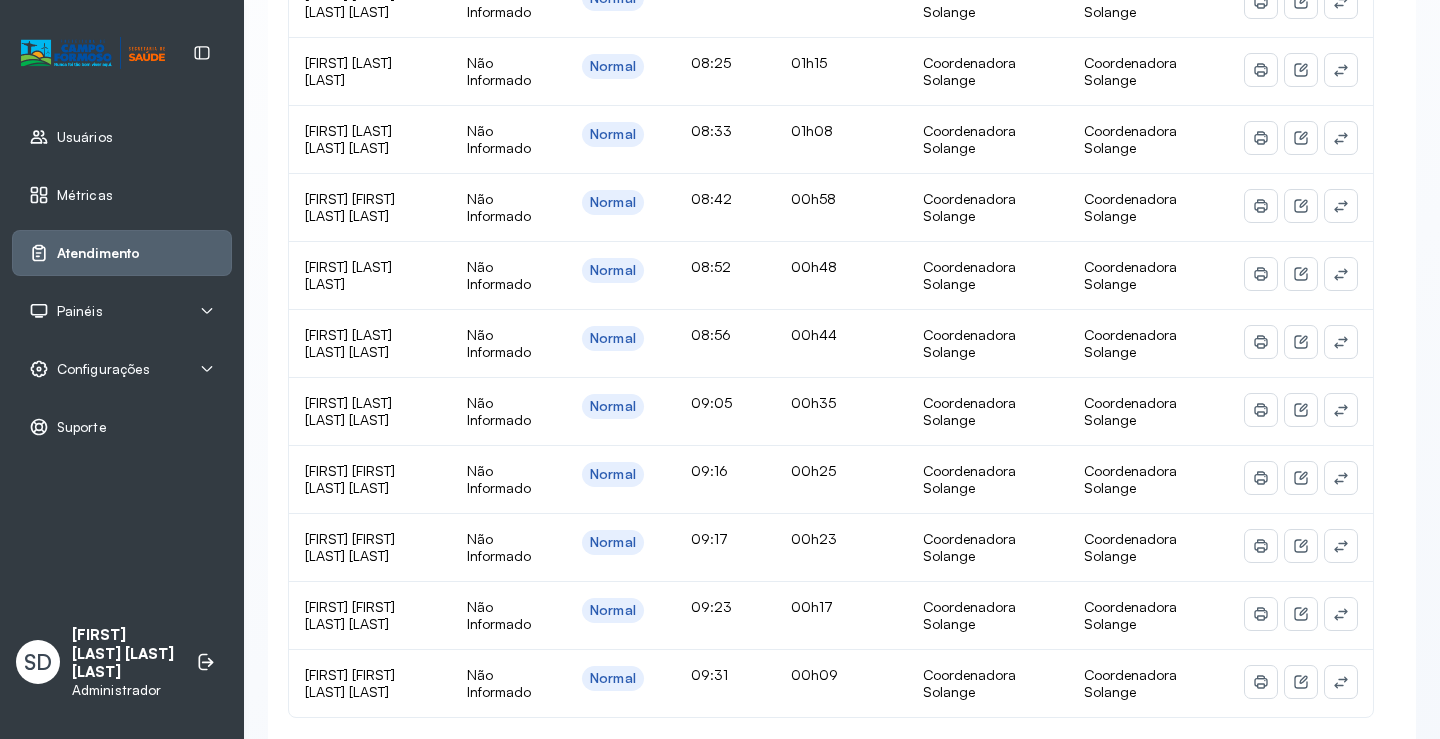 scroll, scrollTop: 1000, scrollLeft: 0, axis: vertical 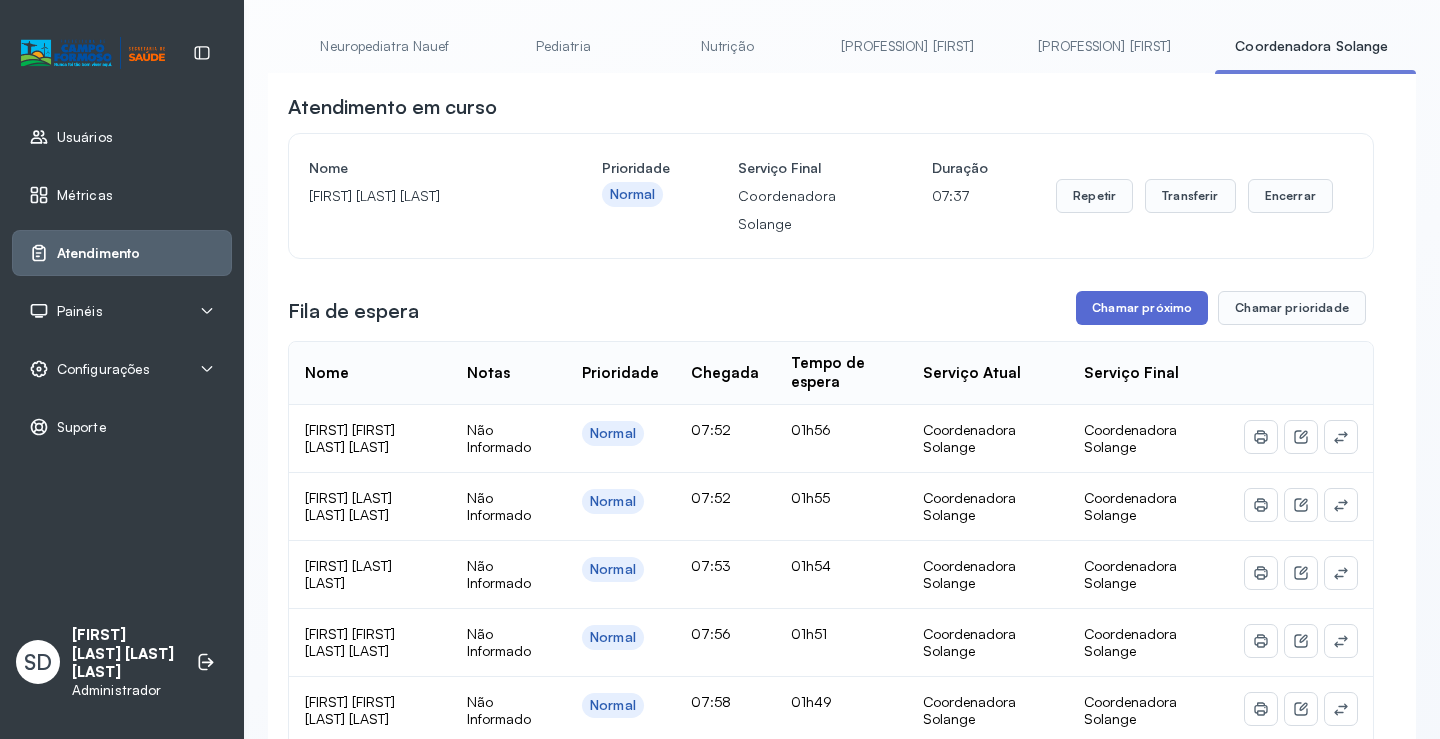 click on "Chamar próximo" at bounding box center [1142, 308] 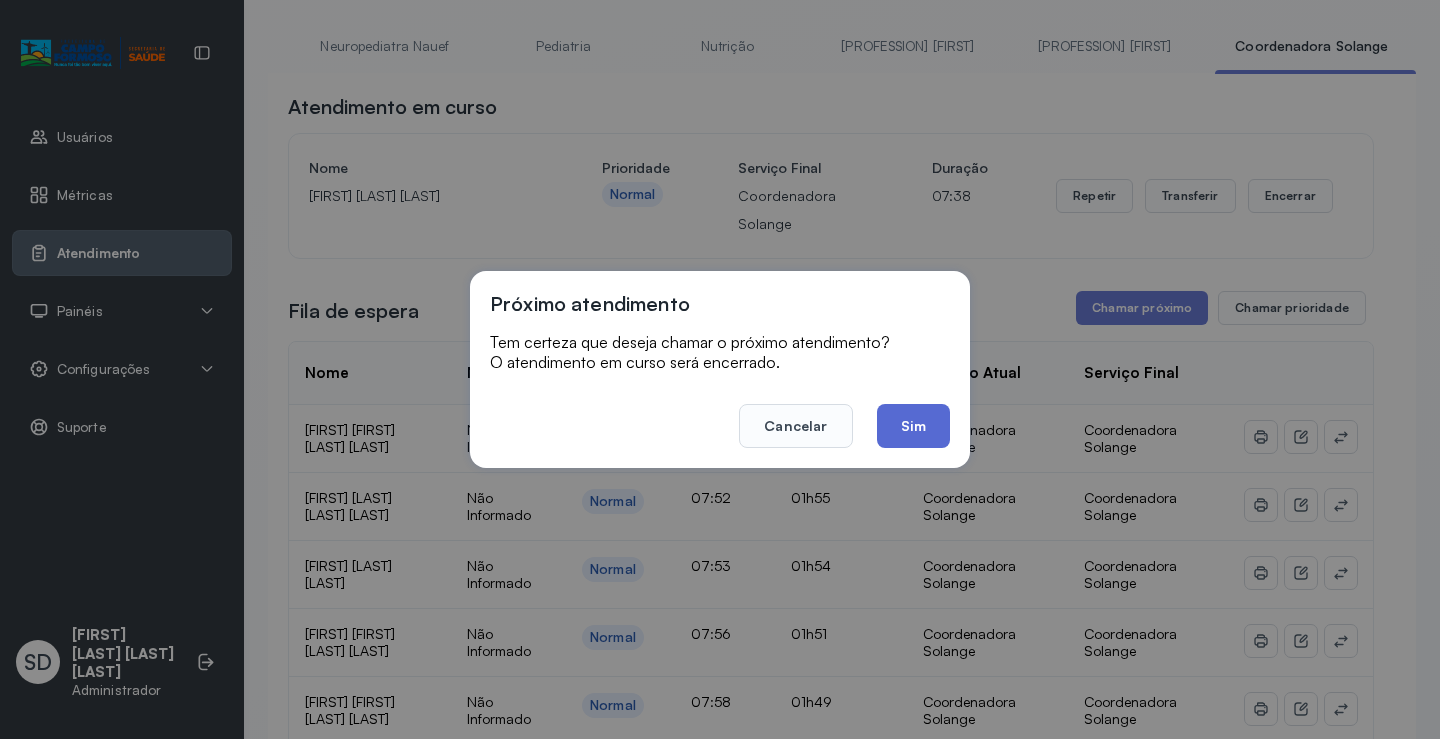 click on "Sim" 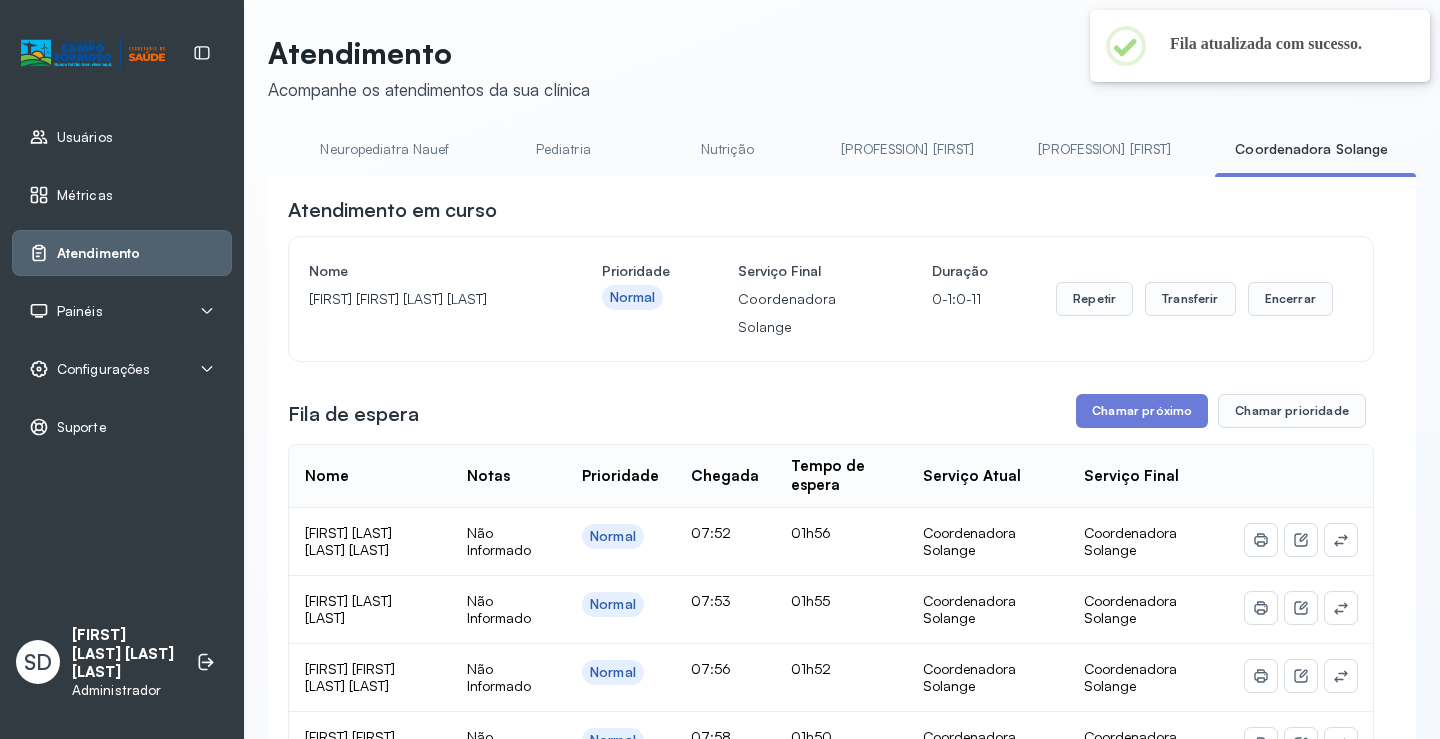 scroll, scrollTop: 104, scrollLeft: 0, axis: vertical 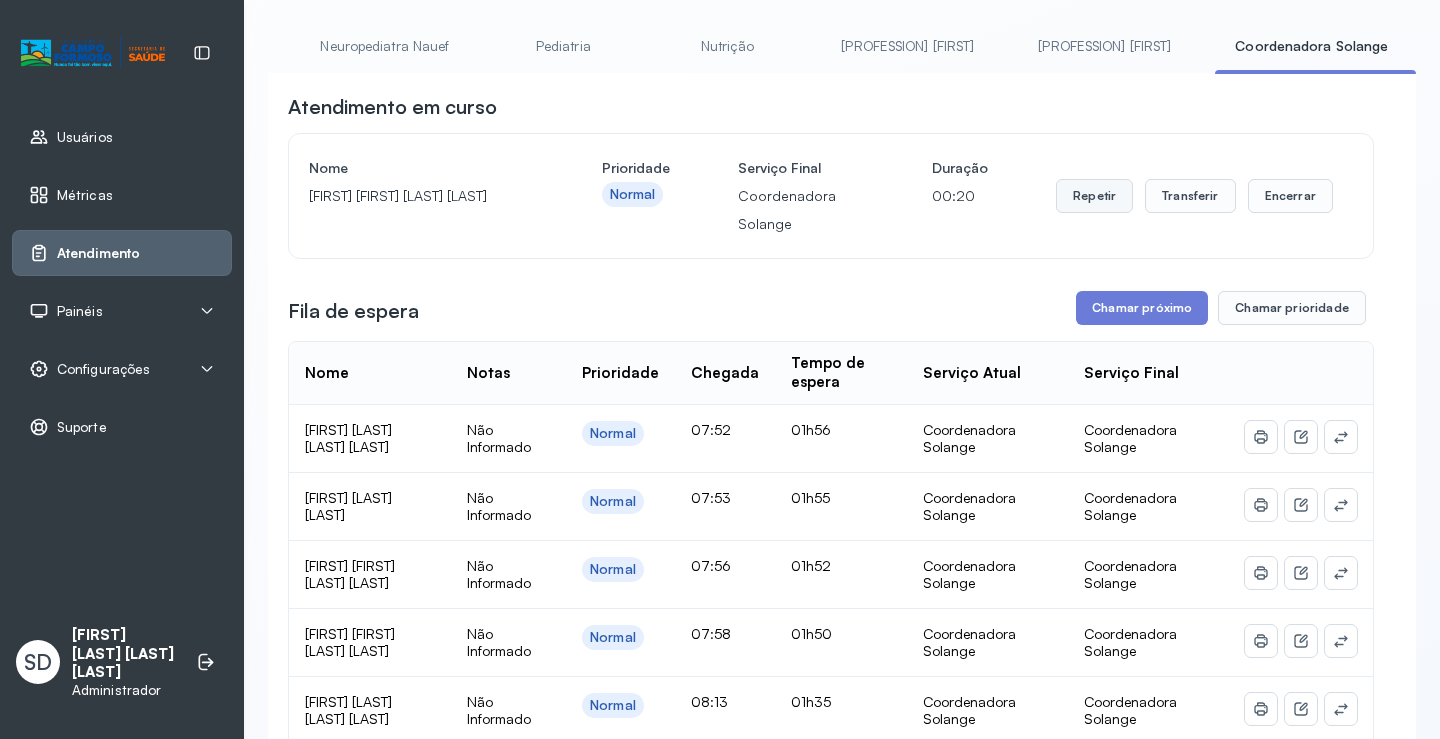 click on "Repetir" at bounding box center (1094, 196) 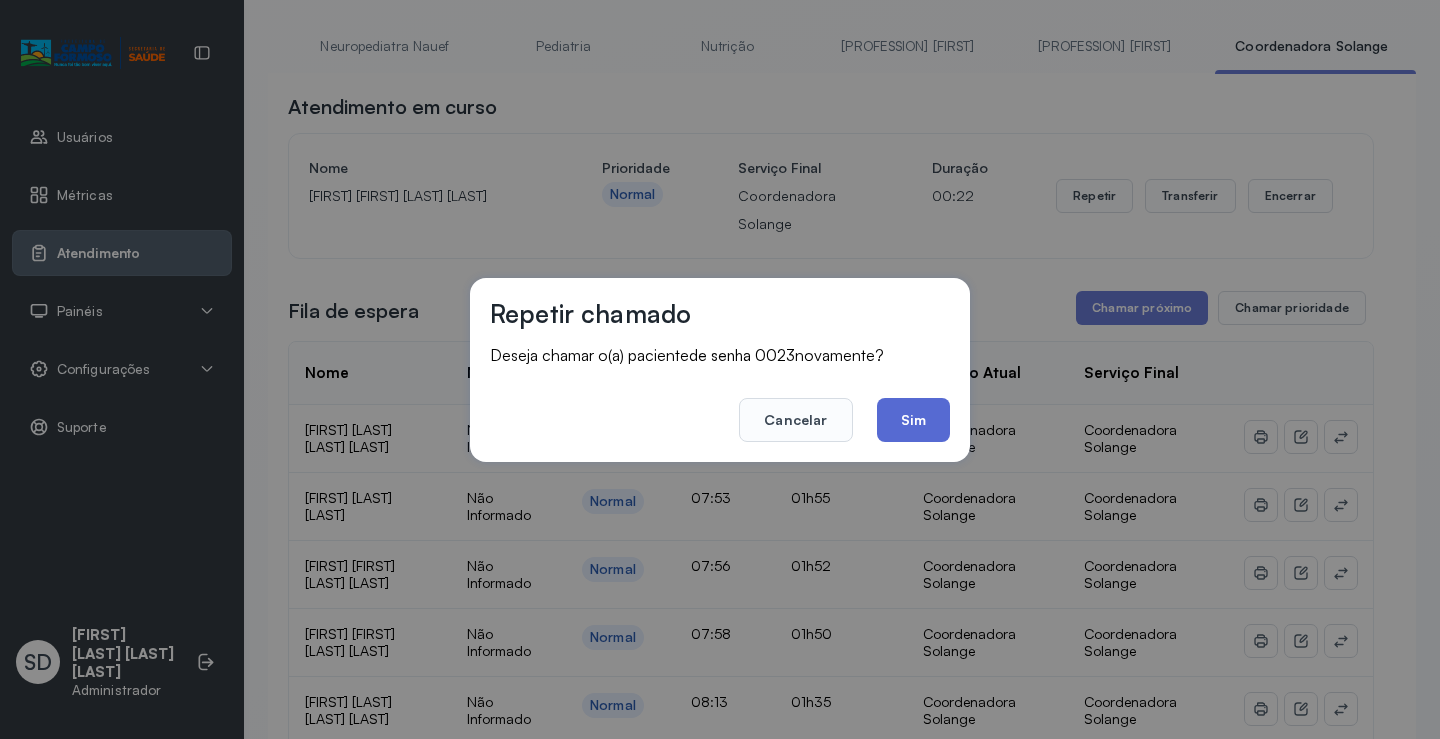 click on "Sim" 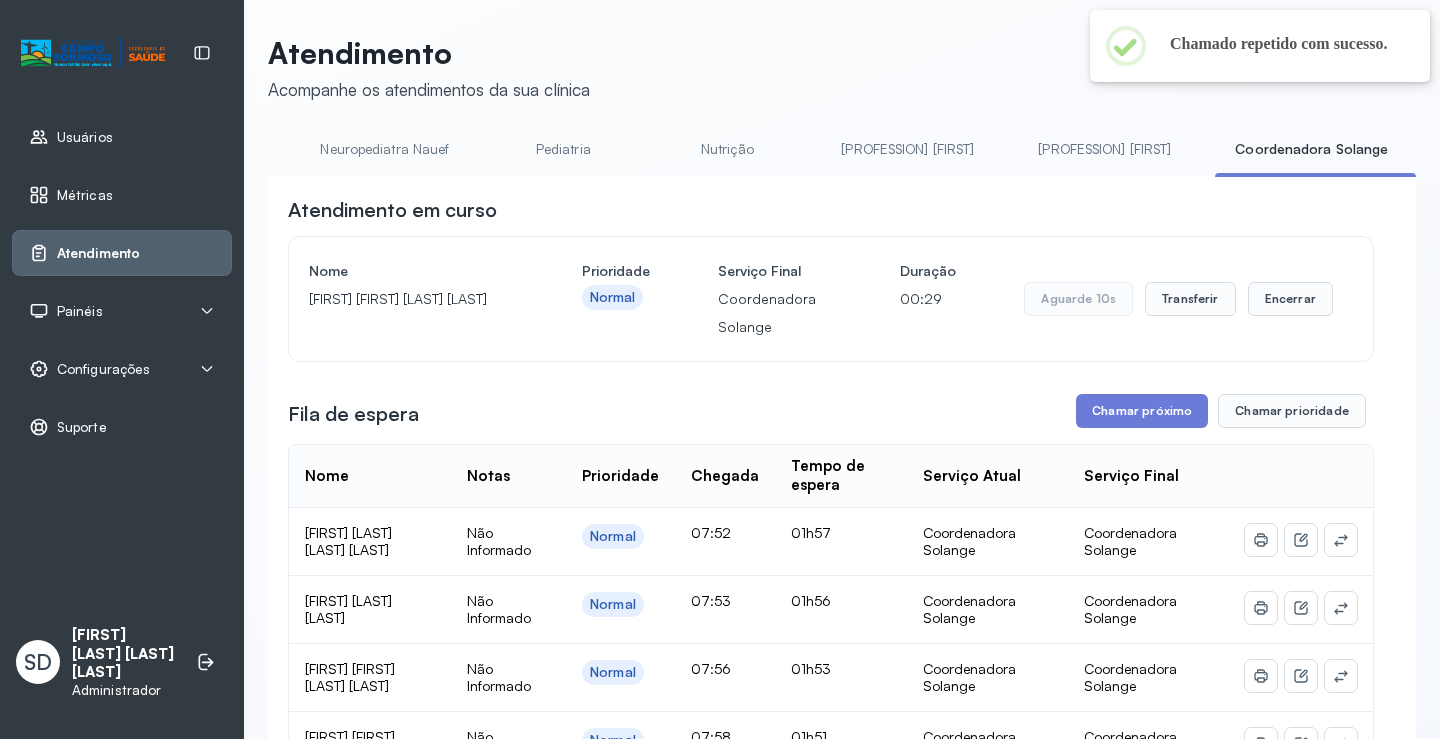 scroll, scrollTop: 104, scrollLeft: 0, axis: vertical 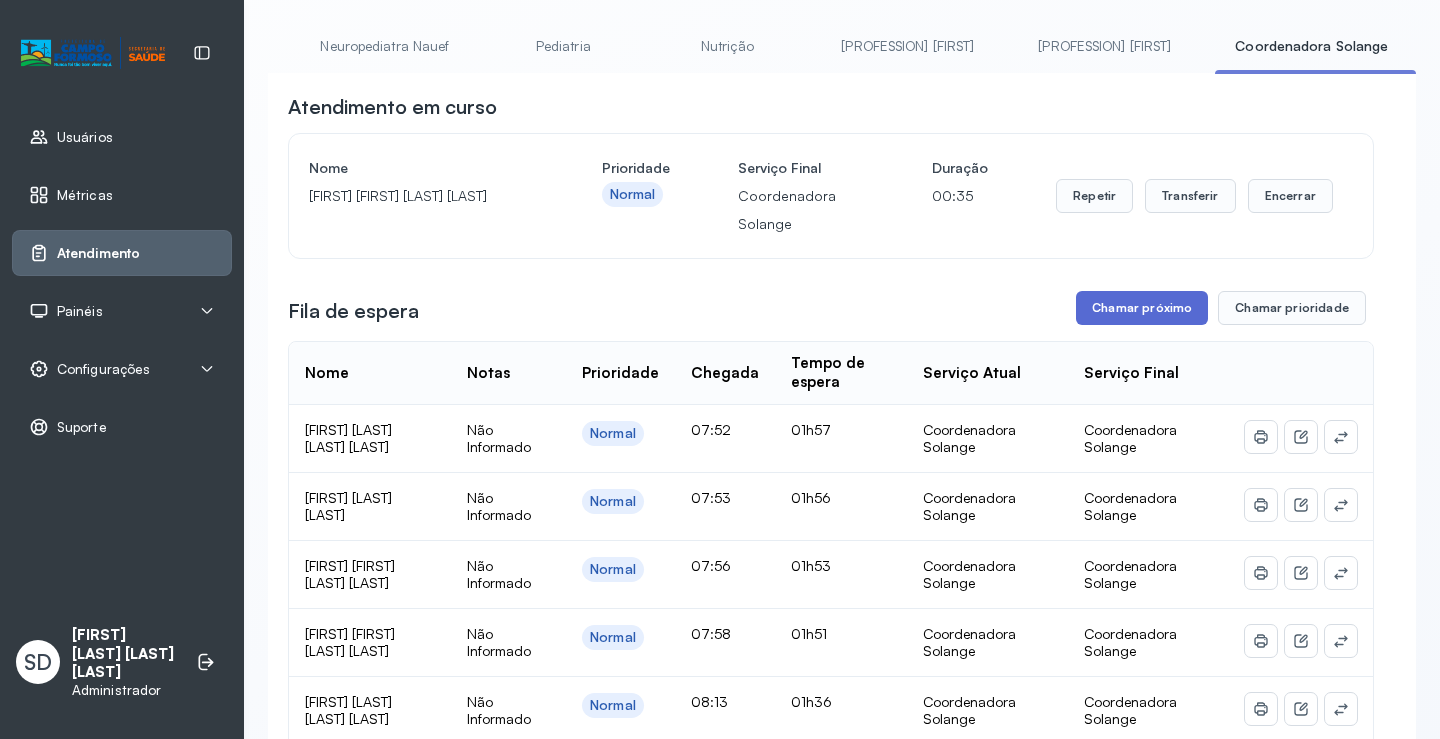 click on "Chamar próximo" at bounding box center [1142, 308] 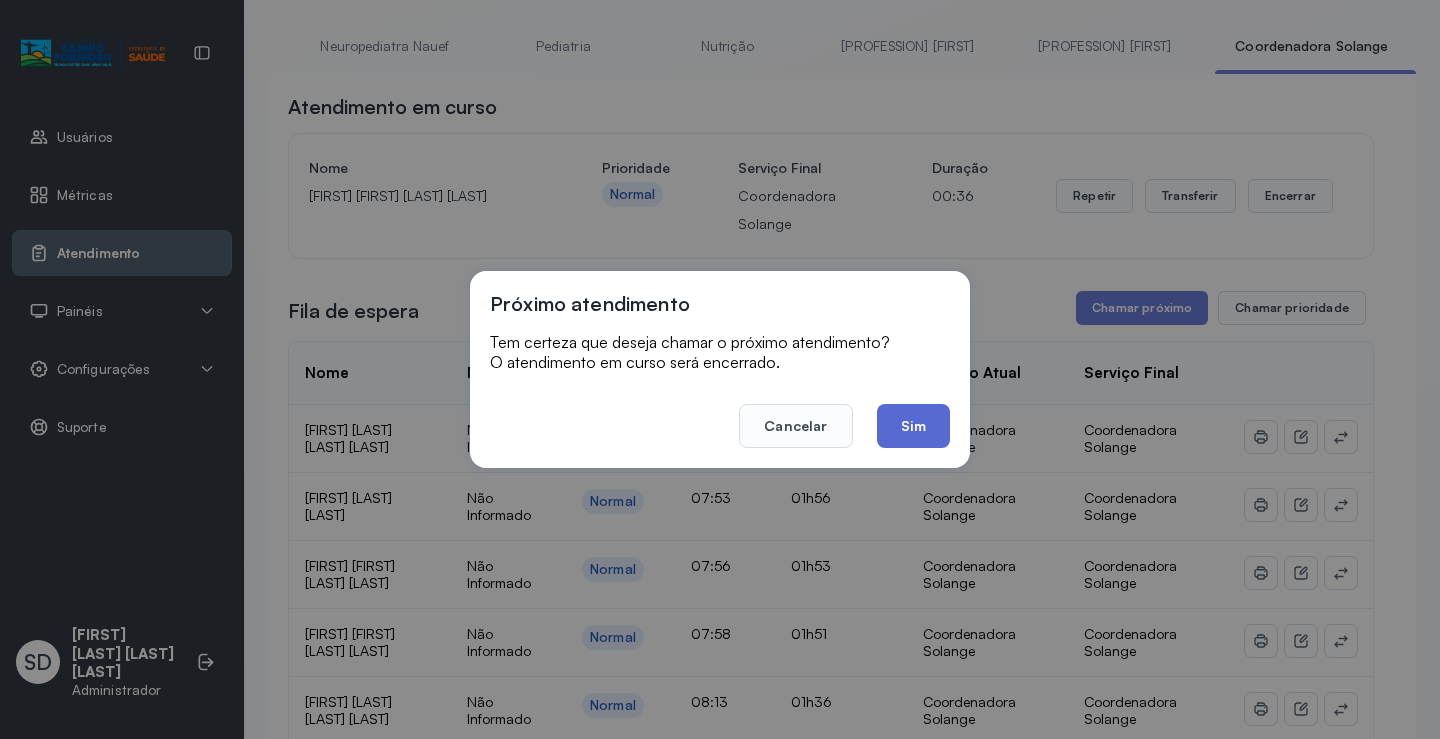click on "Sim" 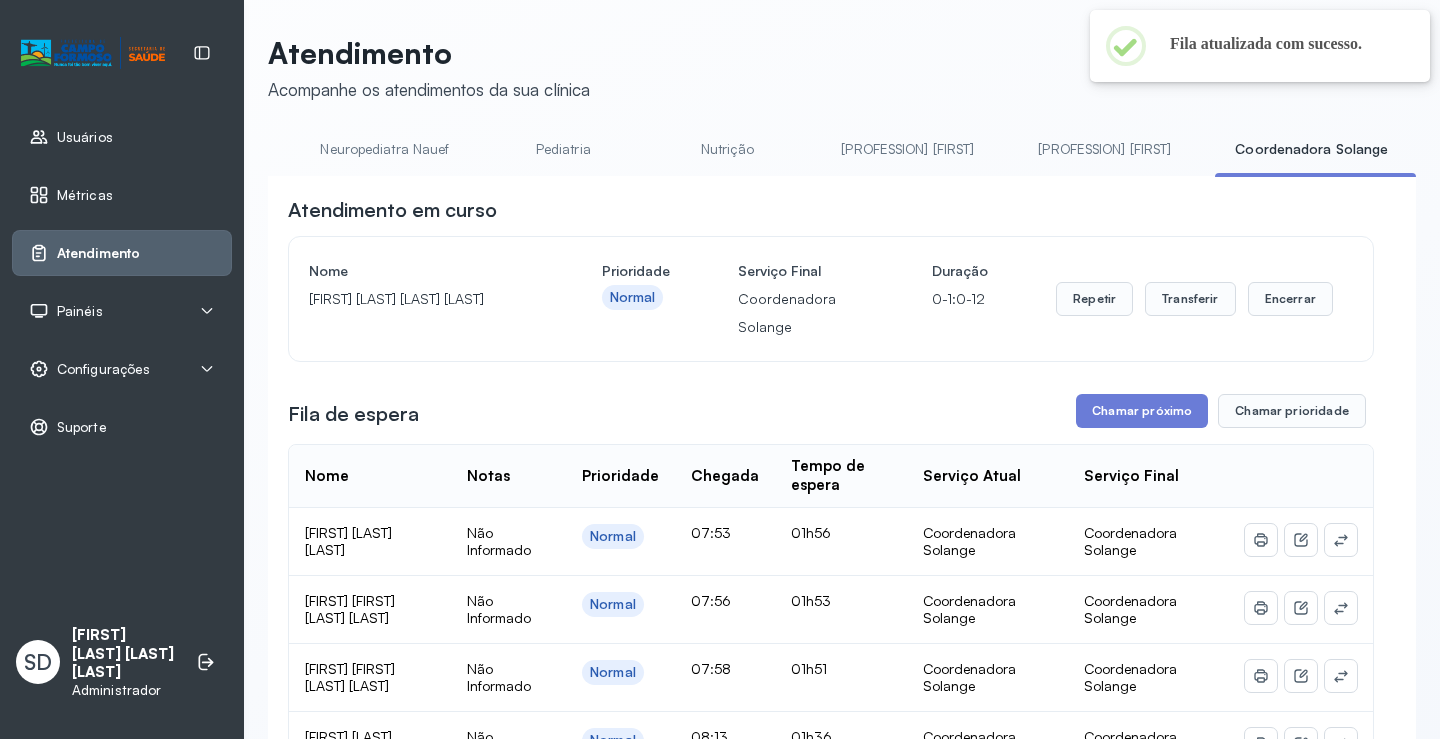 scroll, scrollTop: 104, scrollLeft: 0, axis: vertical 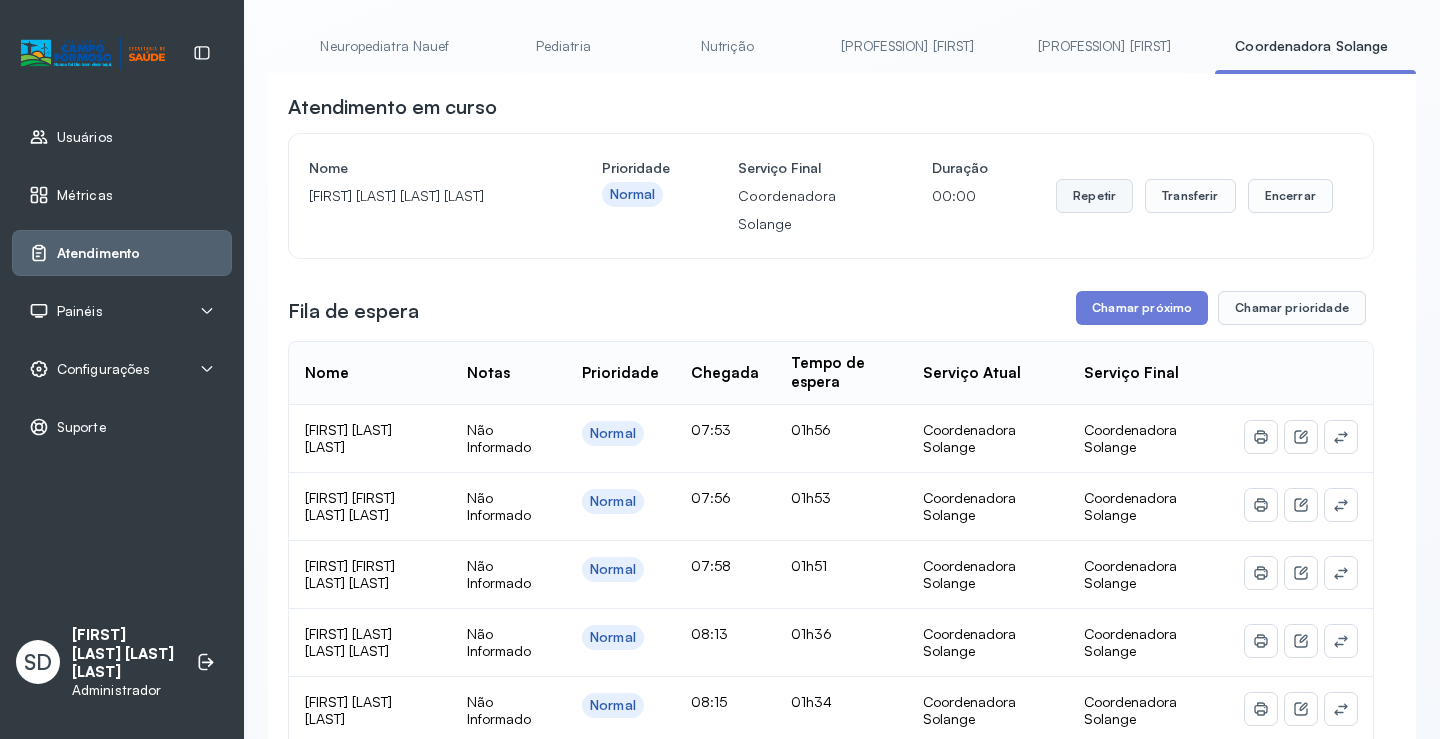click on "Repetir" at bounding box center [1094, 196] 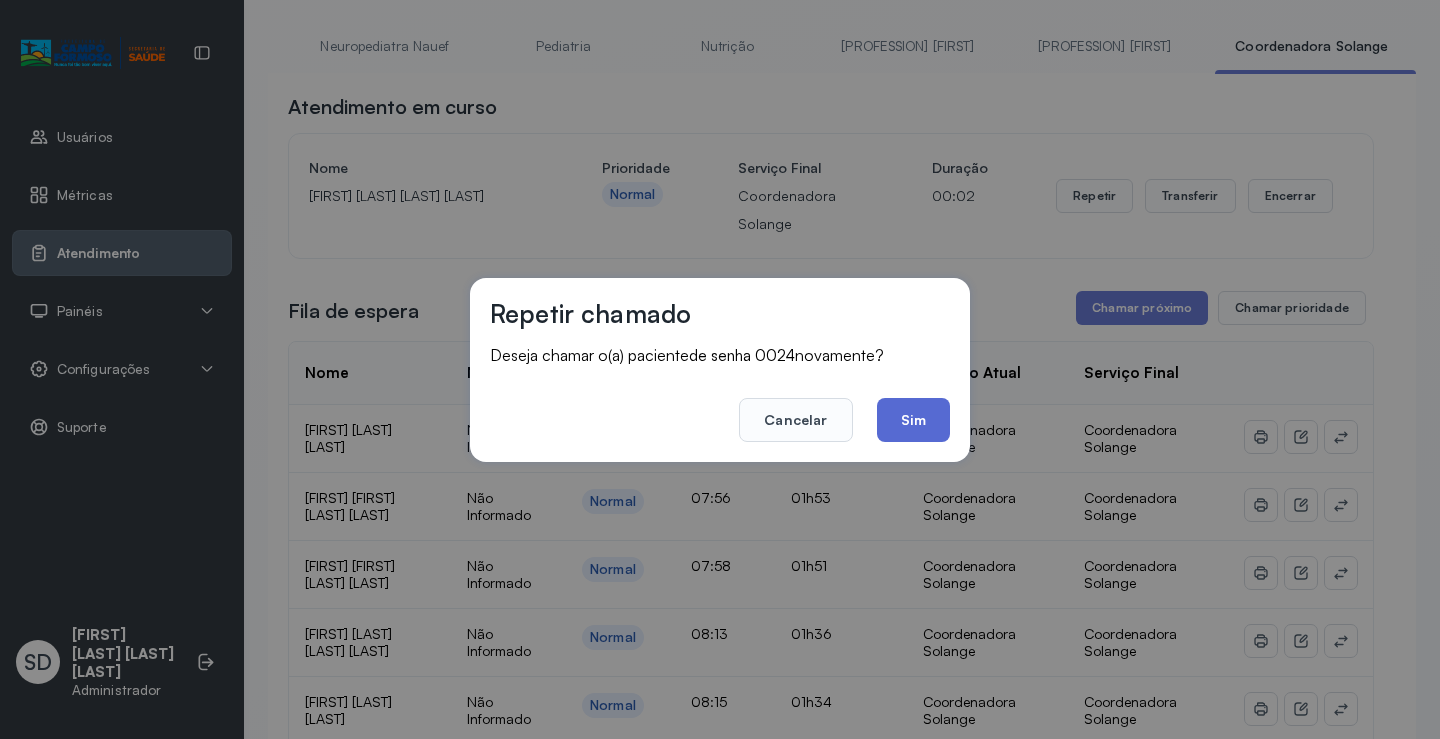 click on "Sim" 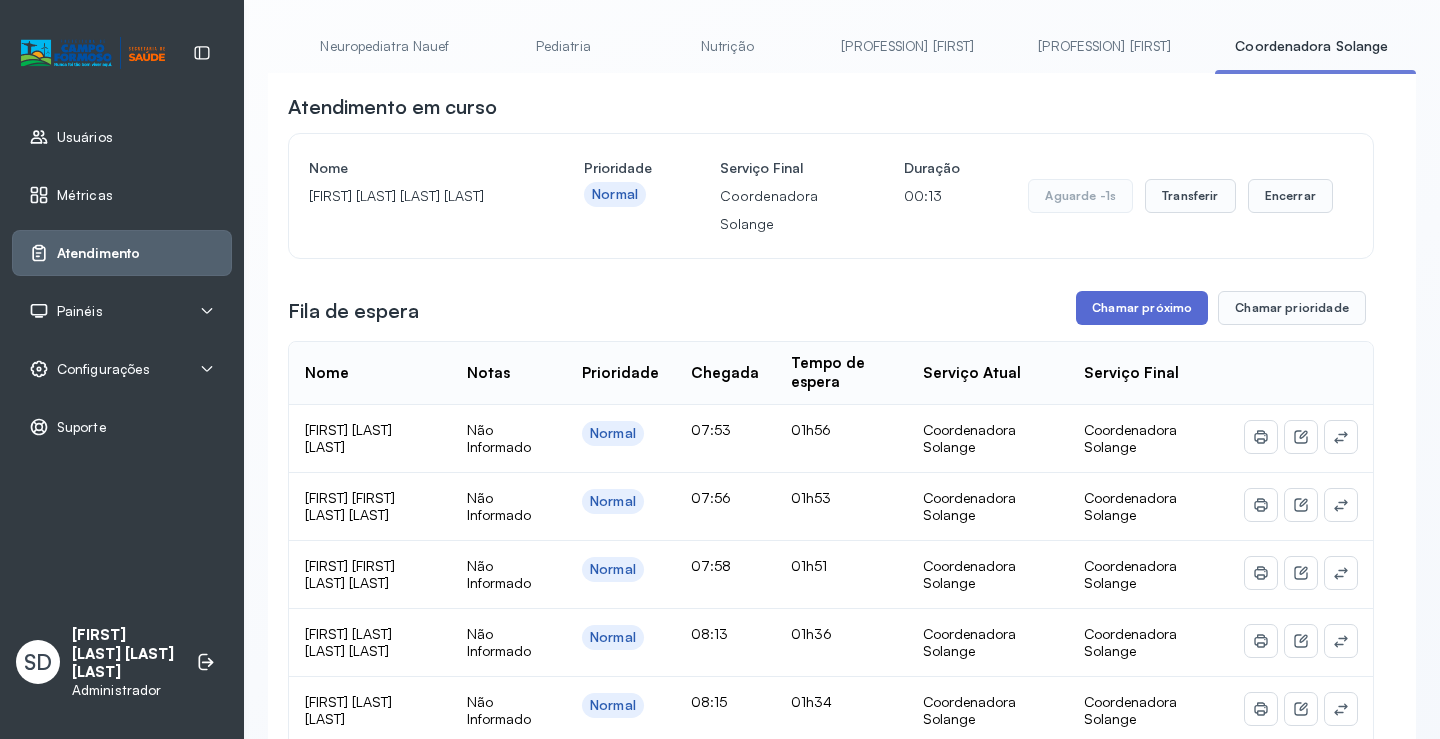 click on "Chamar próximo" at bounding box center [1142, 308] 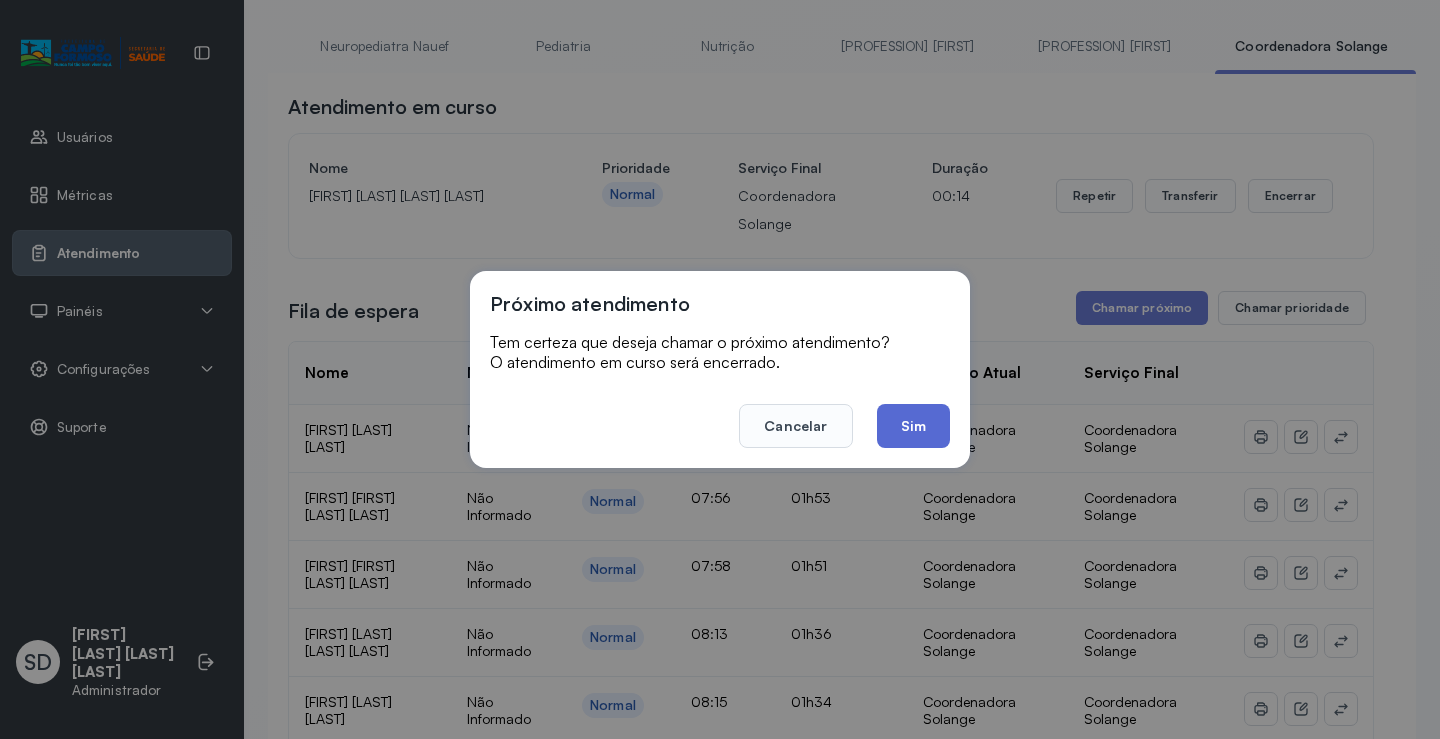 click on "Sim" 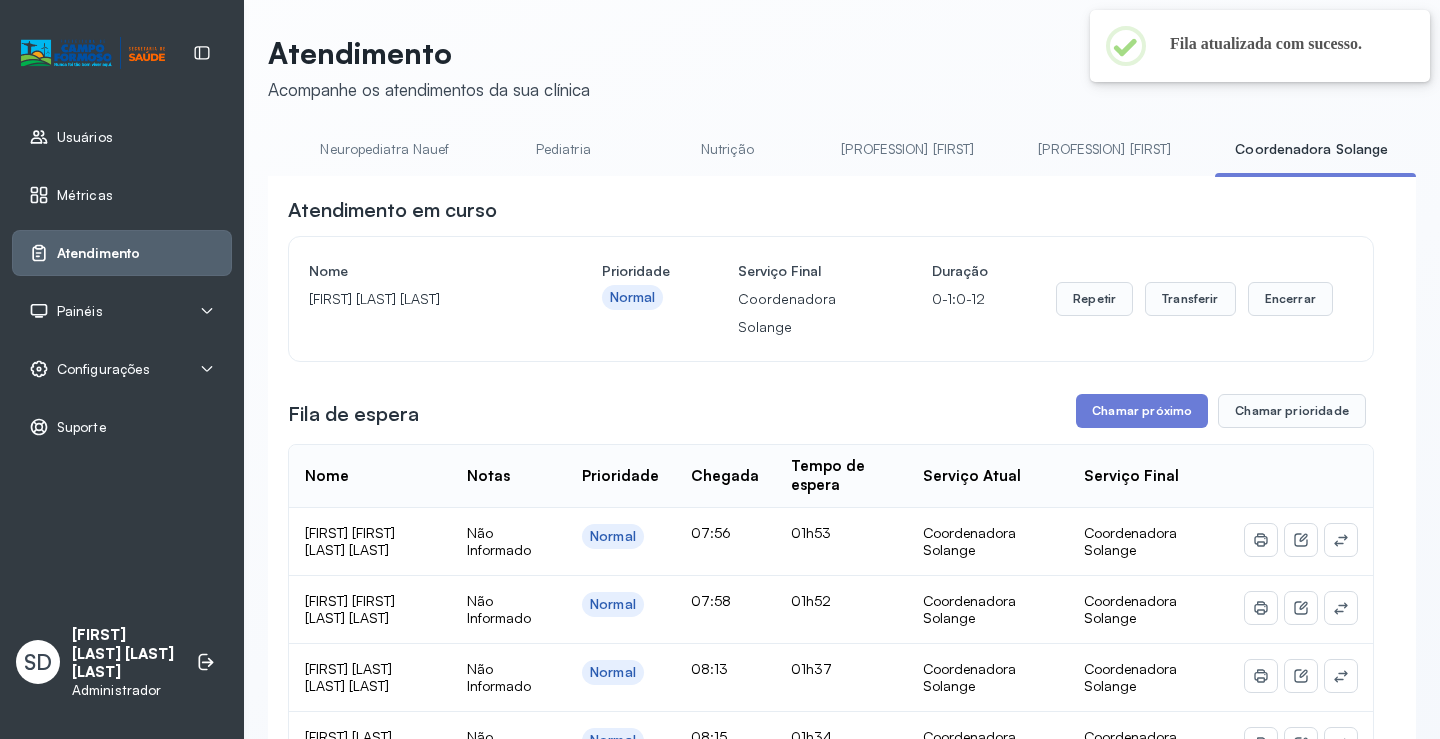 scroll, scrollTop: 104, scrollLeft: 0, axis: vertical 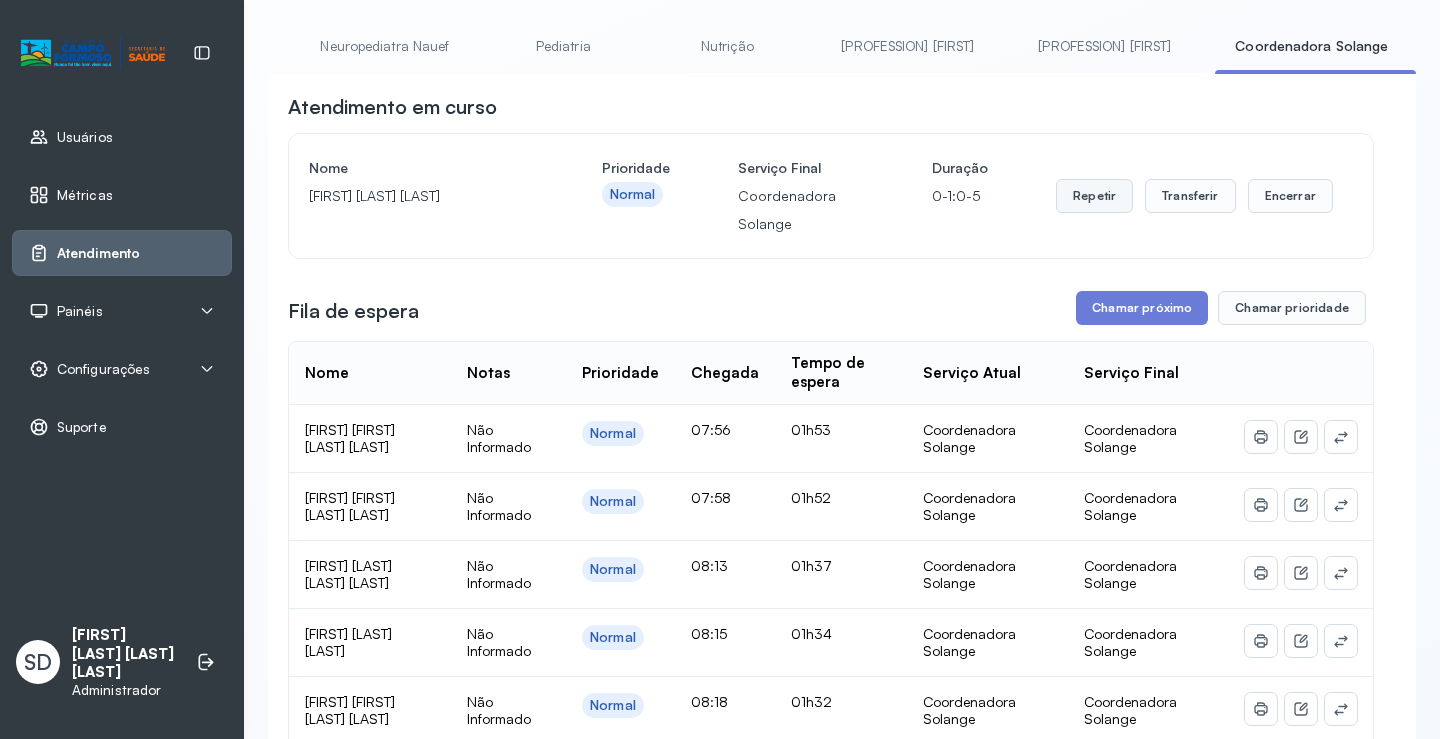 click on "Repetir" at bounding box center [1094, 196] 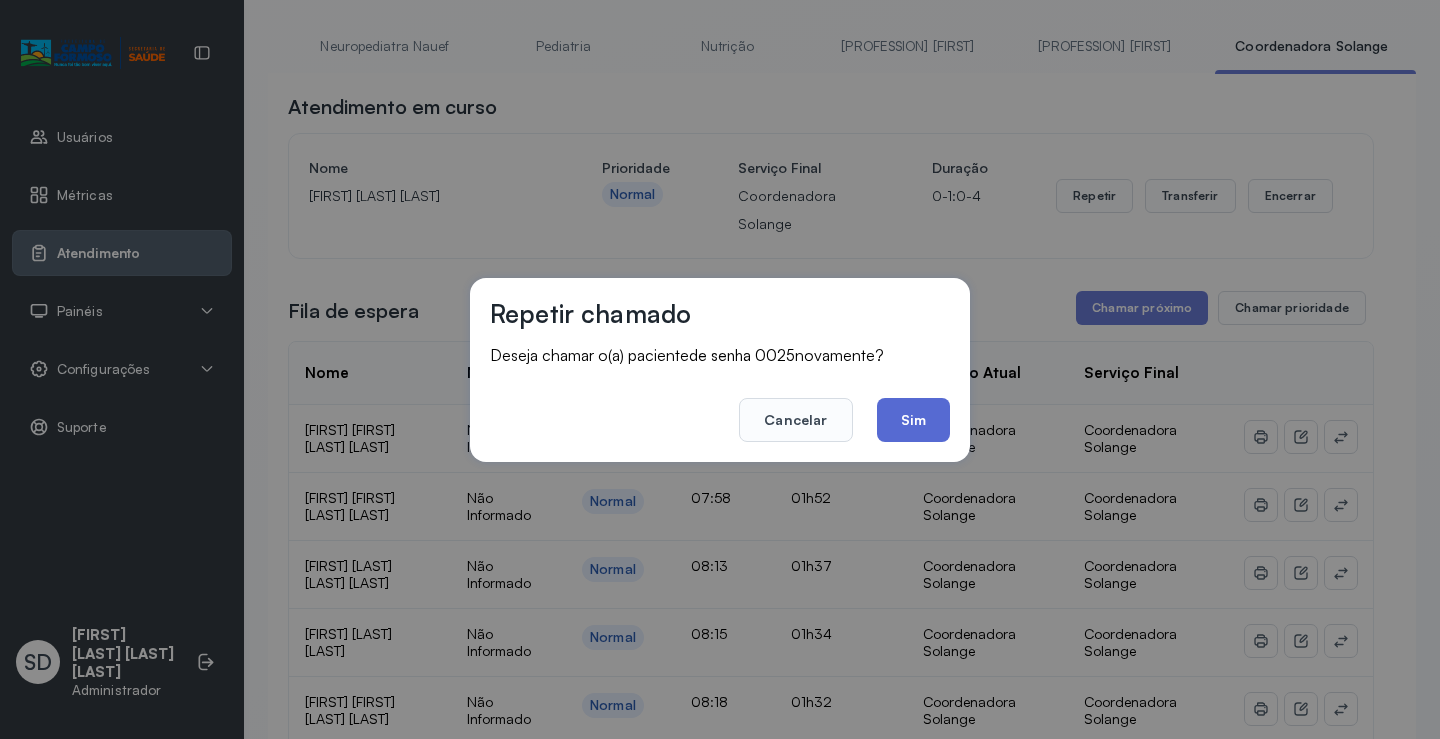 click on "Sim" 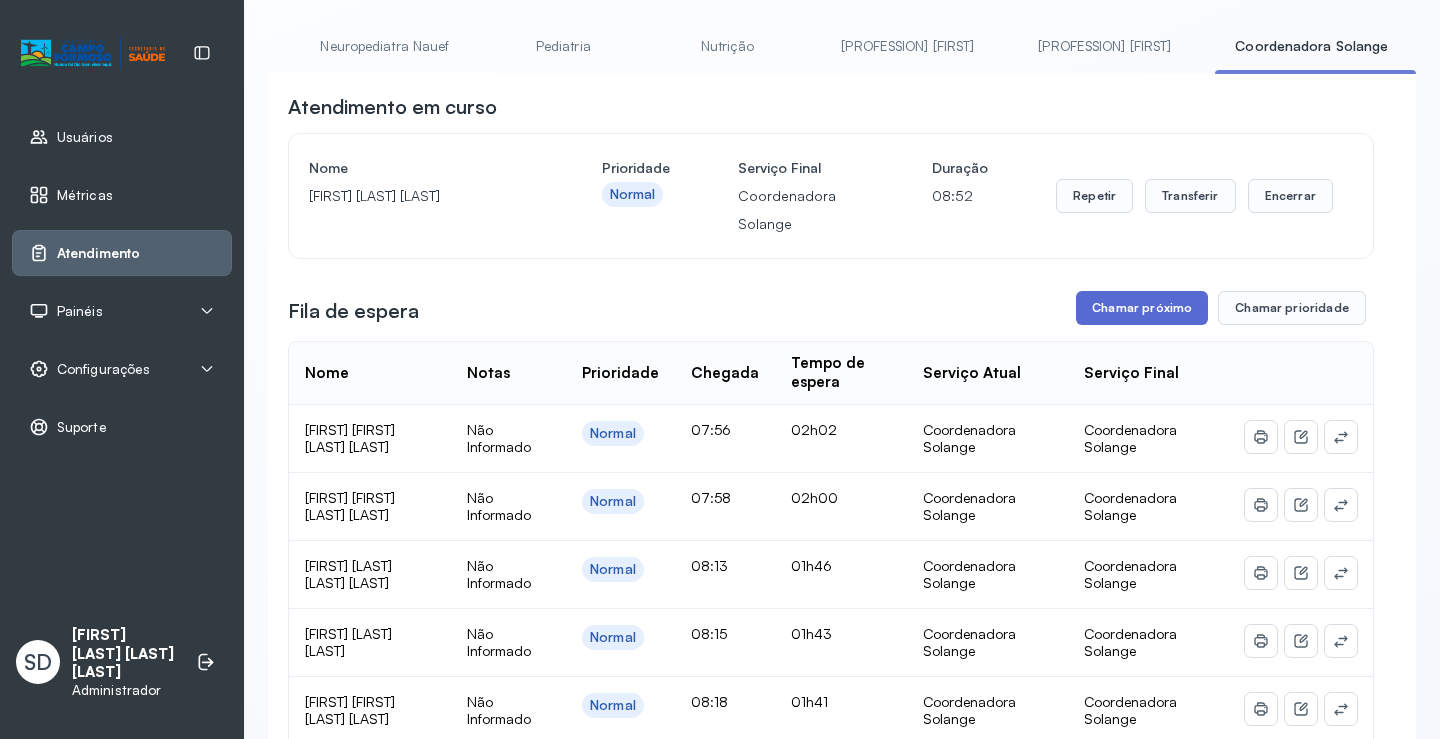 click on "Chamar próximo" at bounding box center (1142, 308) 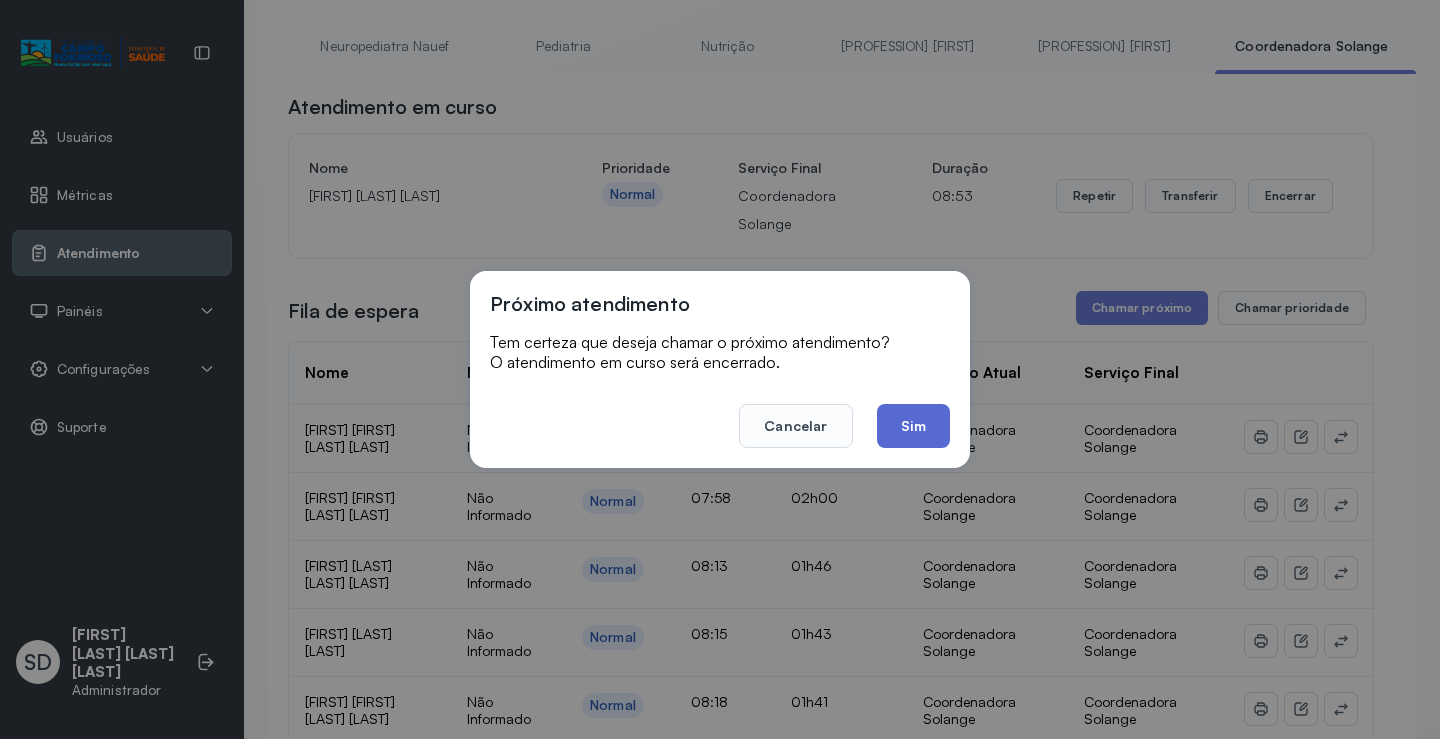 click on "Sim" 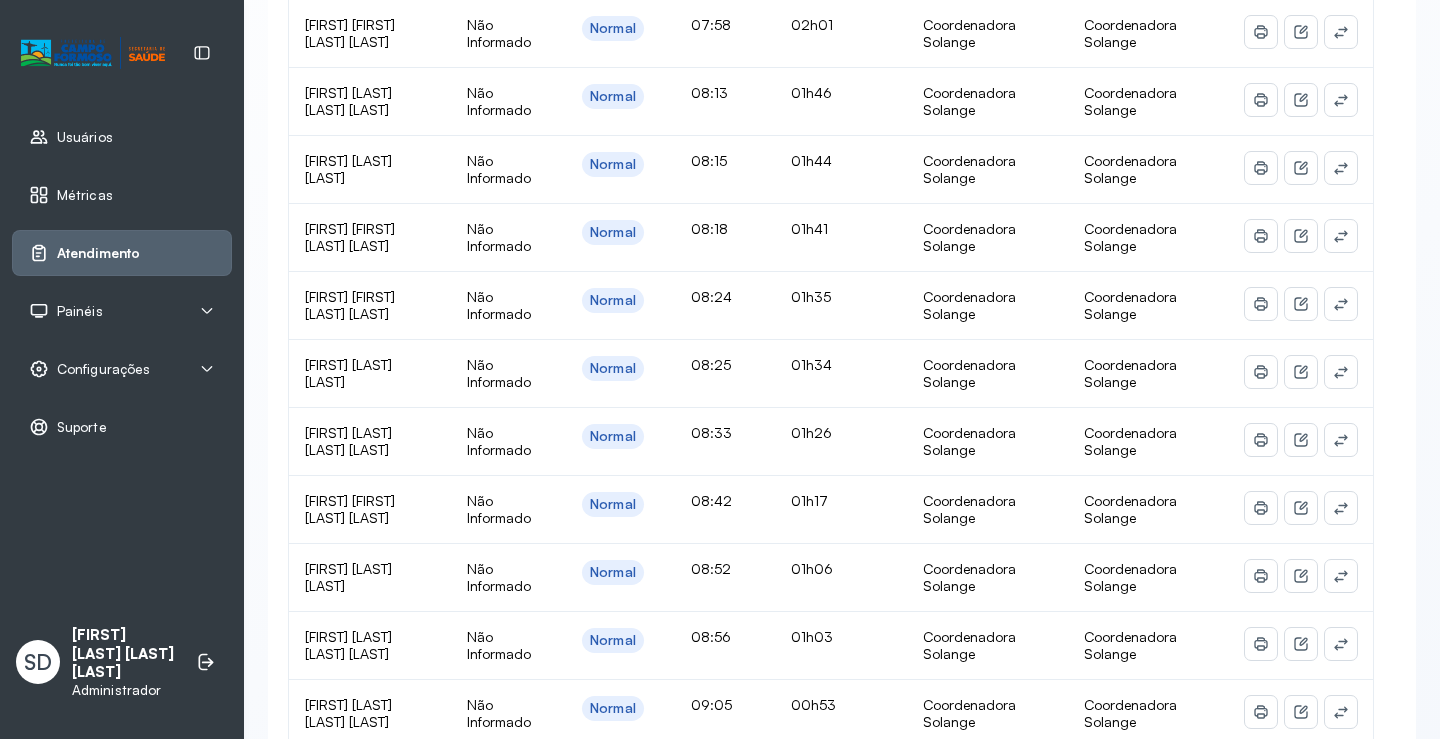 scroll, scrollTop: 678, scrollLeft: 0, axis: vertical 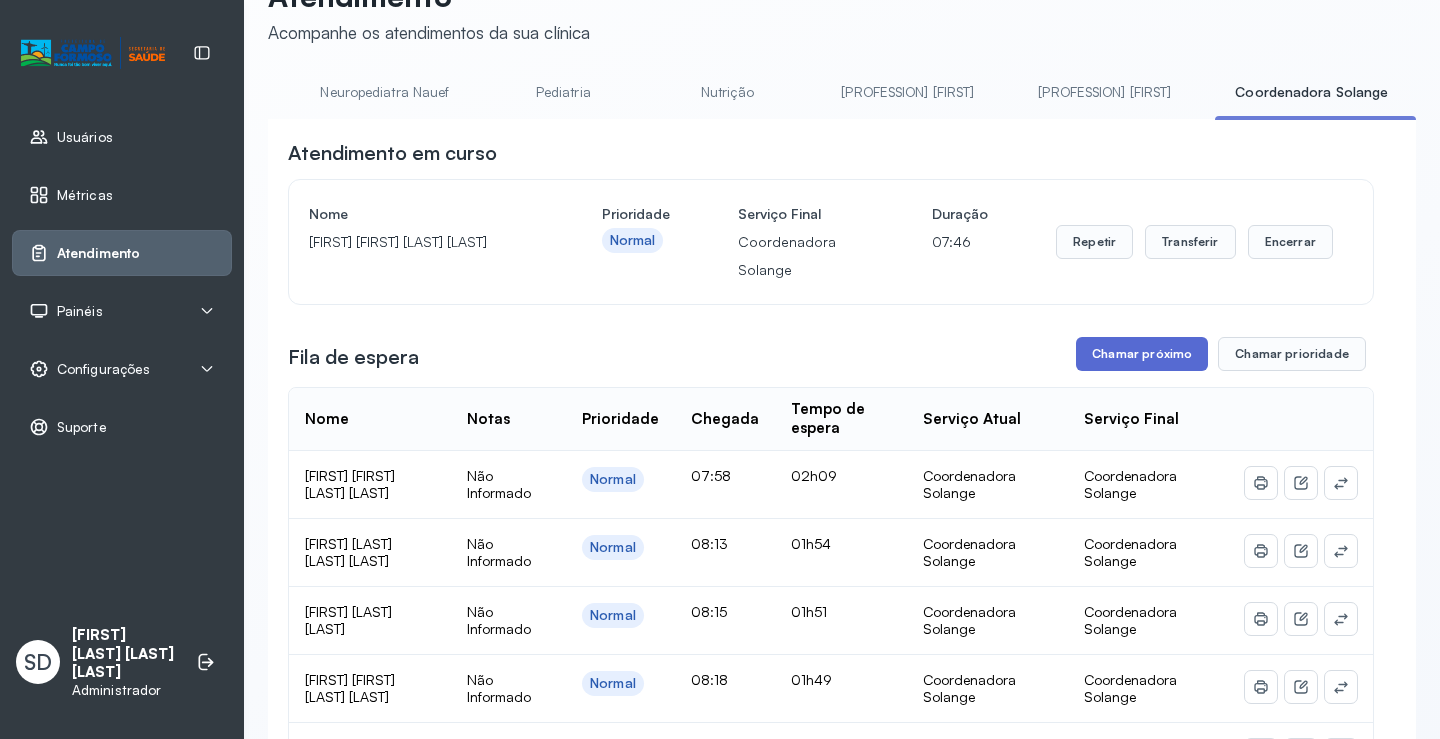 click on "Chamar próximo" at bounding box center [1142, 354] 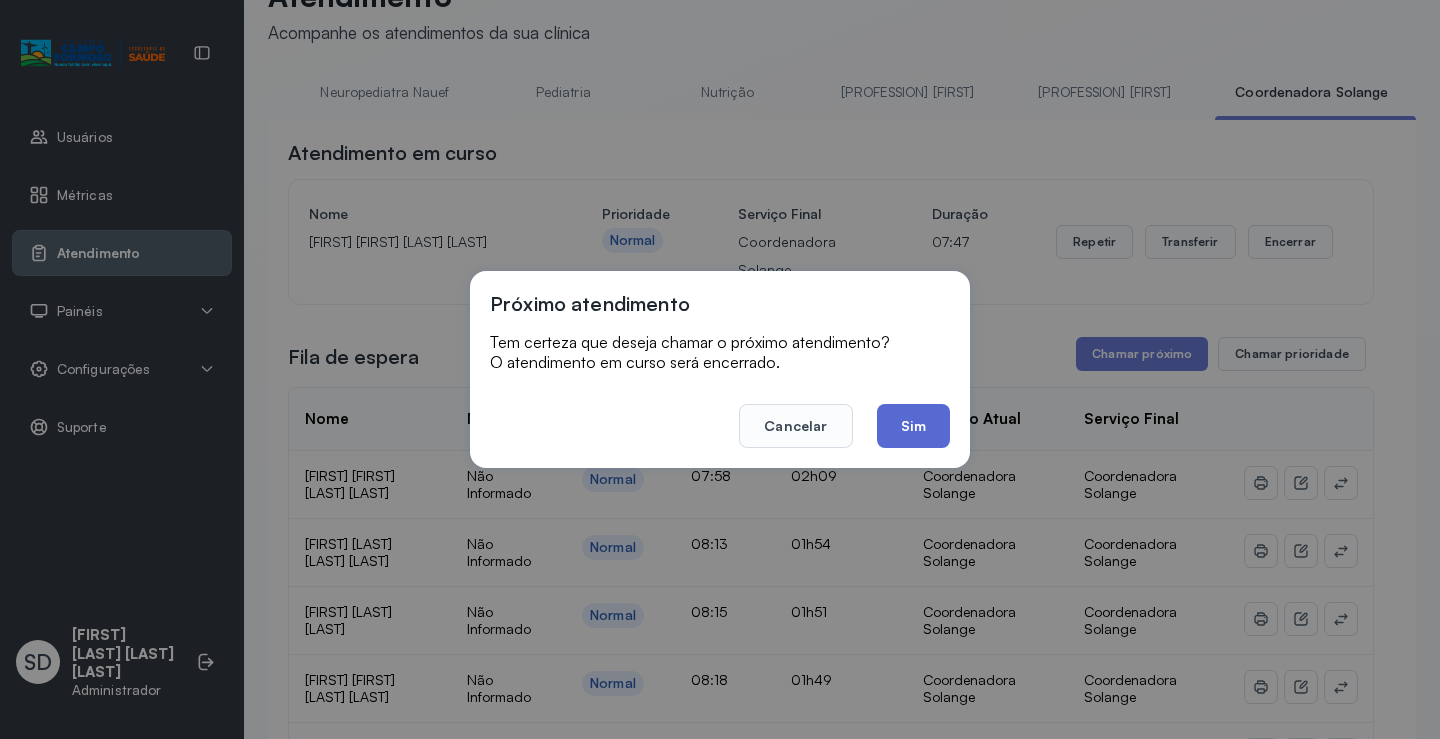 click on "Sim" 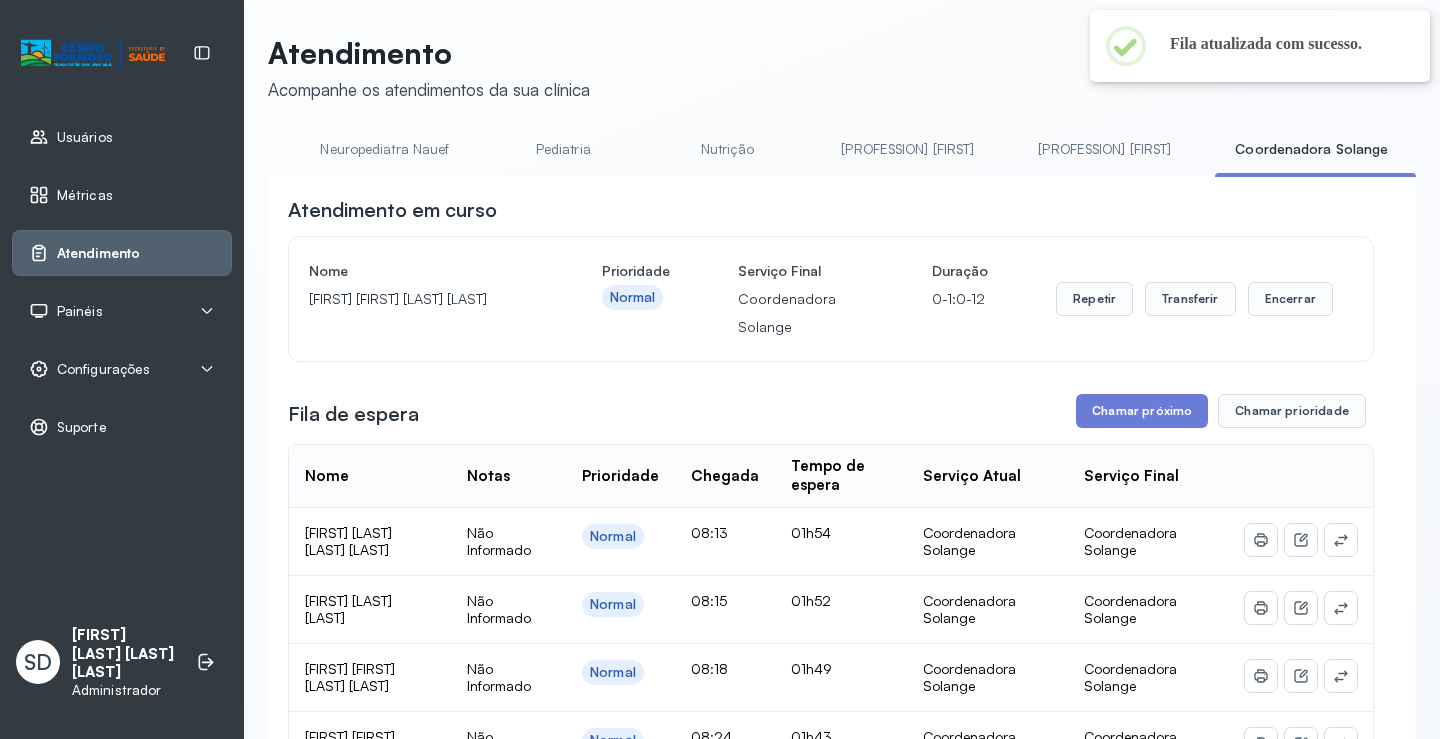 scroll, scrollTop: 58, scrollLeft: 0, axis: vertical 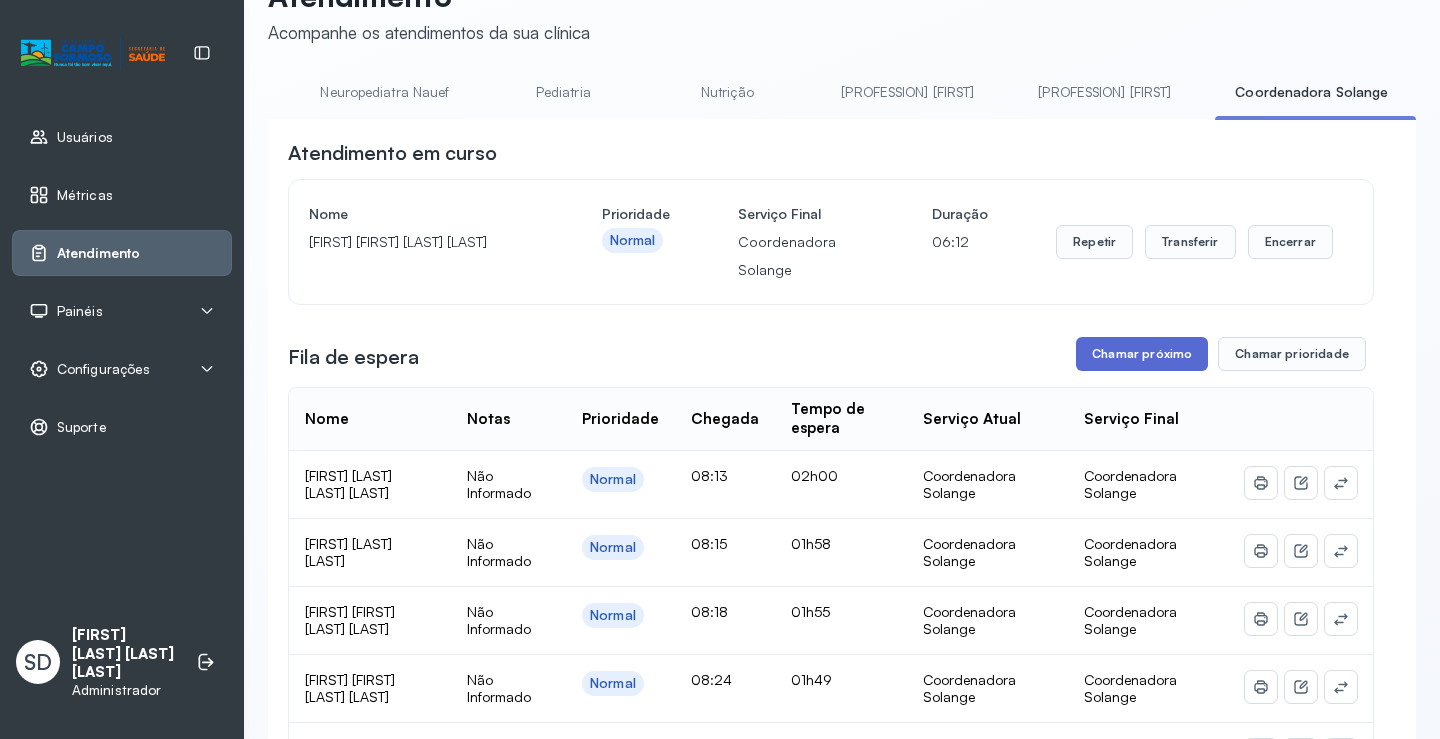 click on "Chamar próximo" at bounding box center (1142, 354) 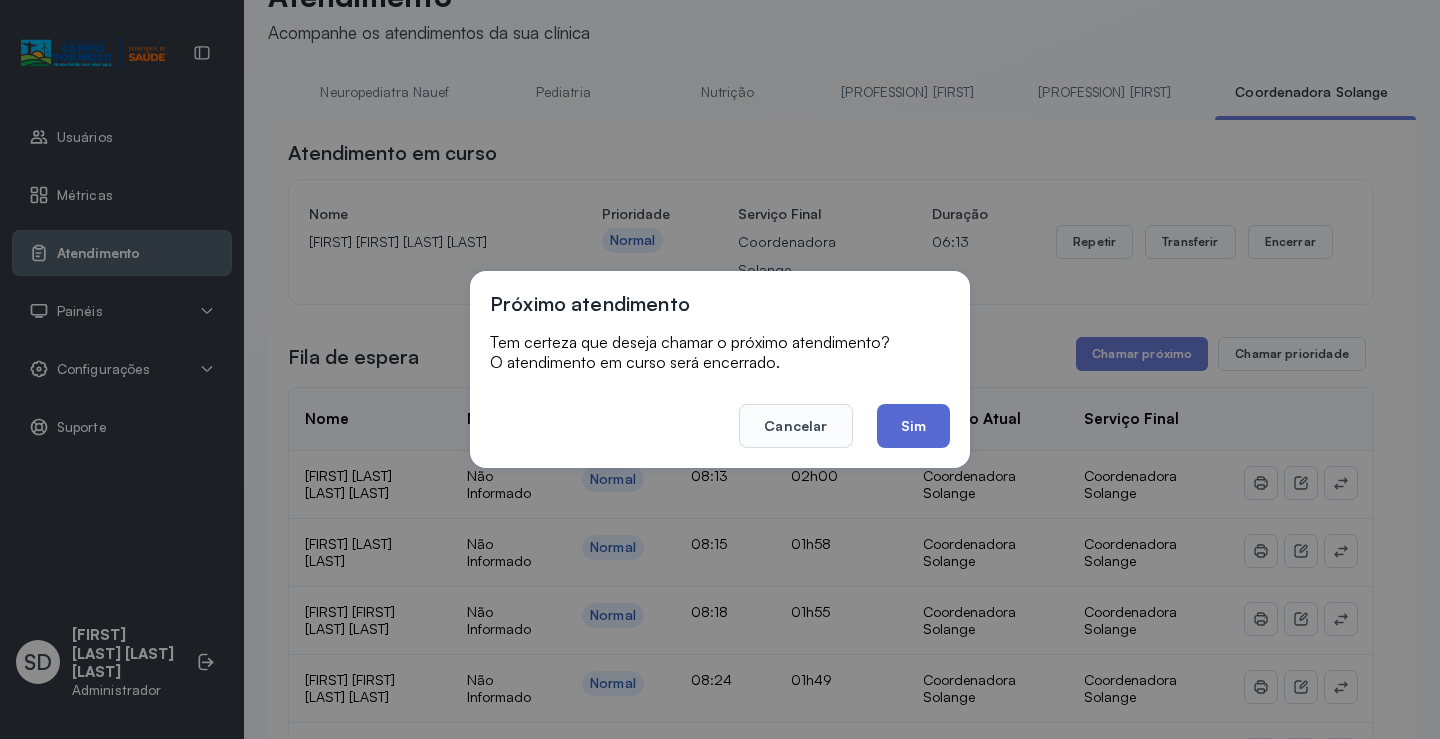 click on "Sim" 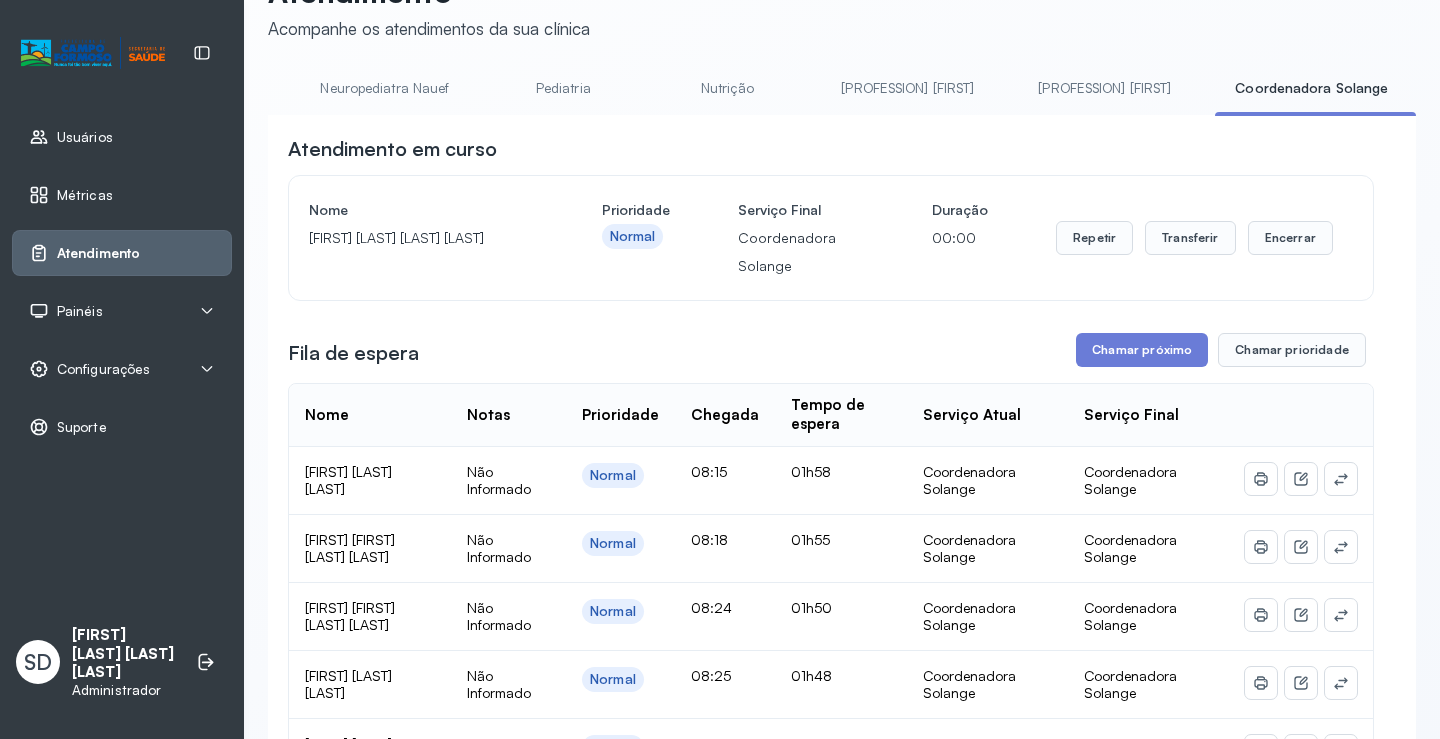 scroll, scrollTop: 0, scrollLeft: 0, axis: both 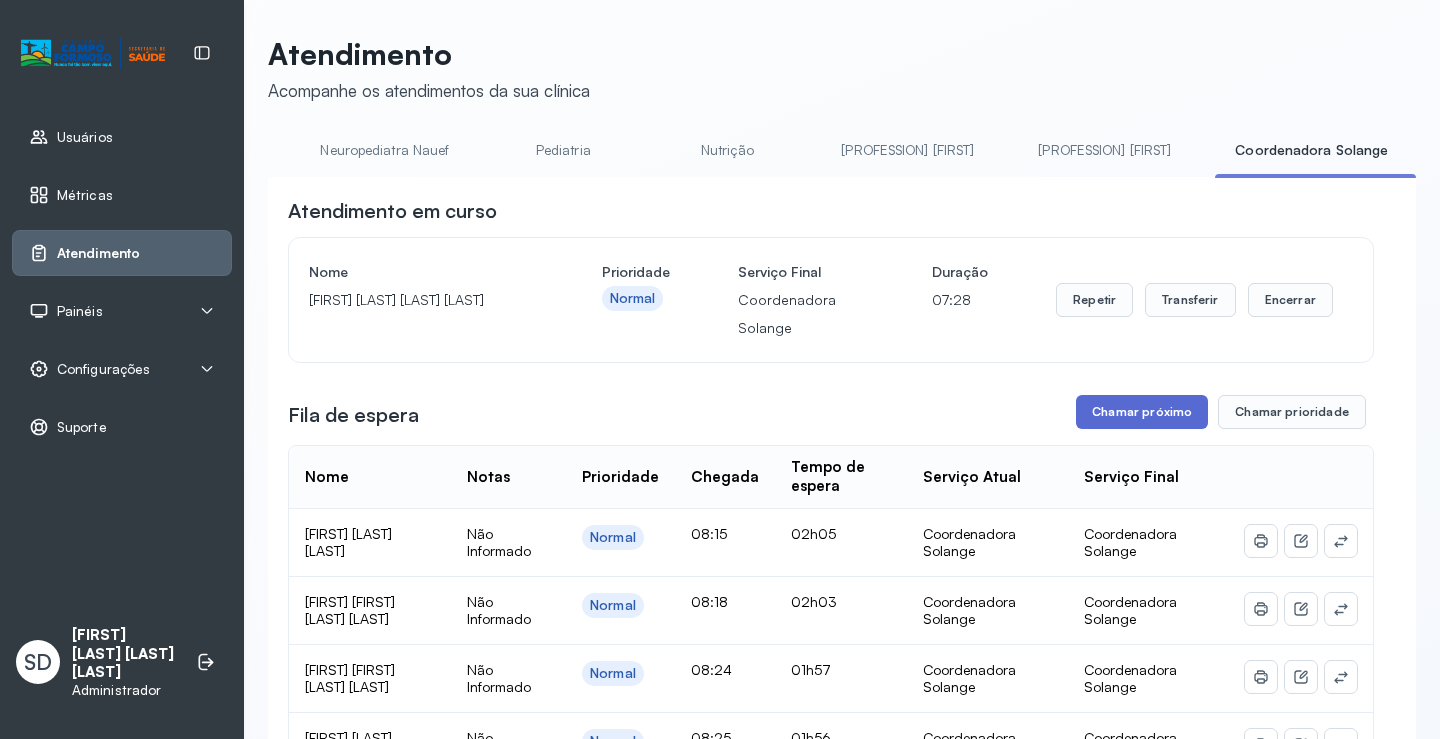 click on "Chamar próximo" at bounding box center (1142, 412) 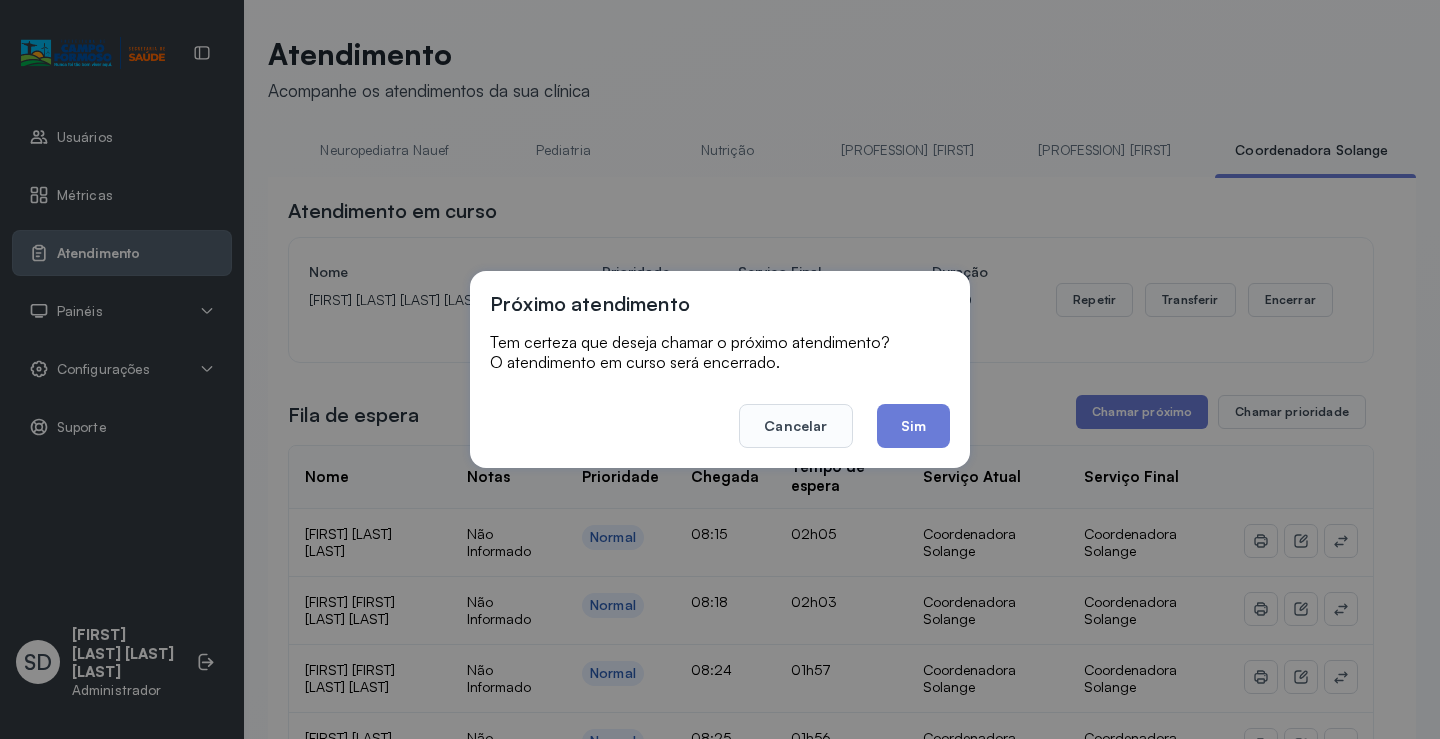 click on "Sim" 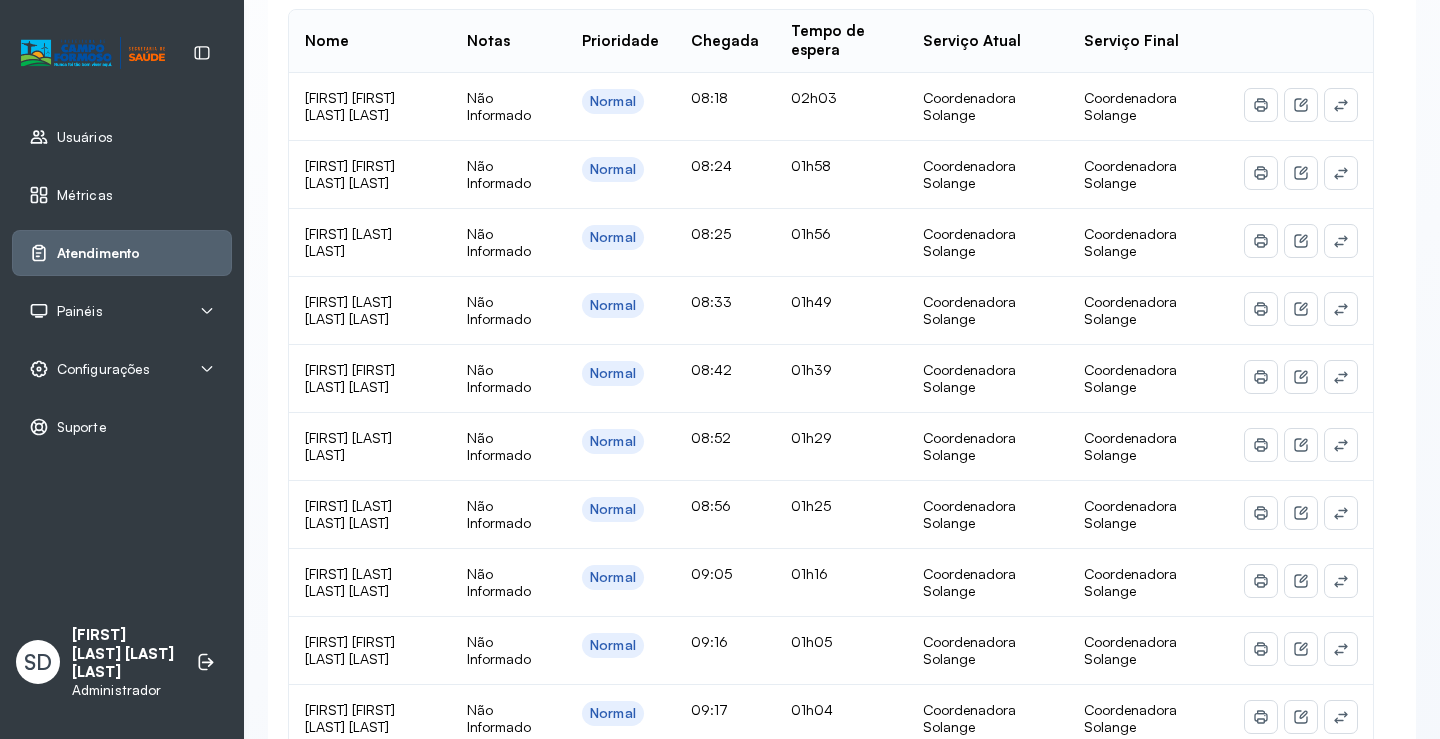 scroll, scrollTop: 0, scrollLeft: 0, axis: both 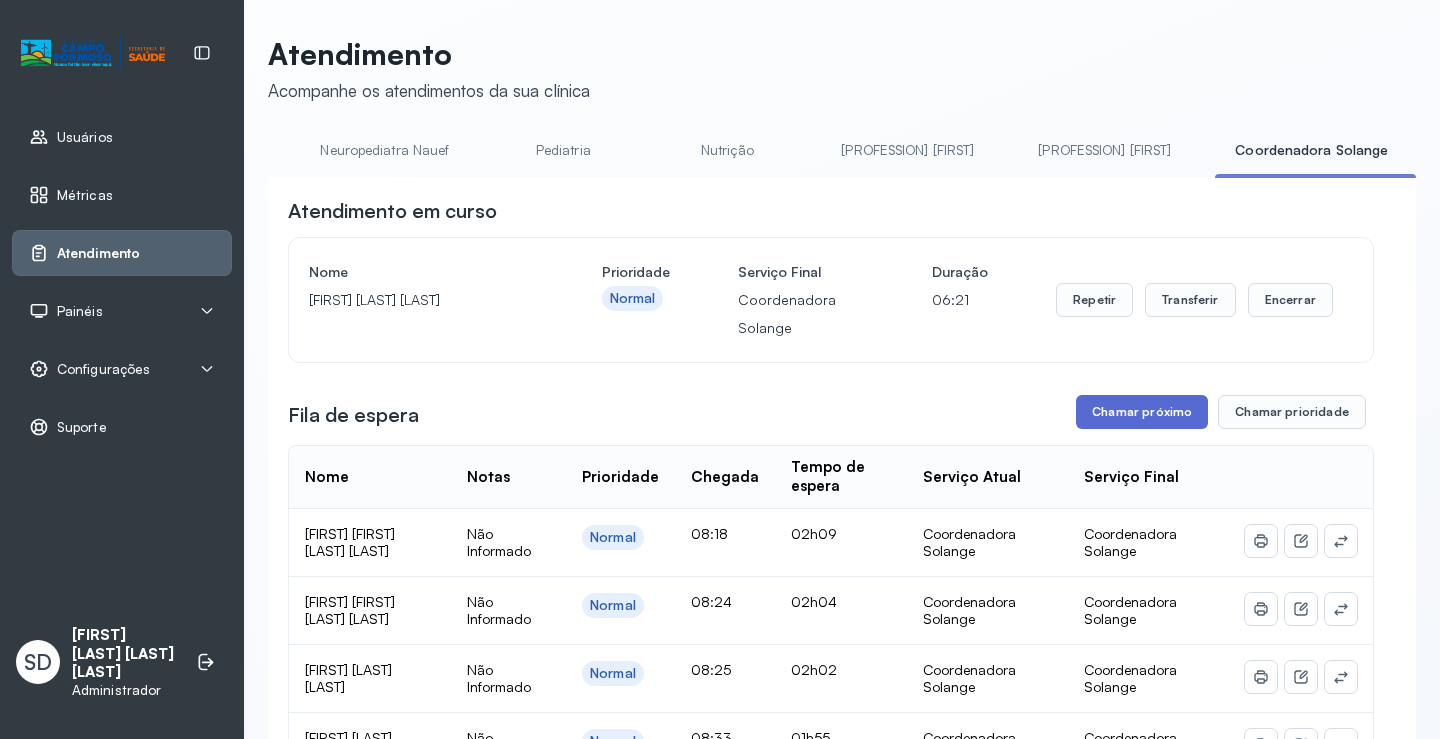 click on "Chamar próximo" at bounding box center (1142, 412) 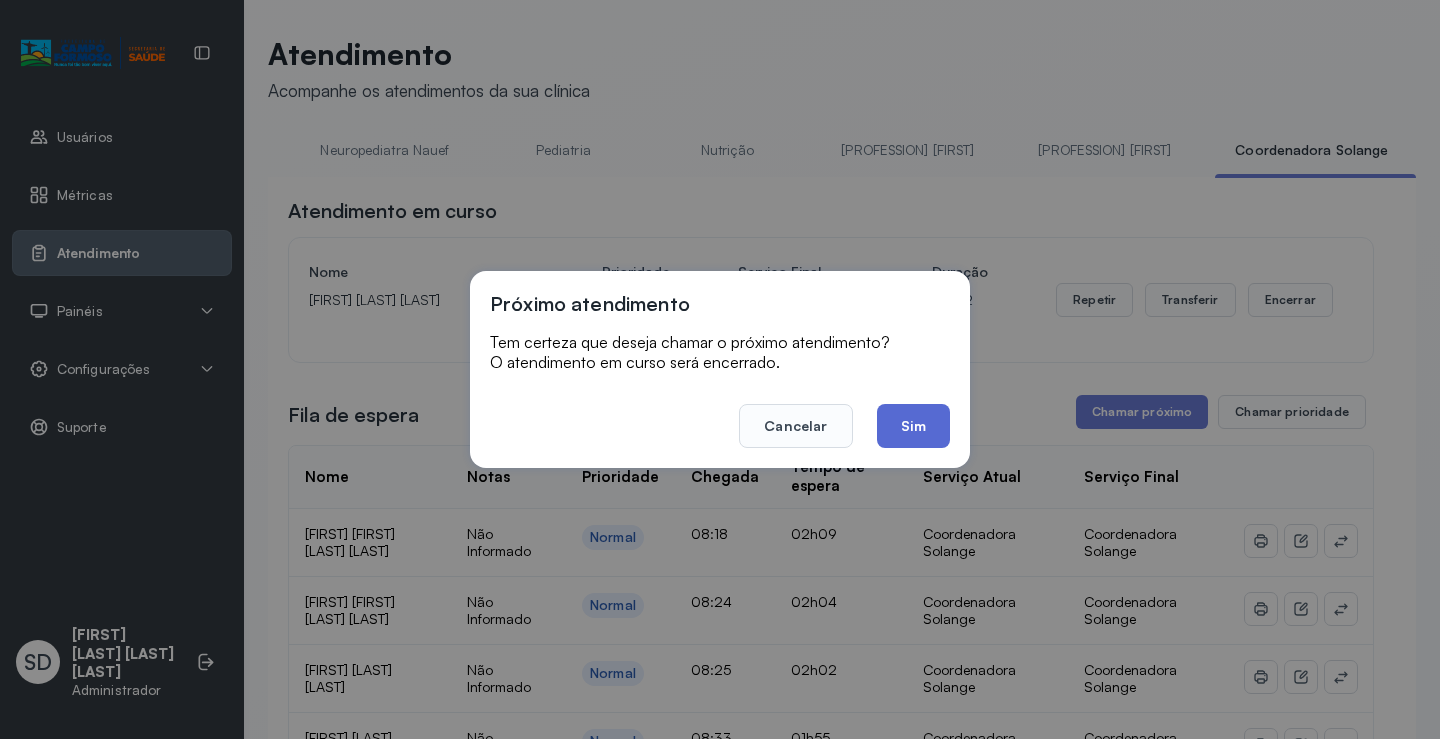 click on "Sim" 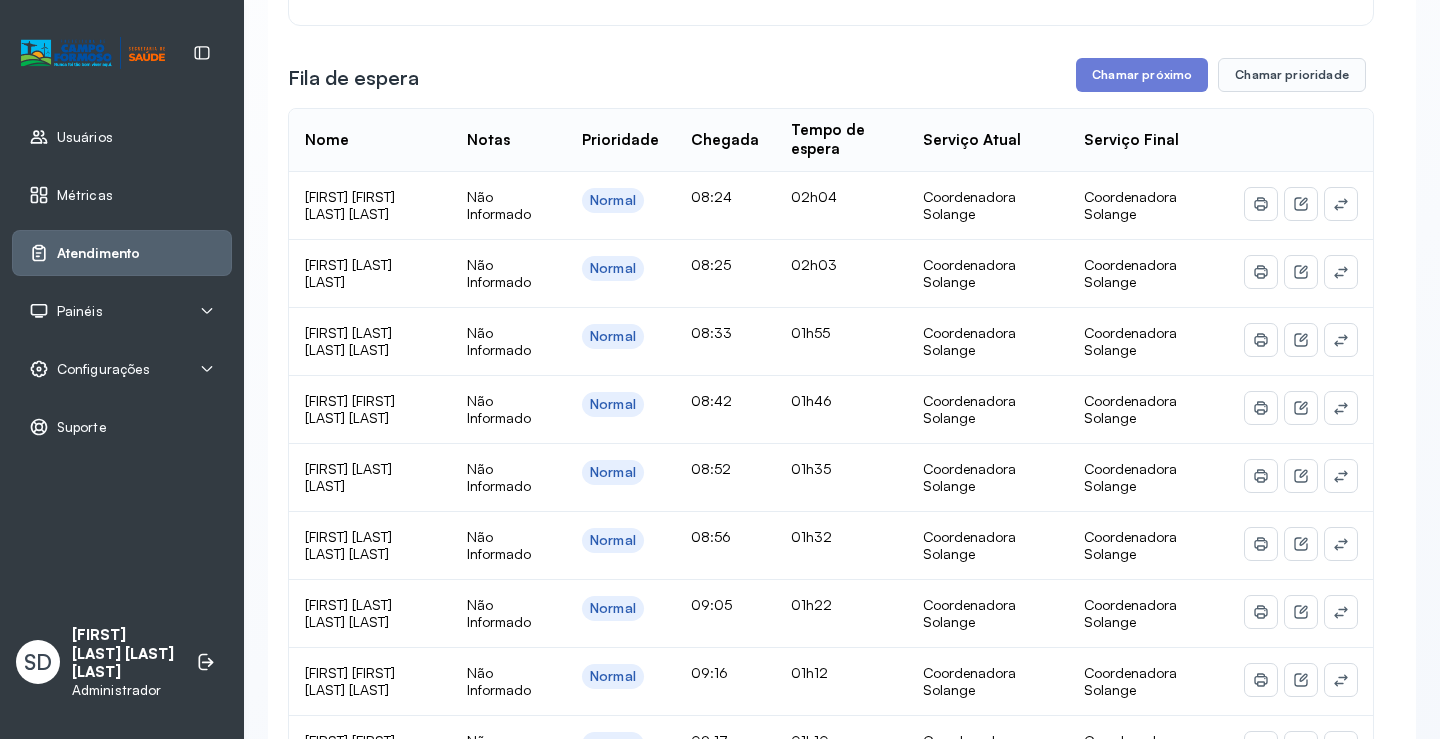 scroll, scrollTop: 266, scrollLeft: 0, axis: vertical 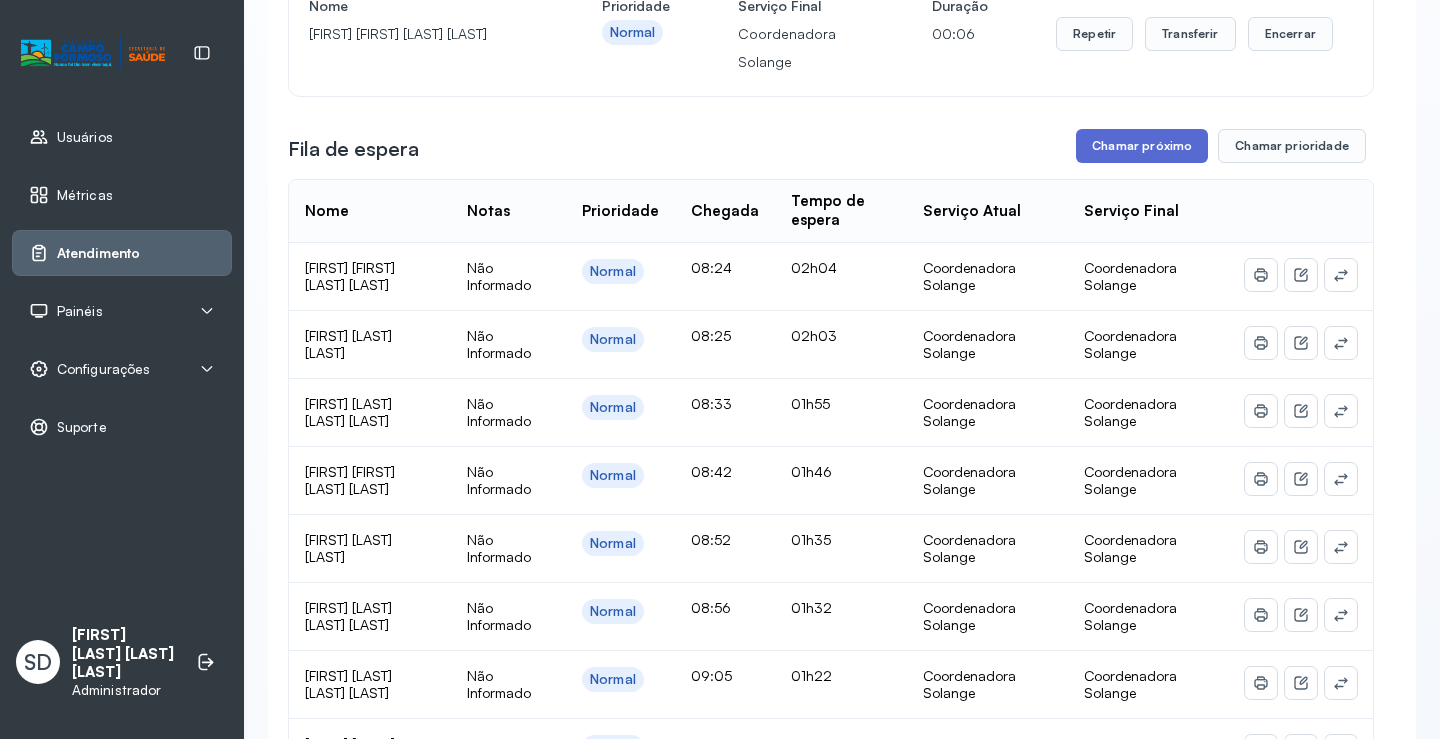 click on "Chamar próximo" at bounding box center (1142, 146) 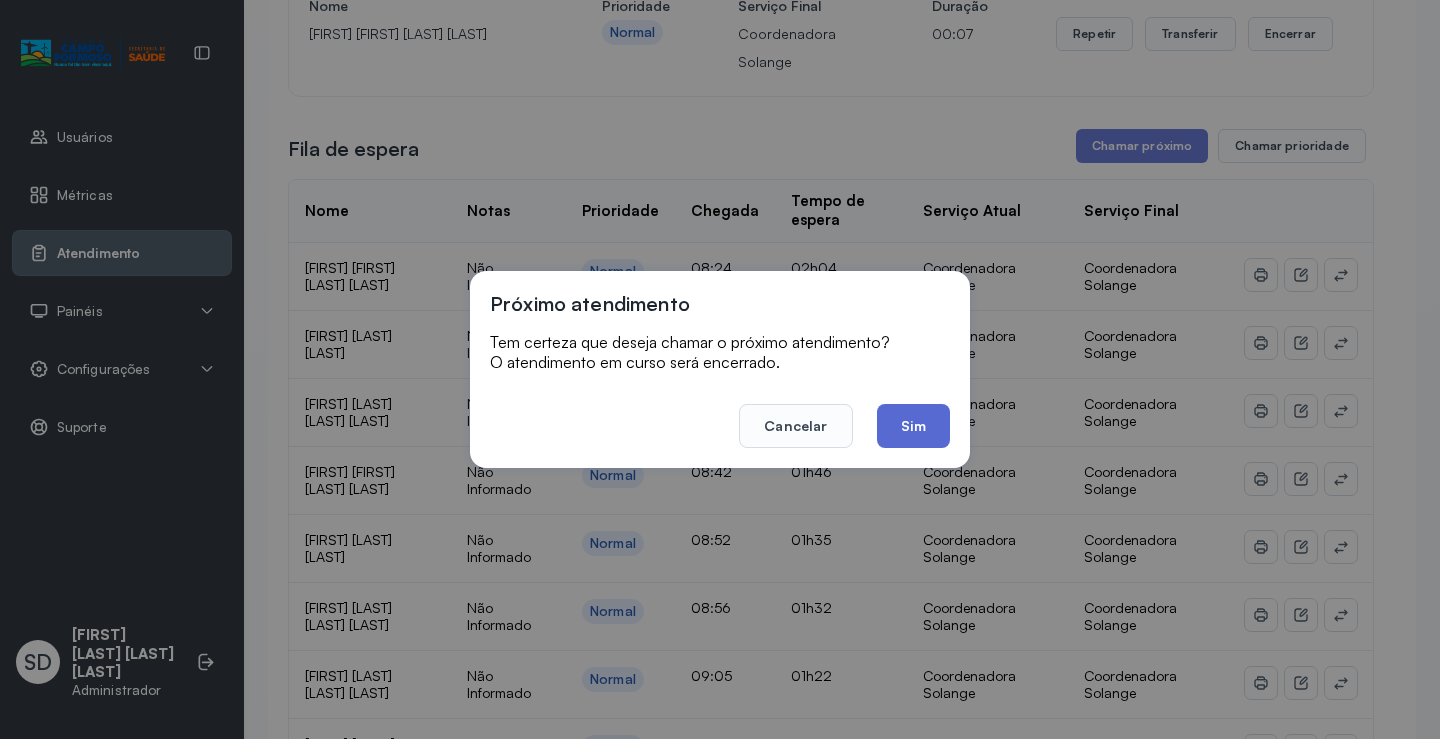 click on "Sim" 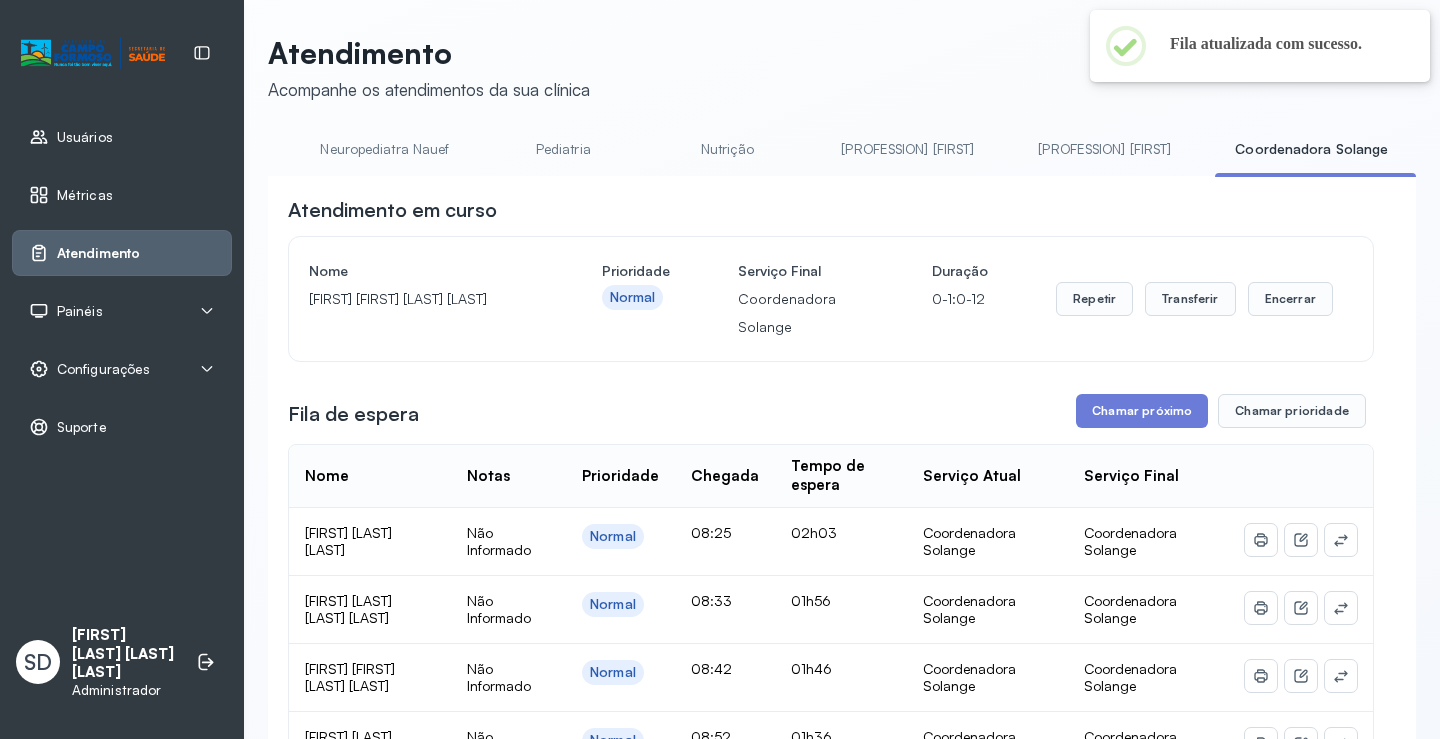 scroll, scrollTop: 266, scrollLeft: 0, axis: vertical 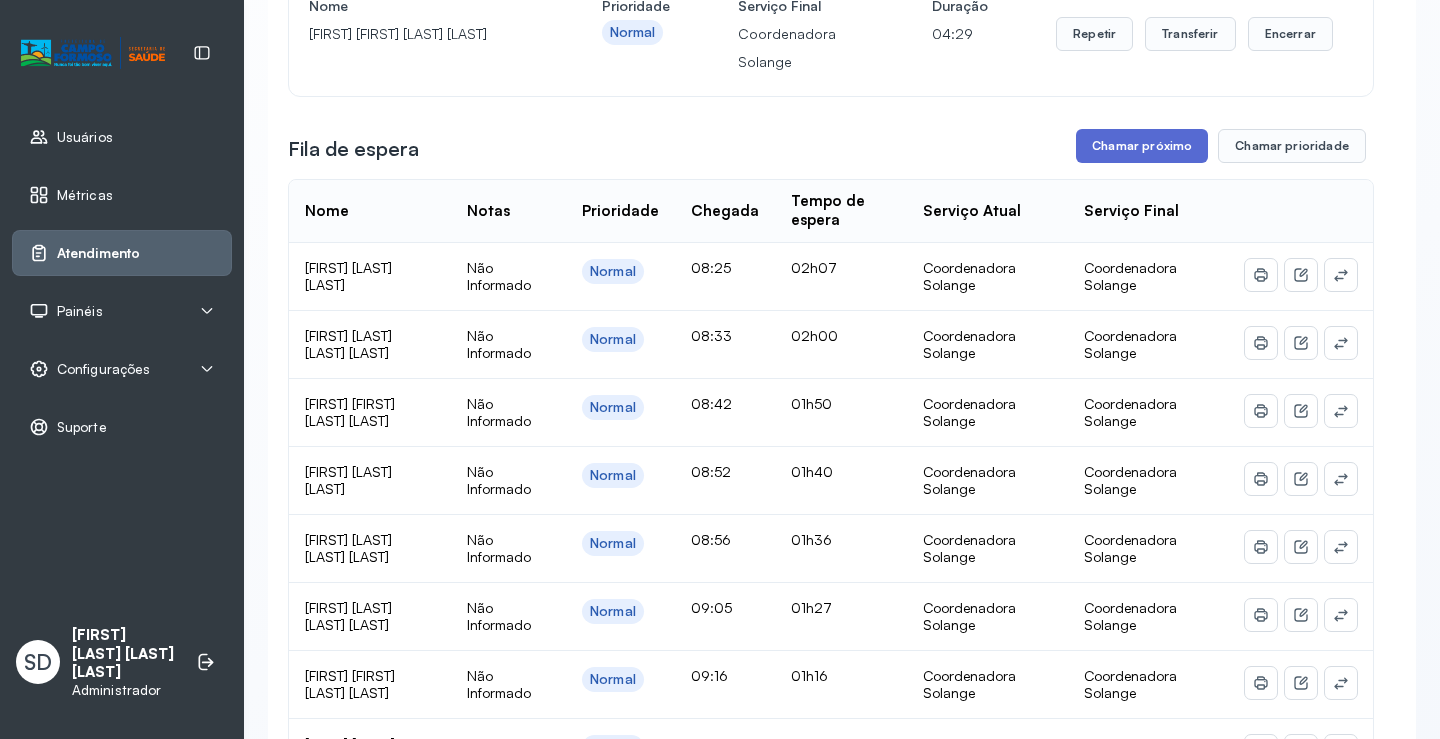 click on "Chamar próximo" at bounding box center (1142, 146) 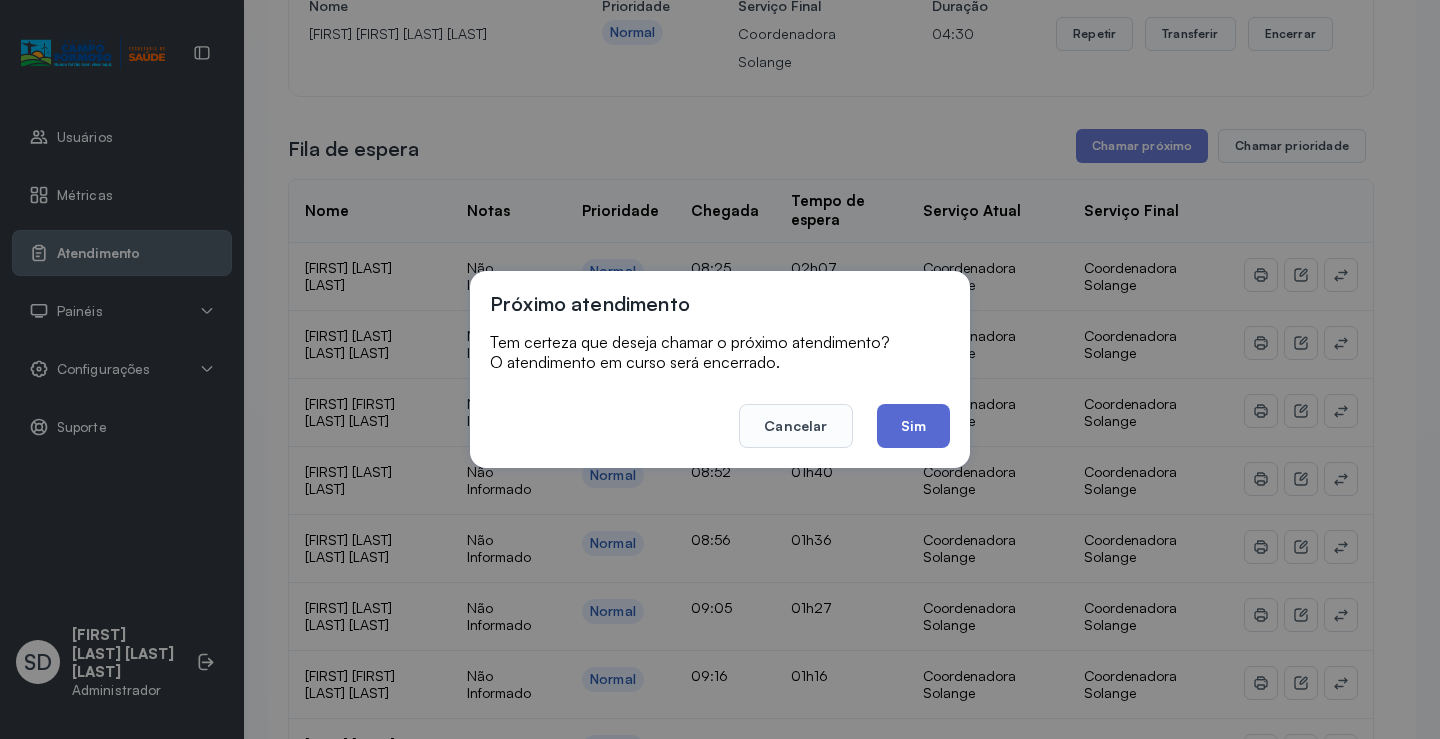 click on "Sim" 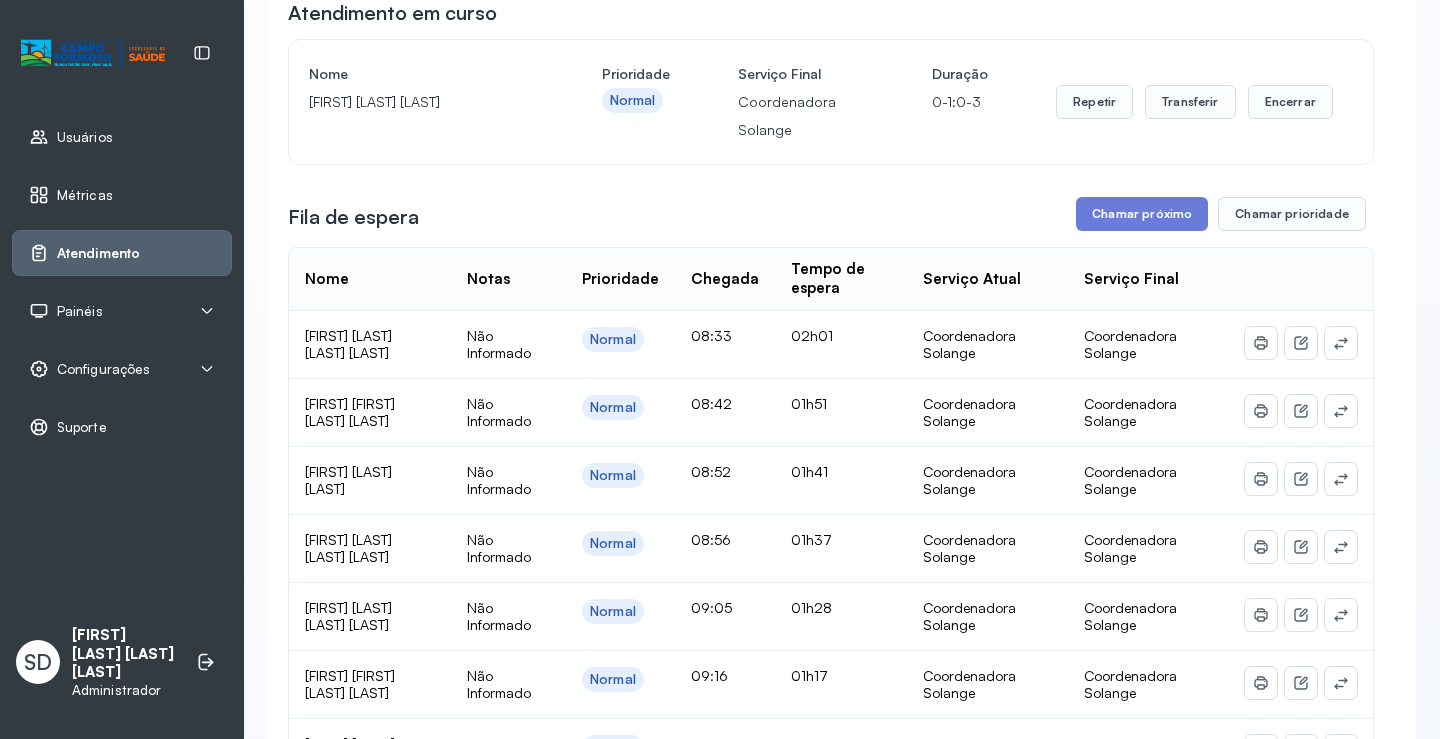 scroll, scrollTop: 166, scrollLeft: 0, axis: vertical 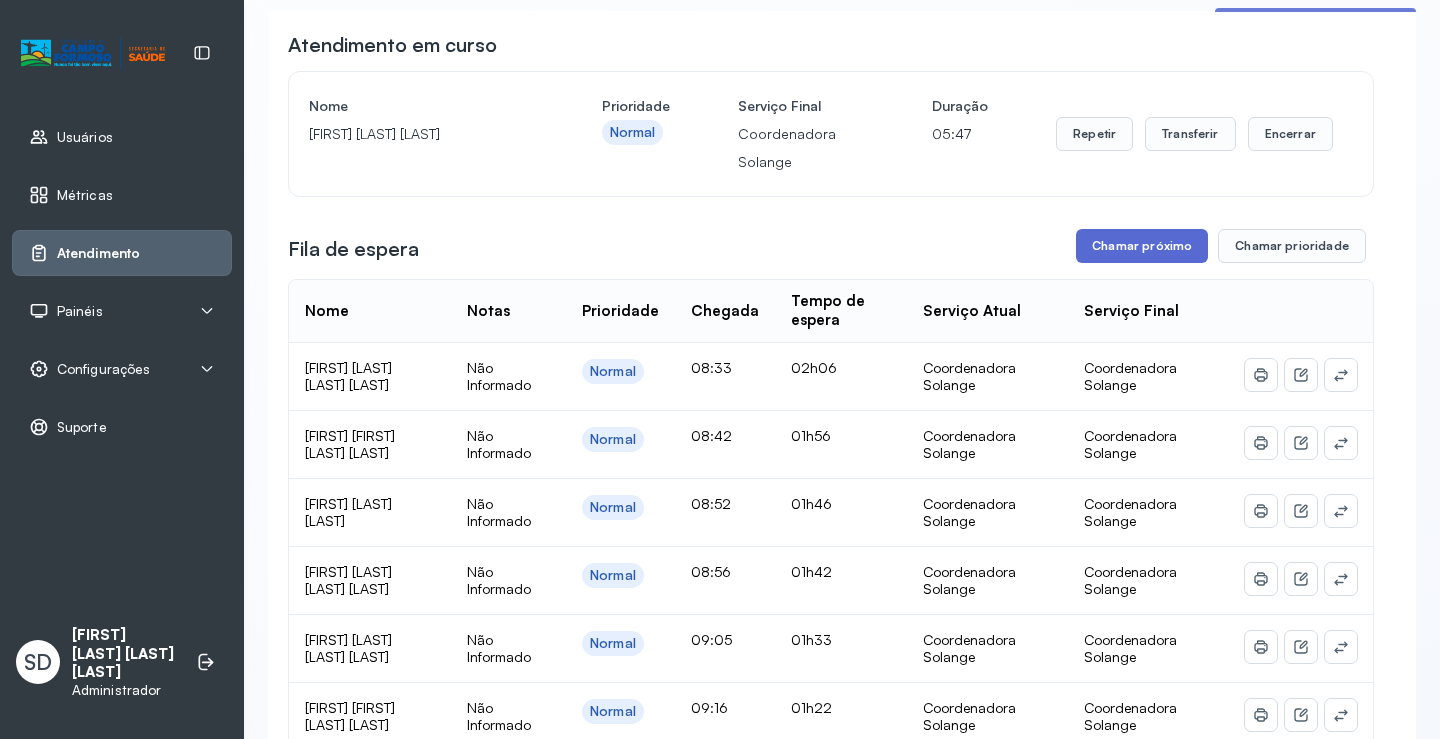click on "Chamar próximo" at bounding box center (1142, 246) 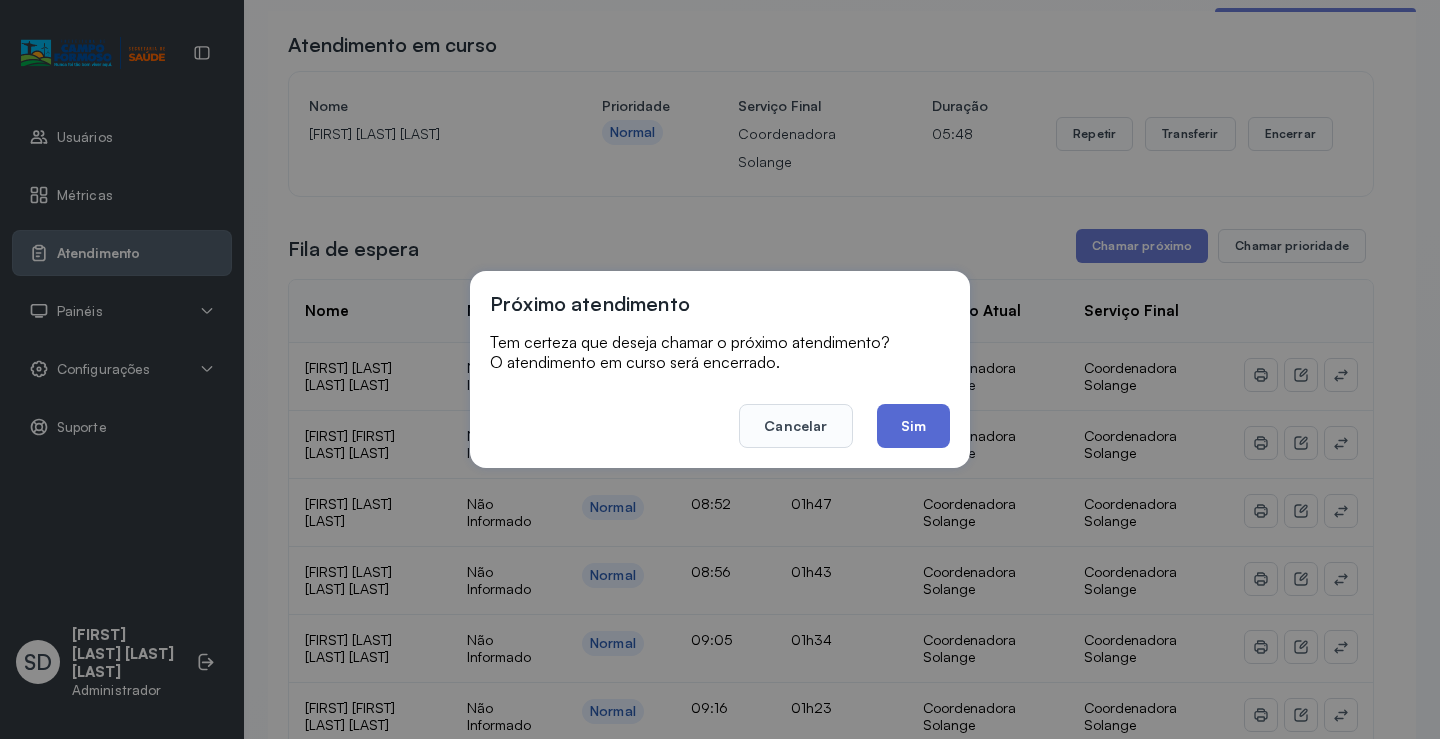click on "Sim" 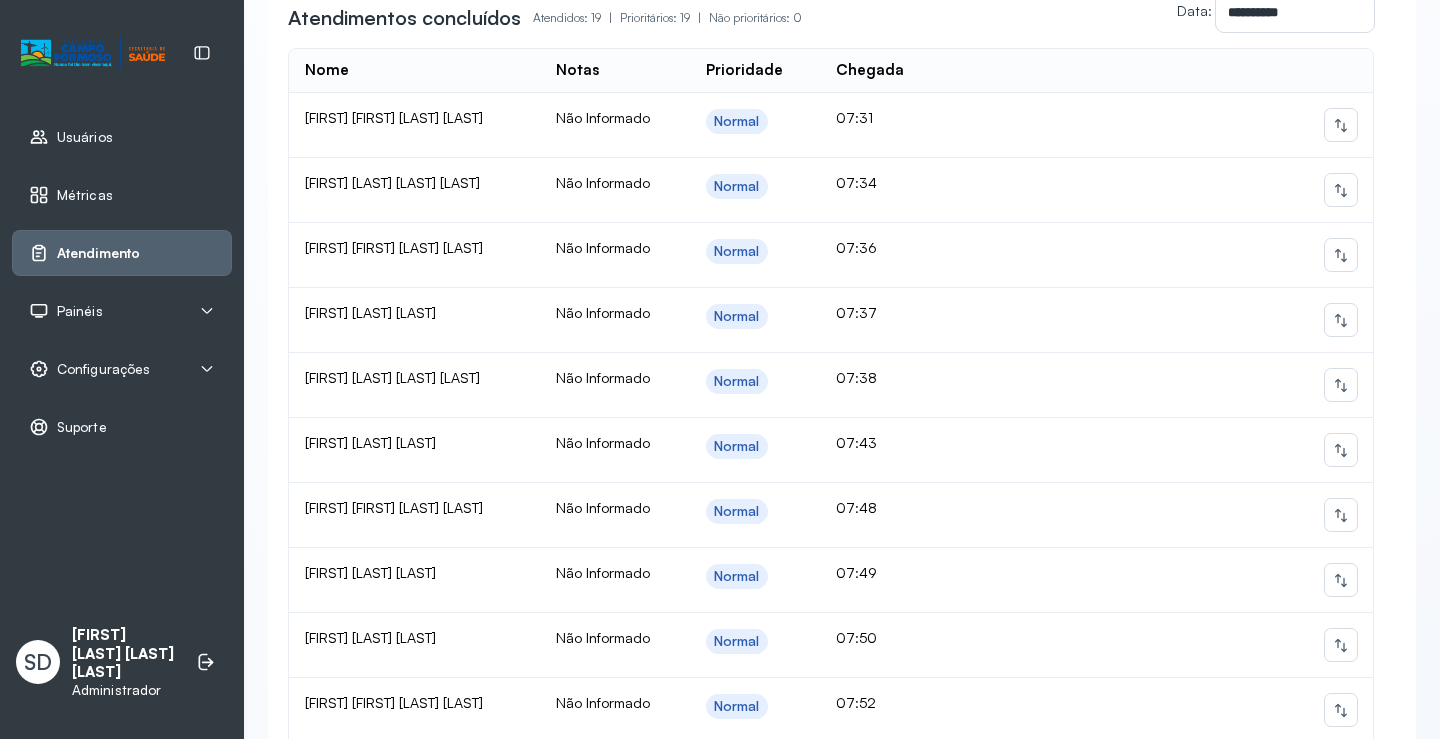 scroll, scrollTop: 1466, scrollLeft: 0, axis: vertical 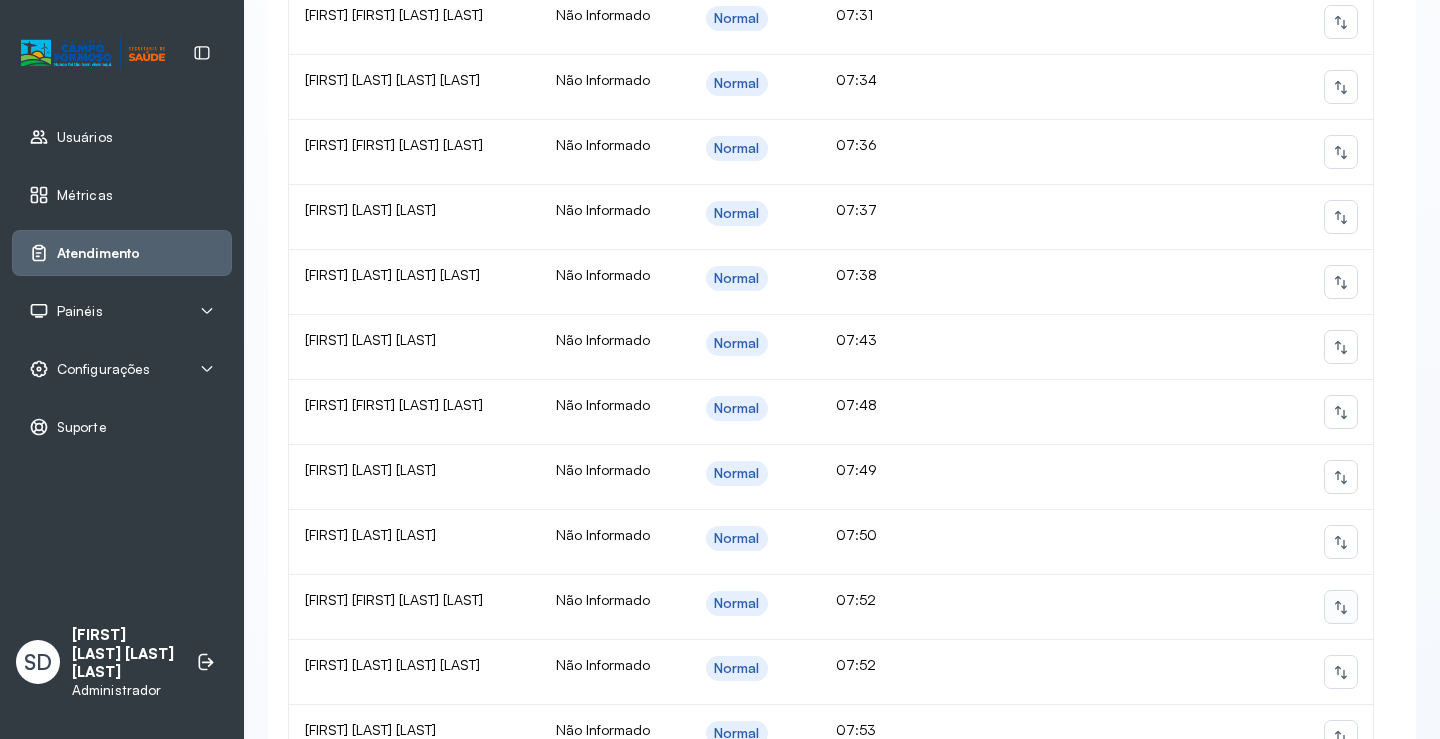 click 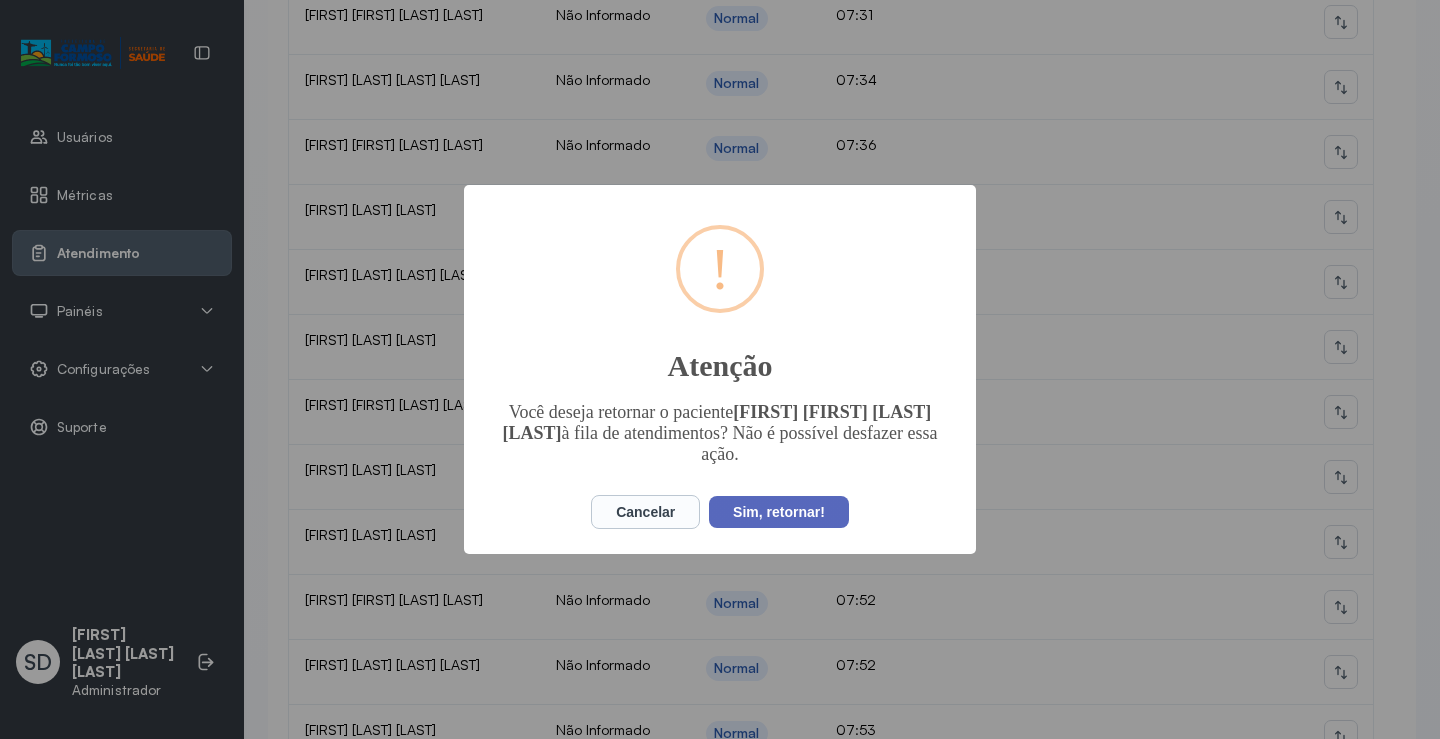 click on "Sim, retornar!" at bounding box center (779, 512) 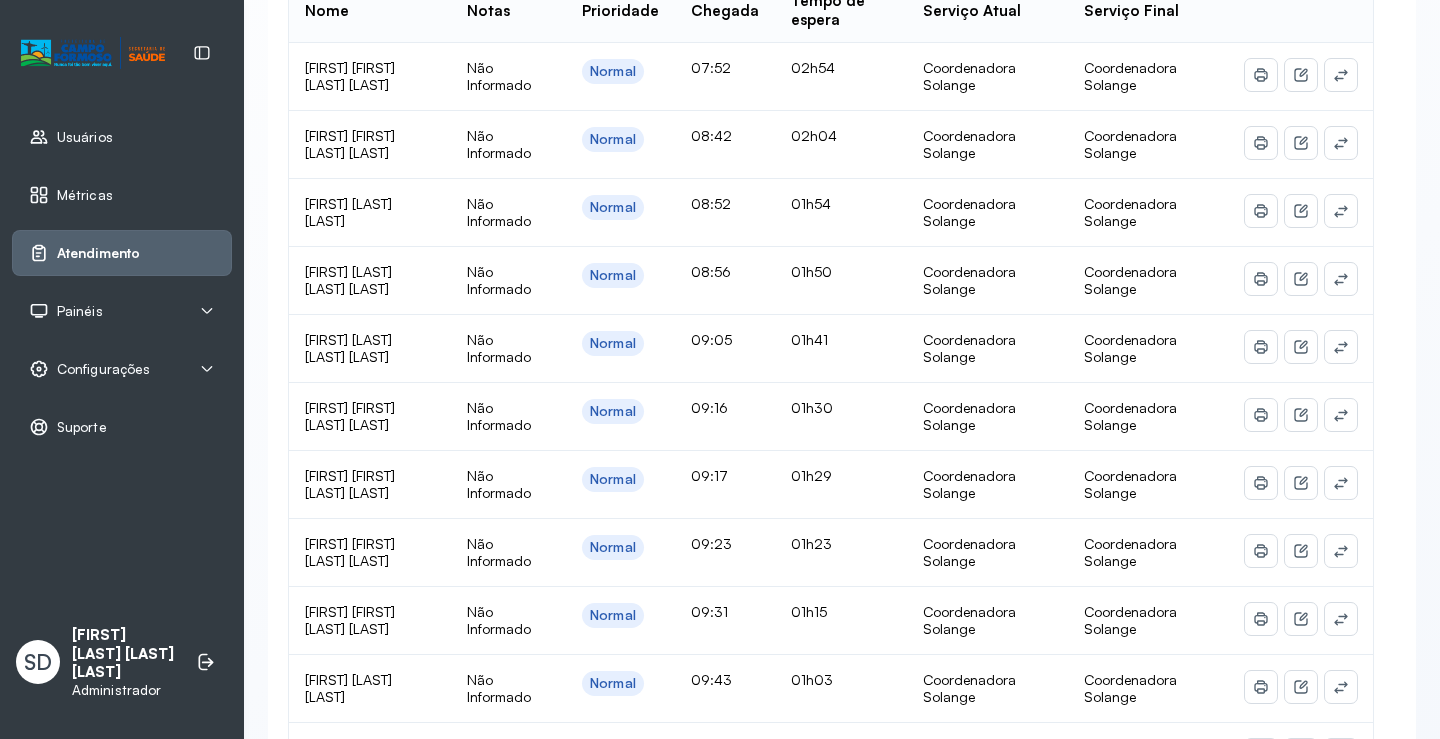 scroll, scrollTop: 366, scrollLeft: 0, axis: vertical 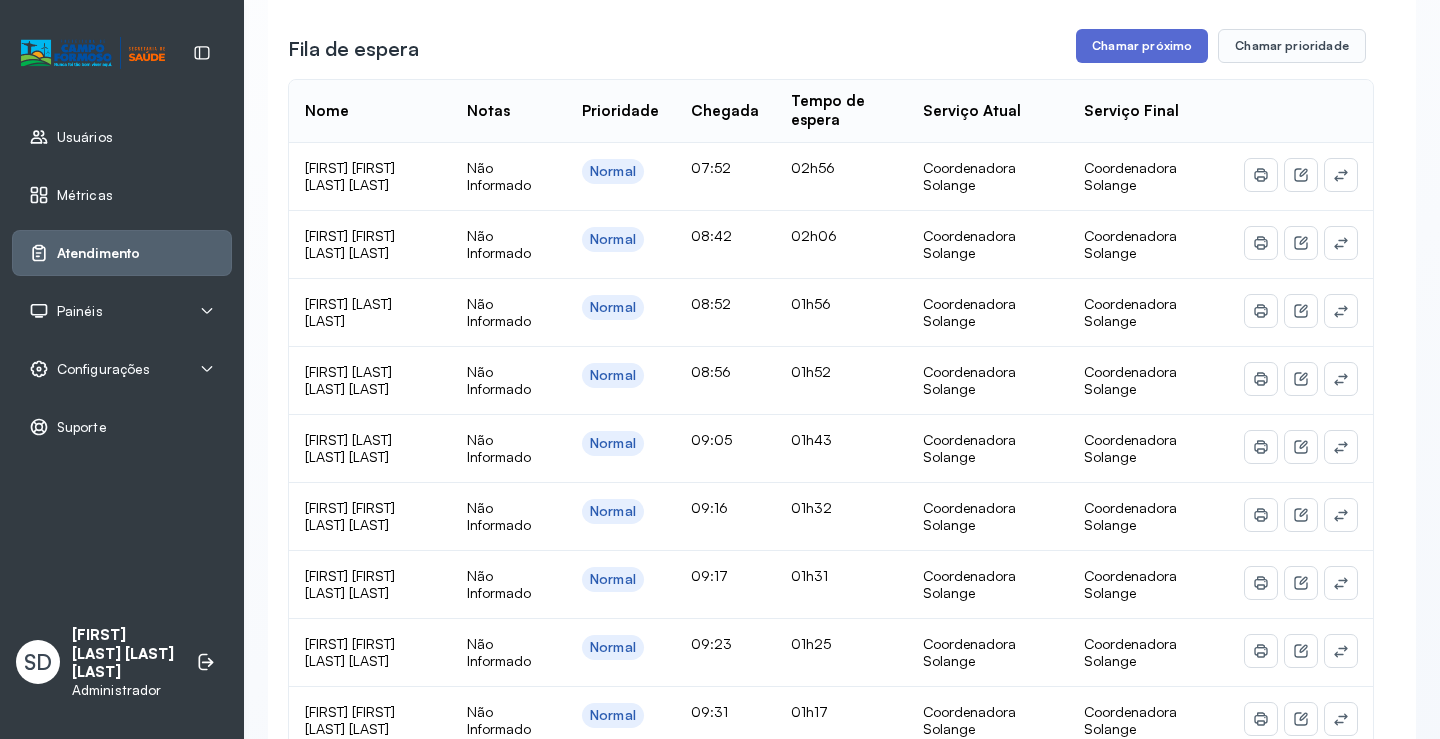 click on "Chamar próximo" at bounding box center (1142, 46) 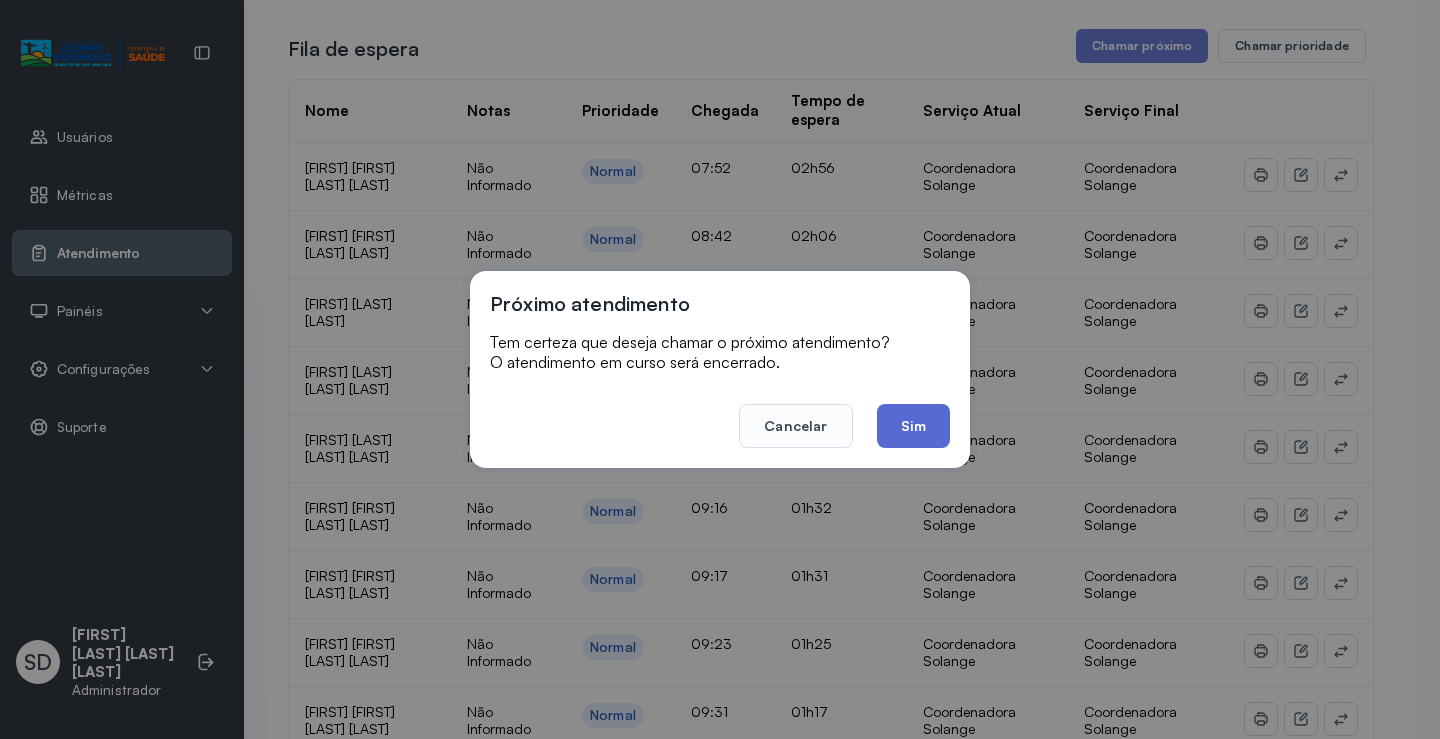 click on "Sim" 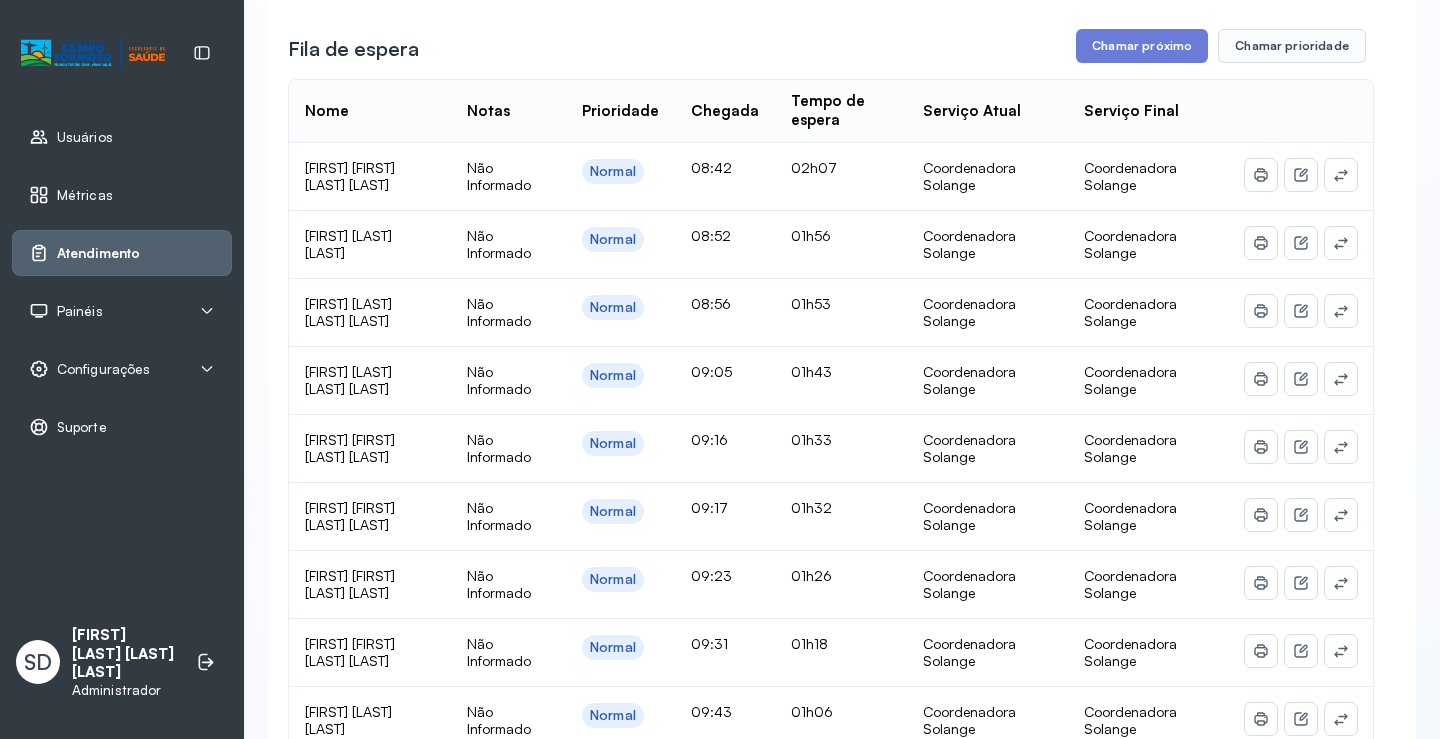 scroll, scrollTop: 166, scrollLeft: 0, axis: vertical 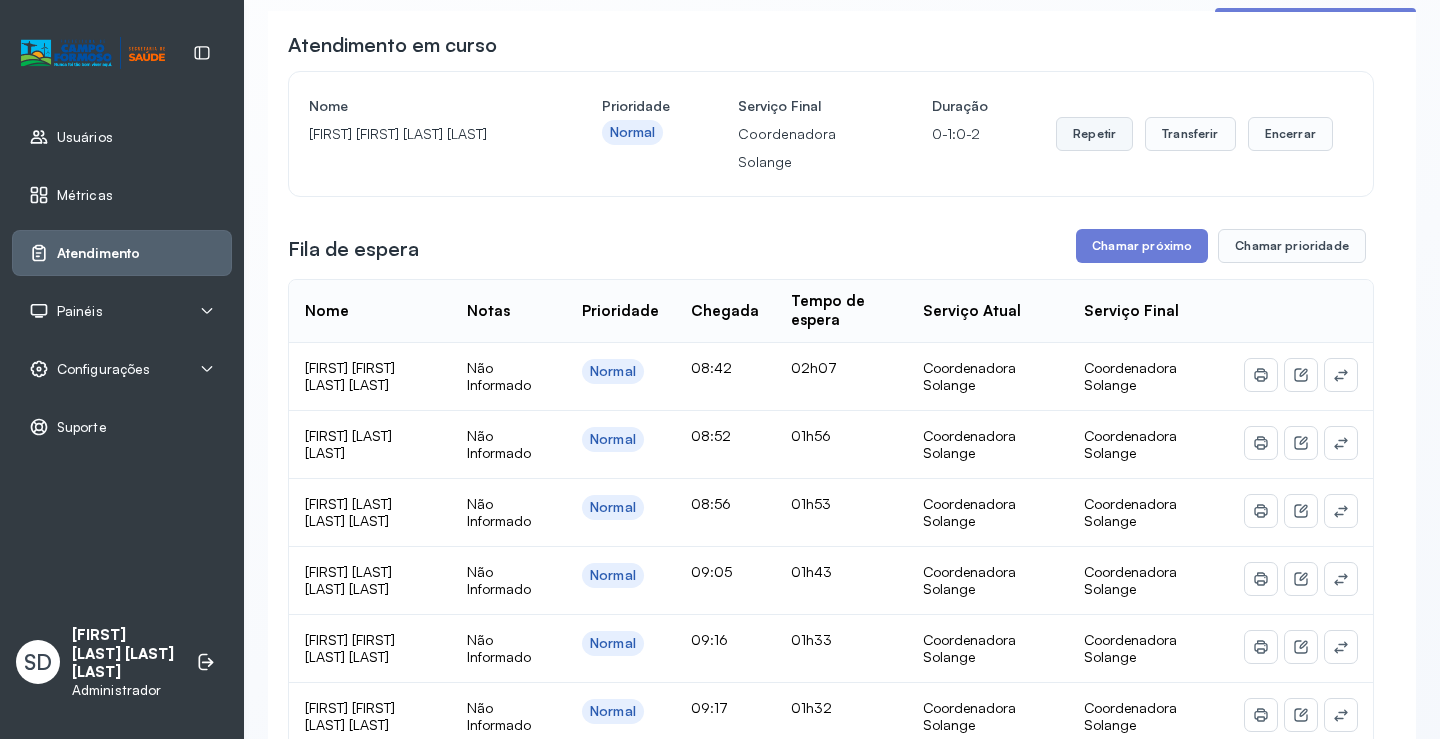 click on "Repetir" at bounding box center [1094, 134] 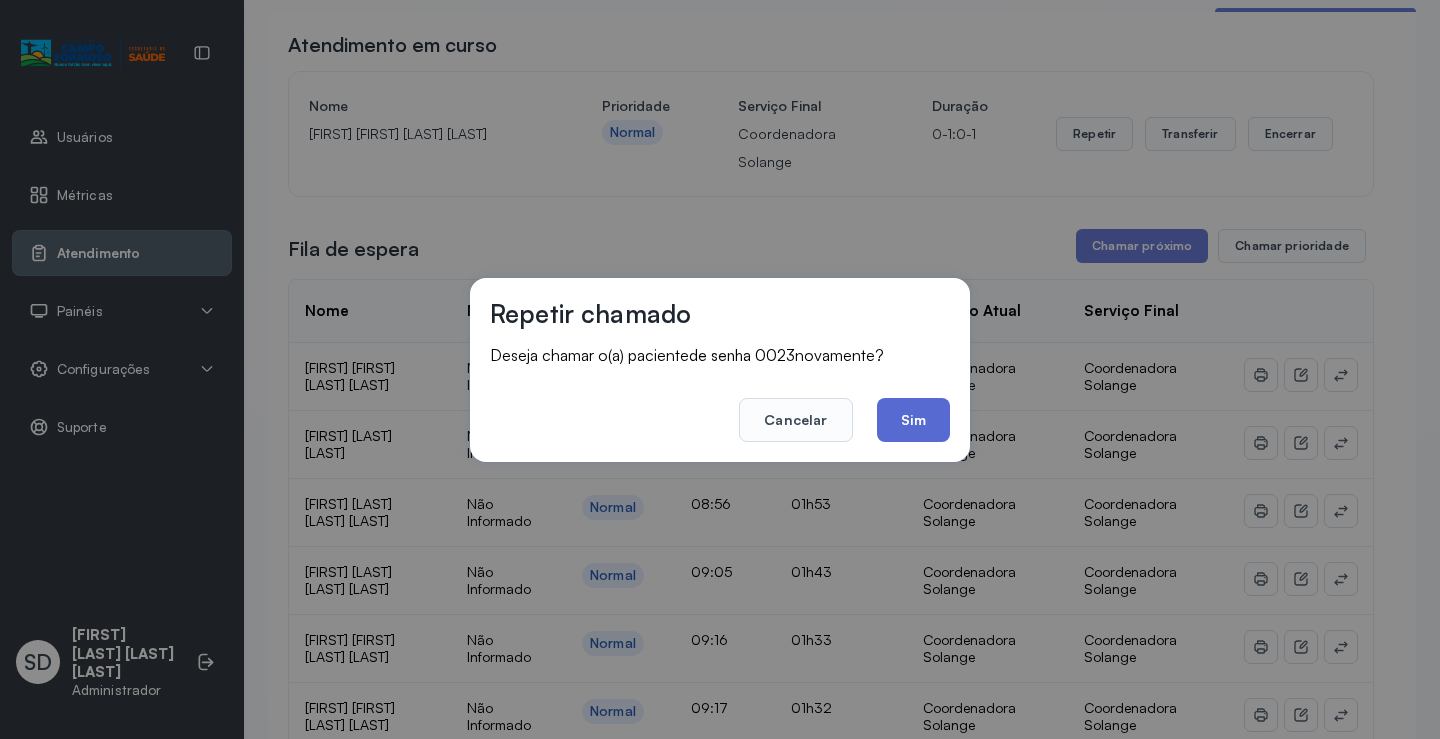 click on "Sim" 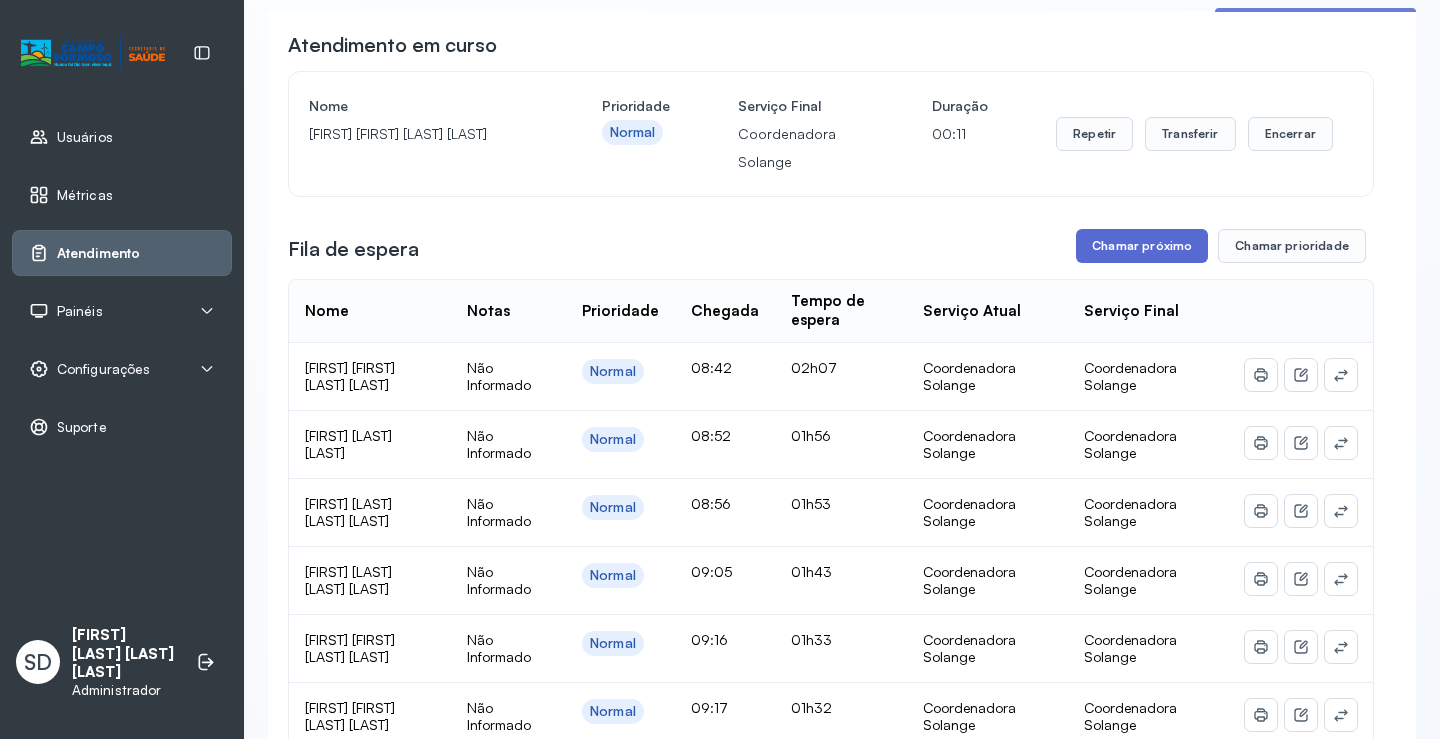 click on "Chamar próximo" at bounding box center [1142, 246] 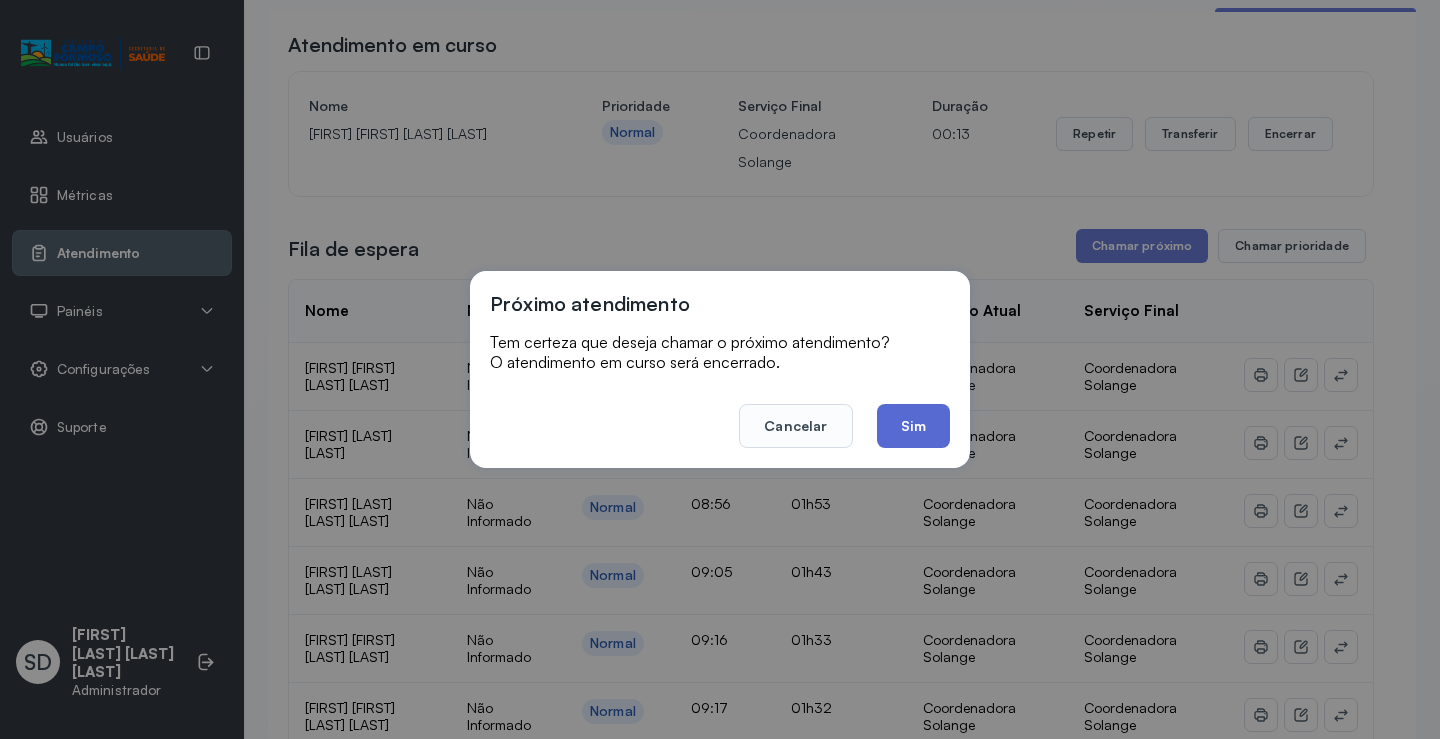 click on "Sim" 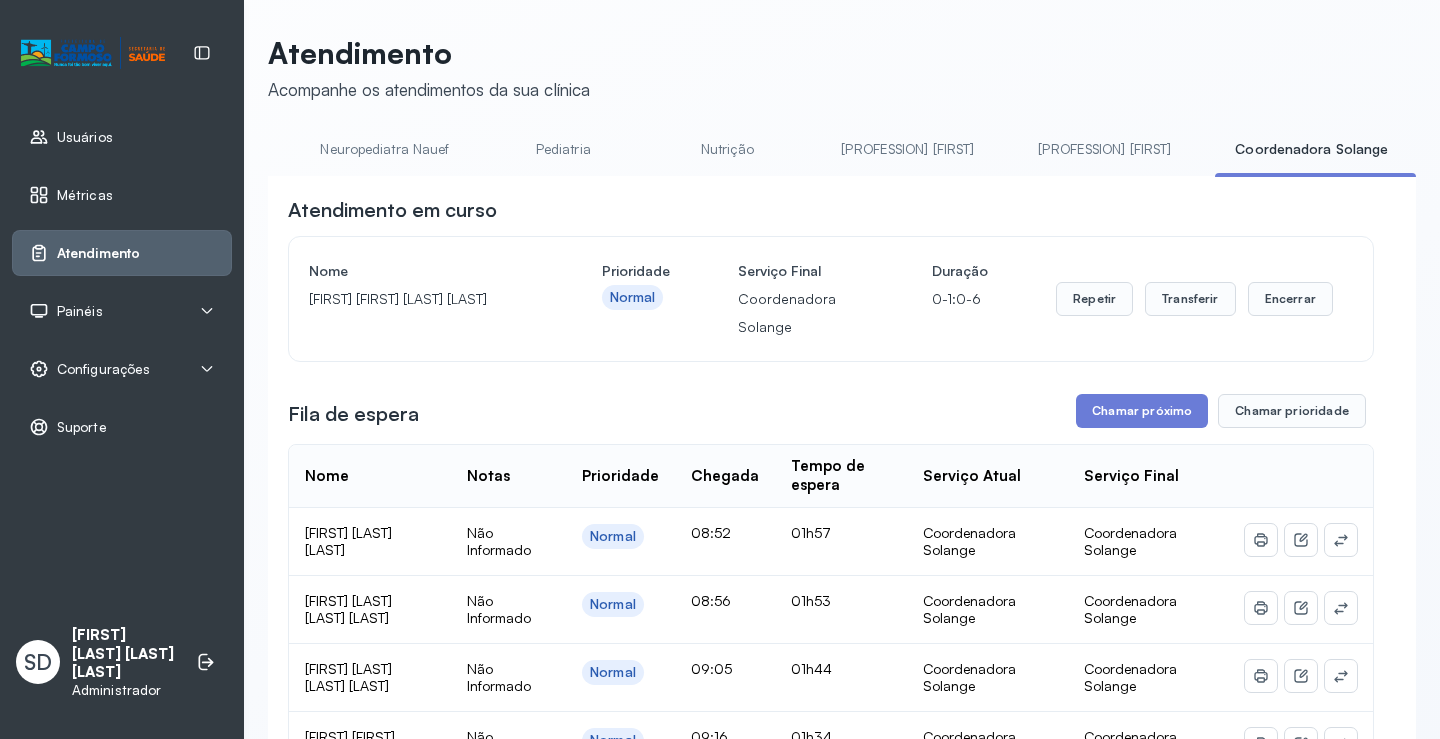 scroll, scrollTop: 166, scrollLeft: 0, axis: vertical 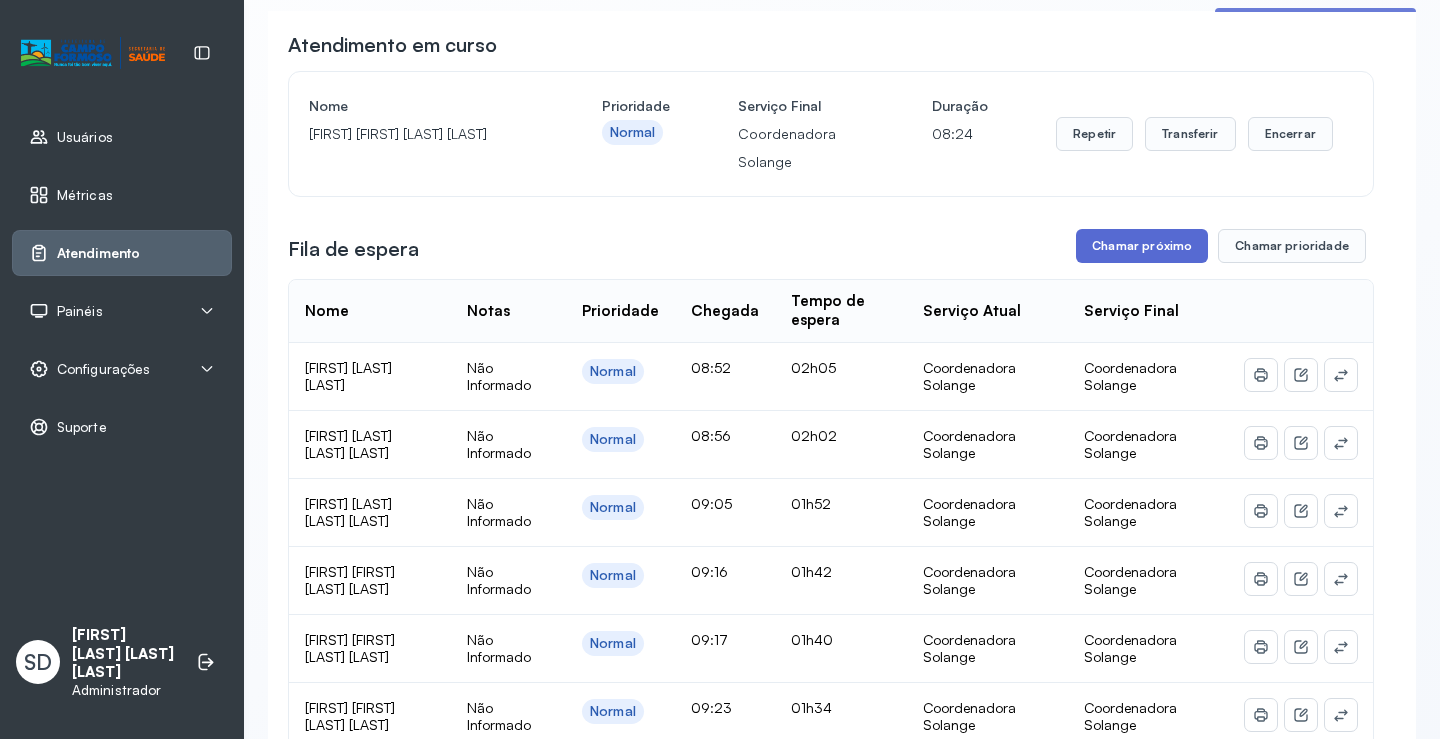 click on "Chamar próximo" at bounding box center (1142, 246) 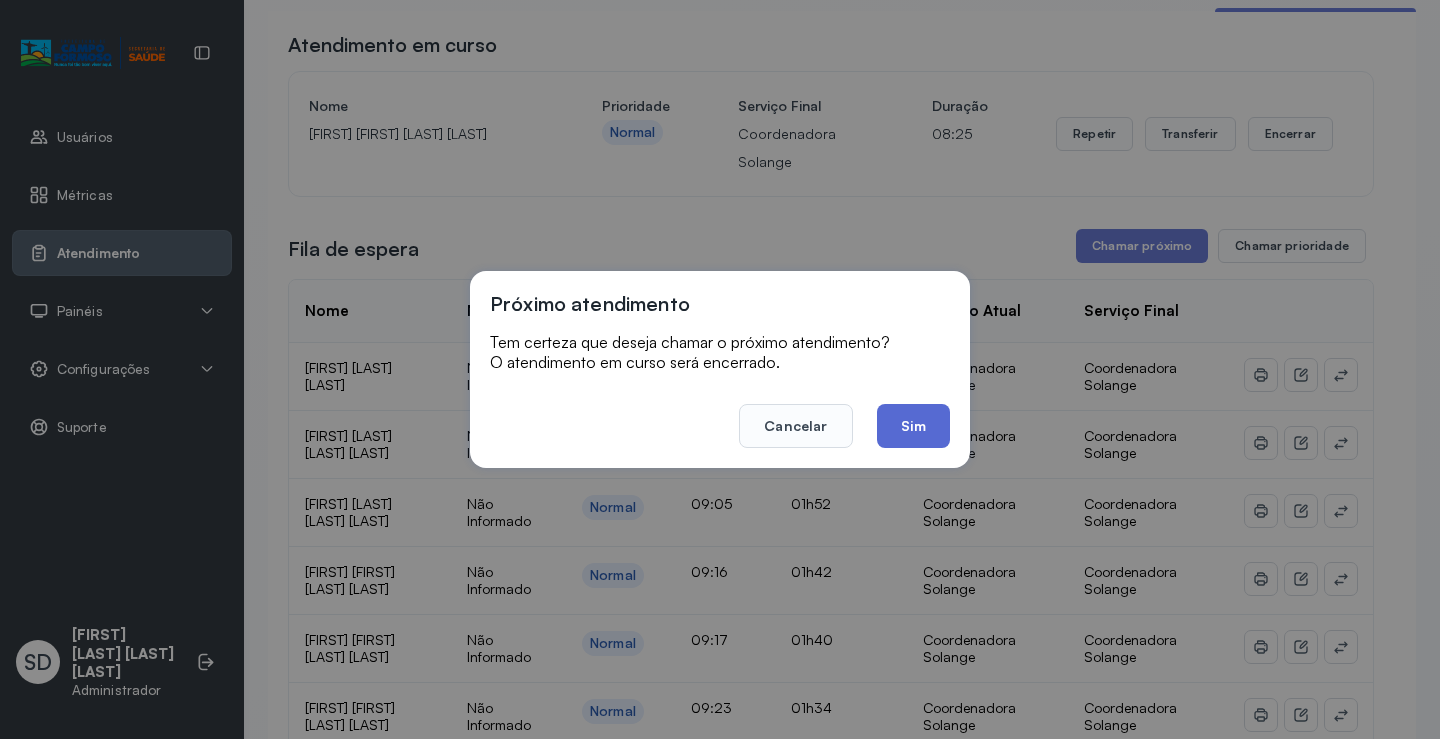 click on "Sim" 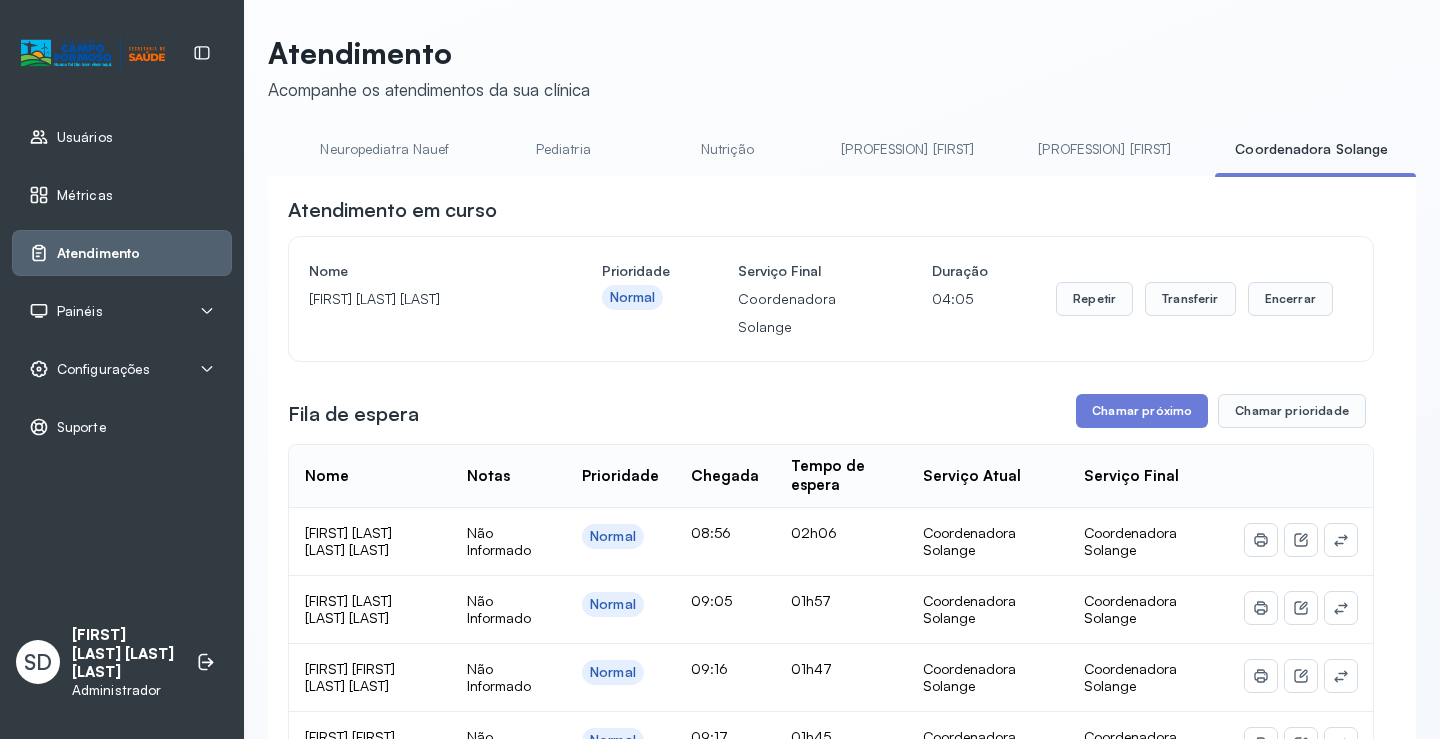 scroll, scrollTop: 166, scrollLeft: 0, axis: vertical 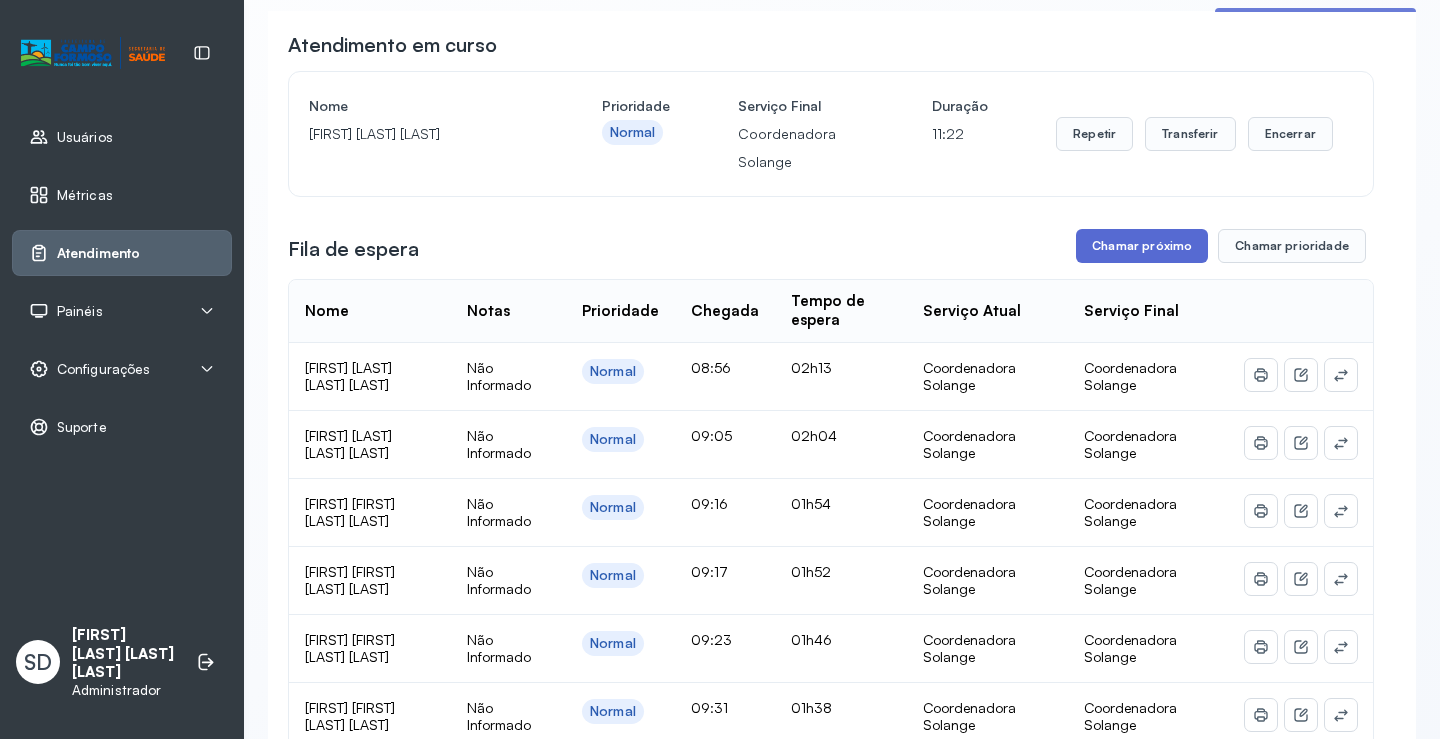click on "Chamar próximo" at bounding box center (1142, 246) 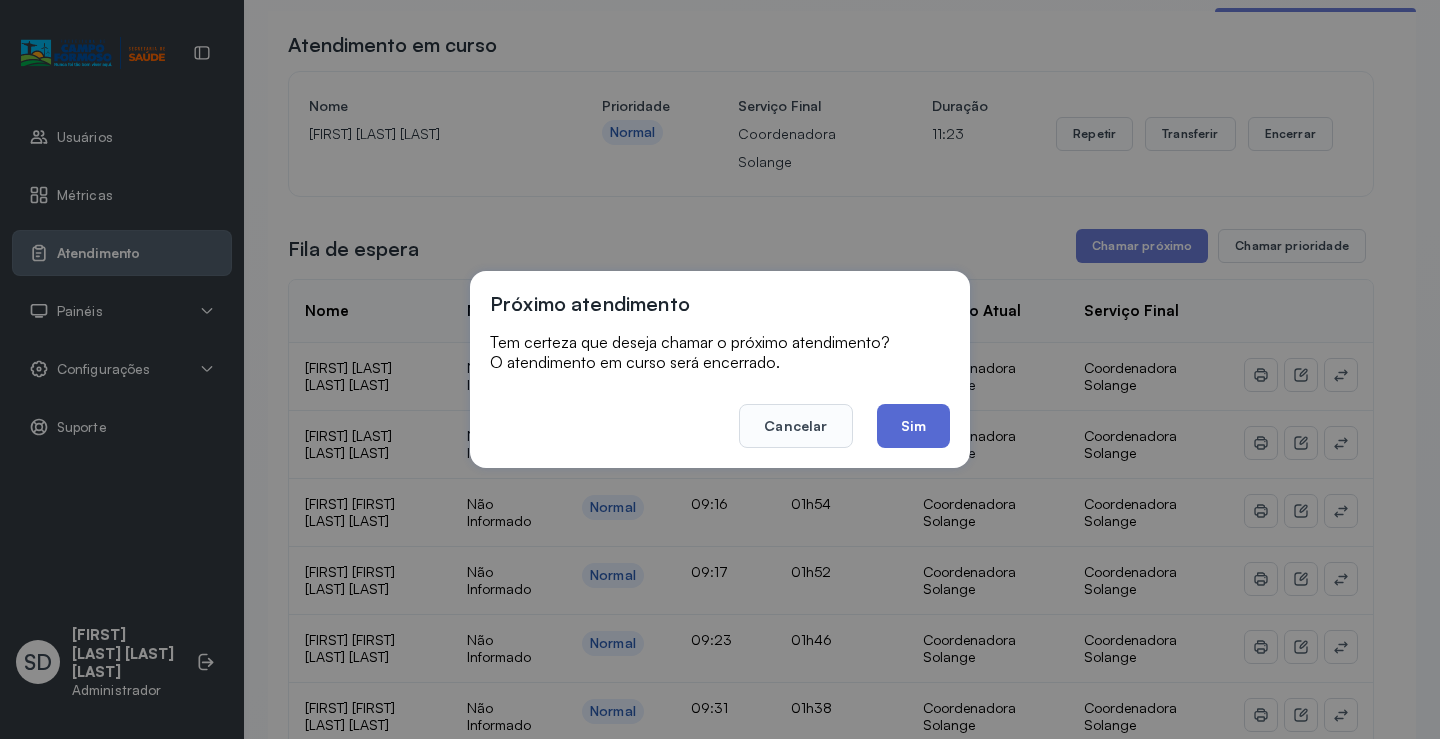 click on "Sim" 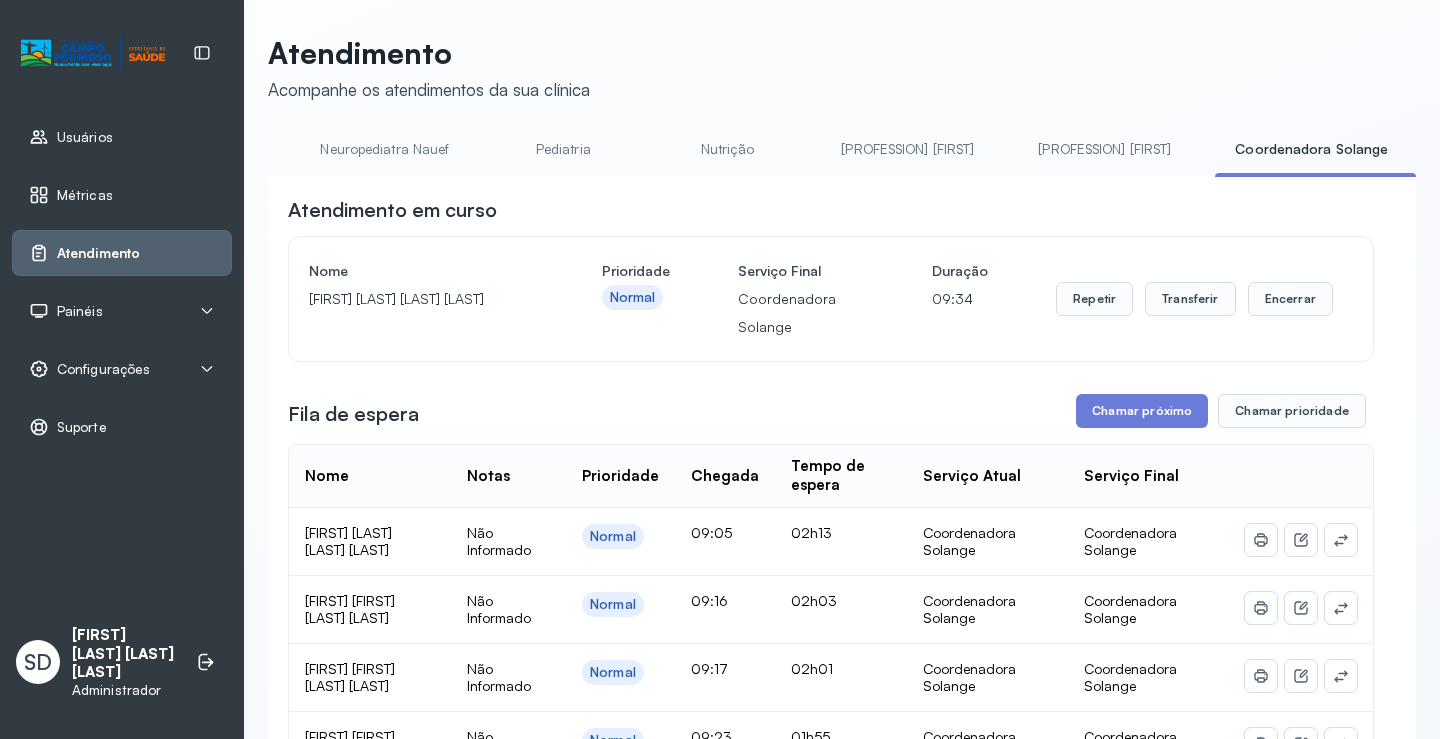 scroll, scrollTop: 166, scrollLeft: 0, axis: vertical 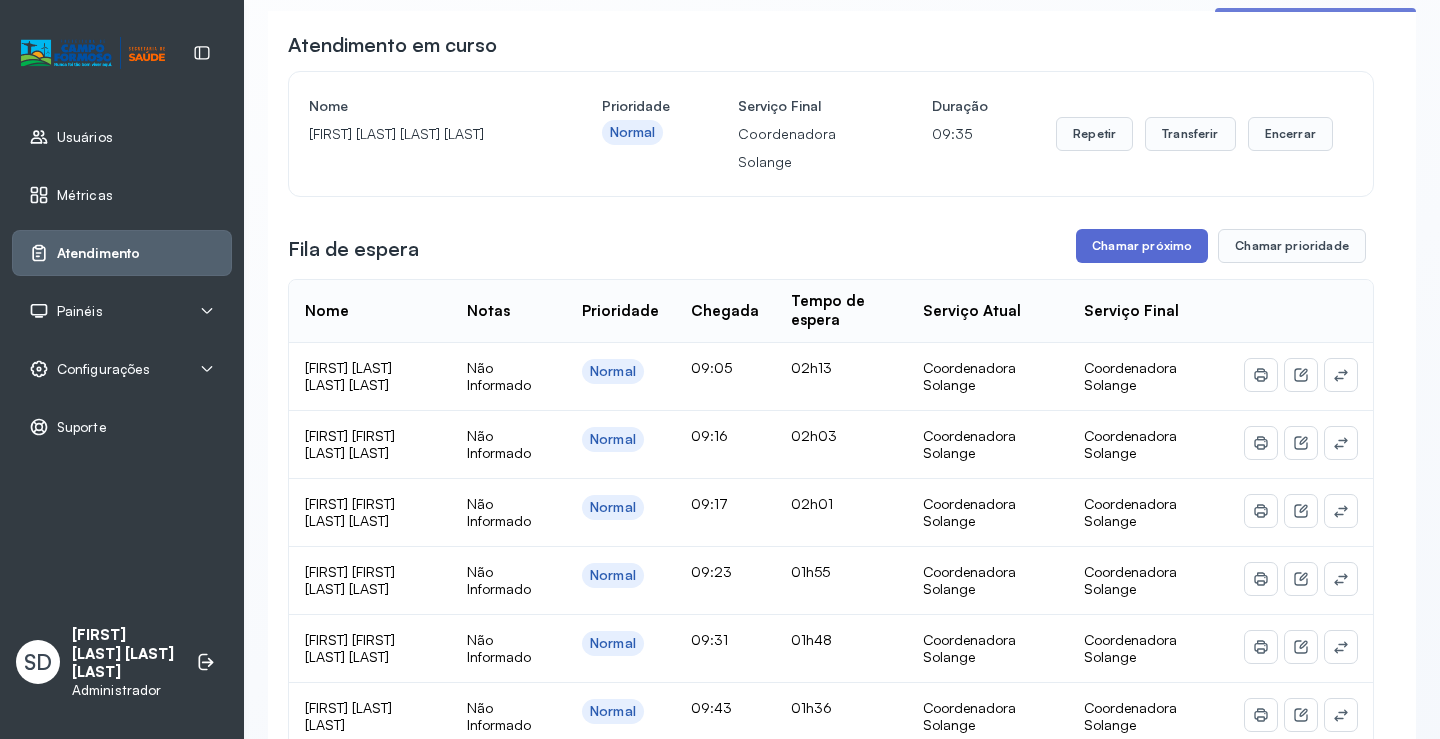click on "Chamar próximo" at bounding box center (1142, 246) 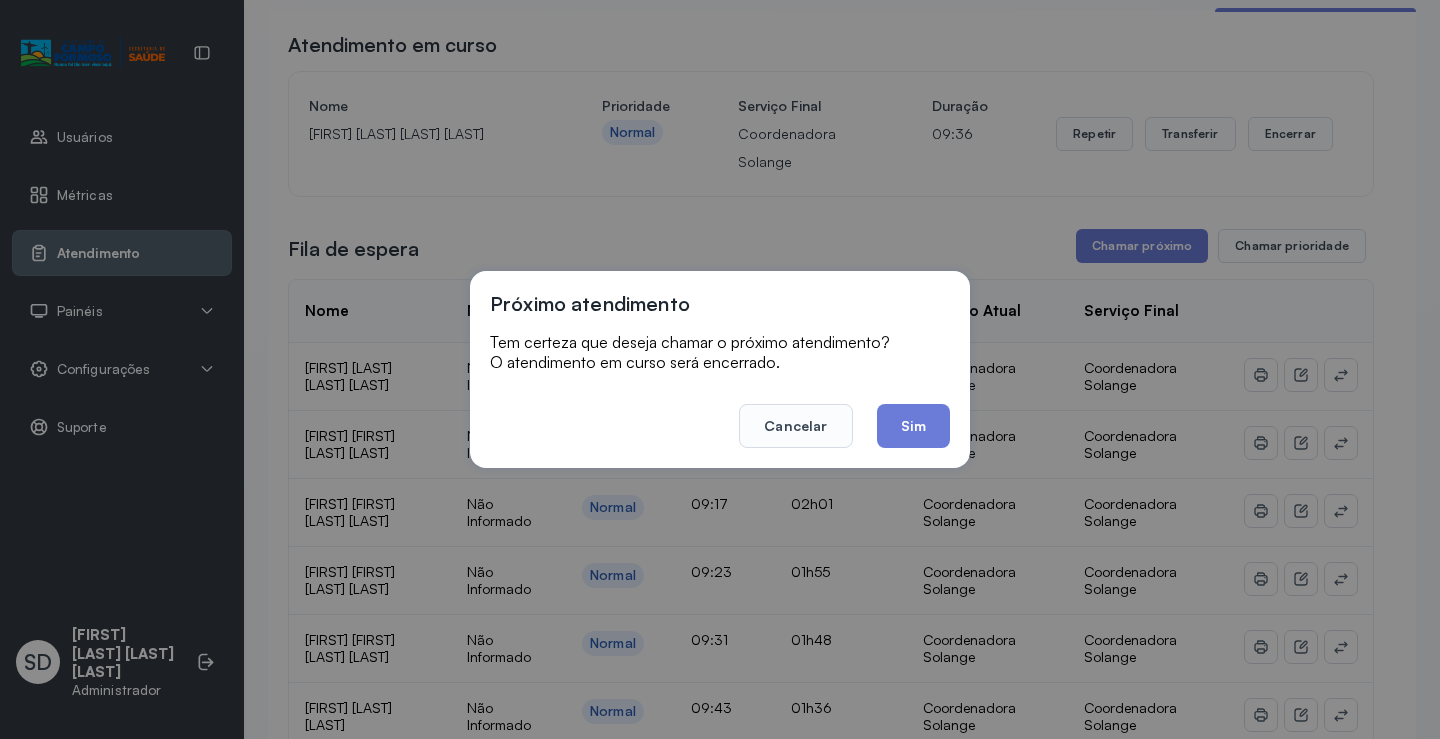 click on "Sim" 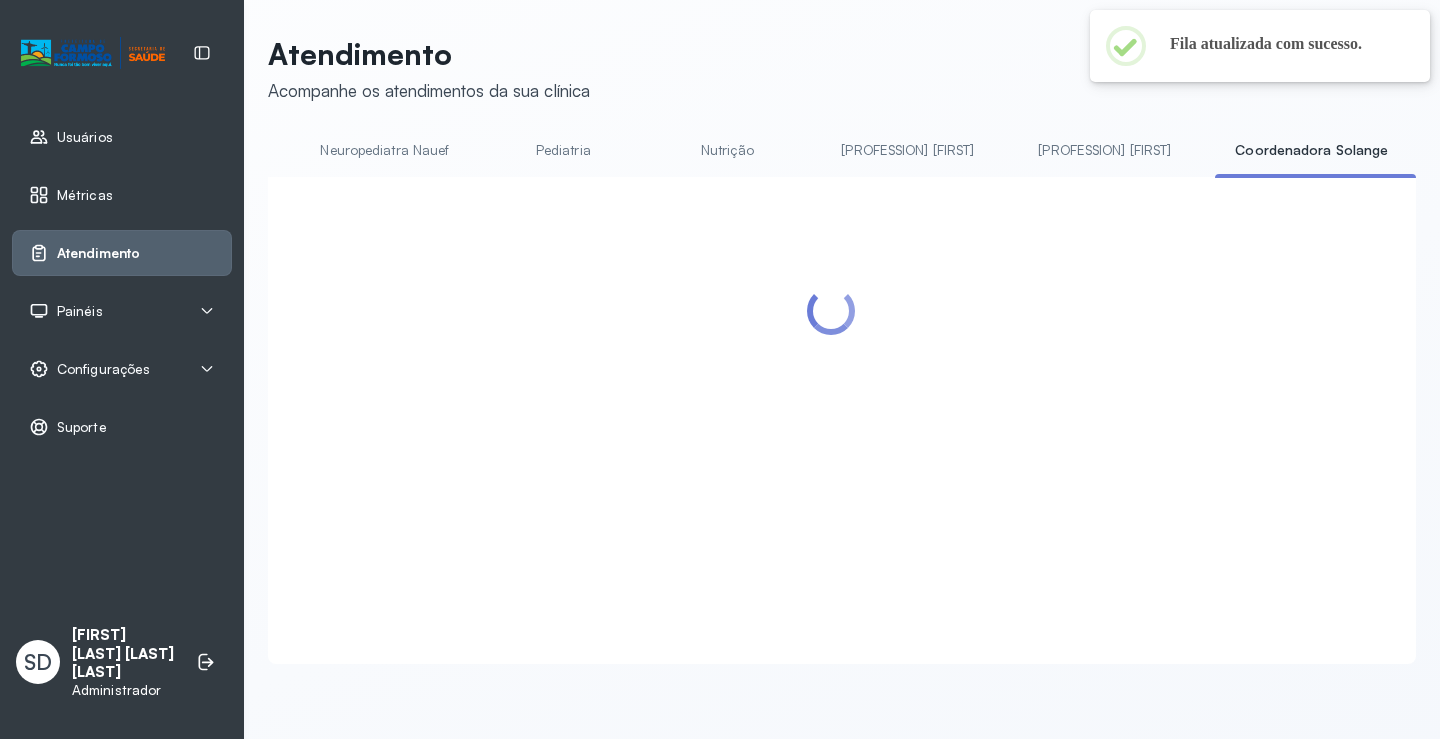 scroll, scrollTop: 166, scrollLeft: 0, axis: vertical 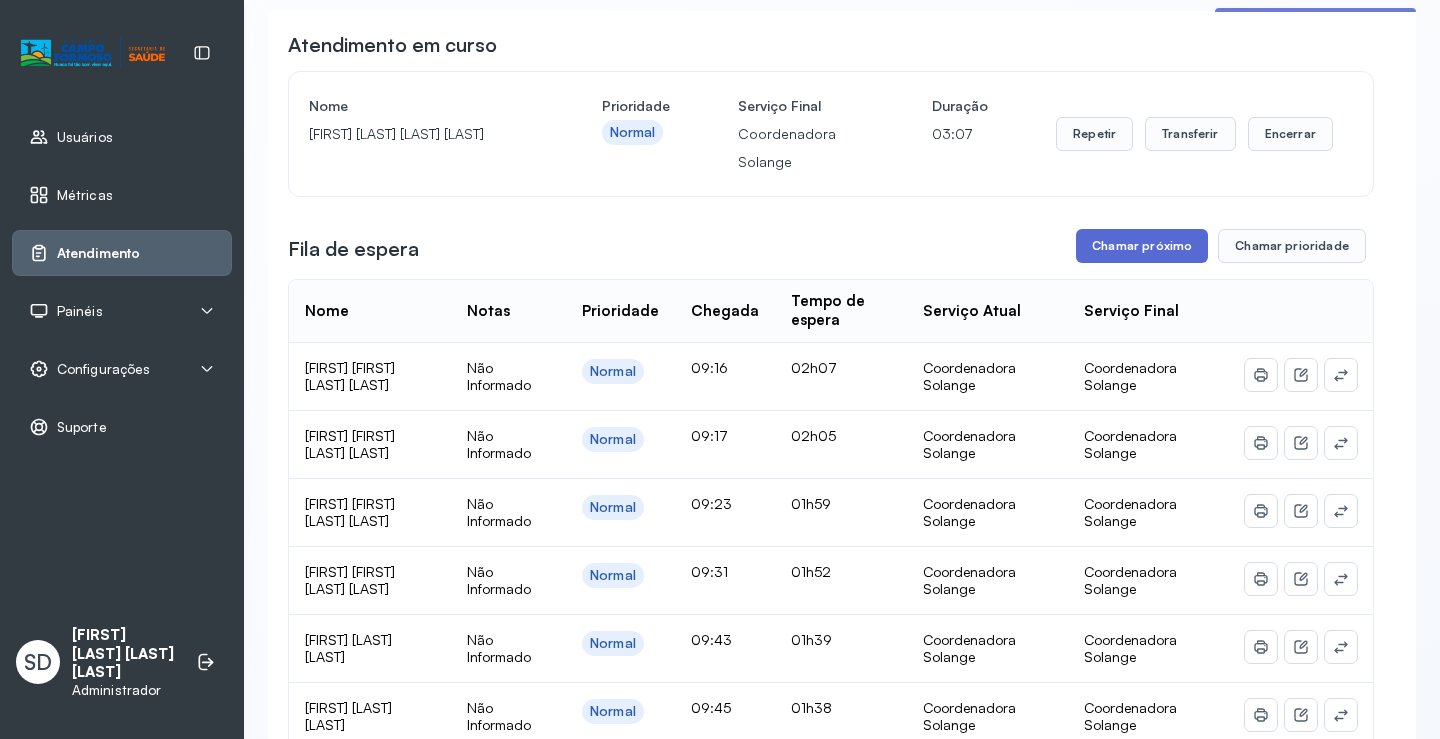 click on "Chamar próximo" at bounding box center (1142, 246) 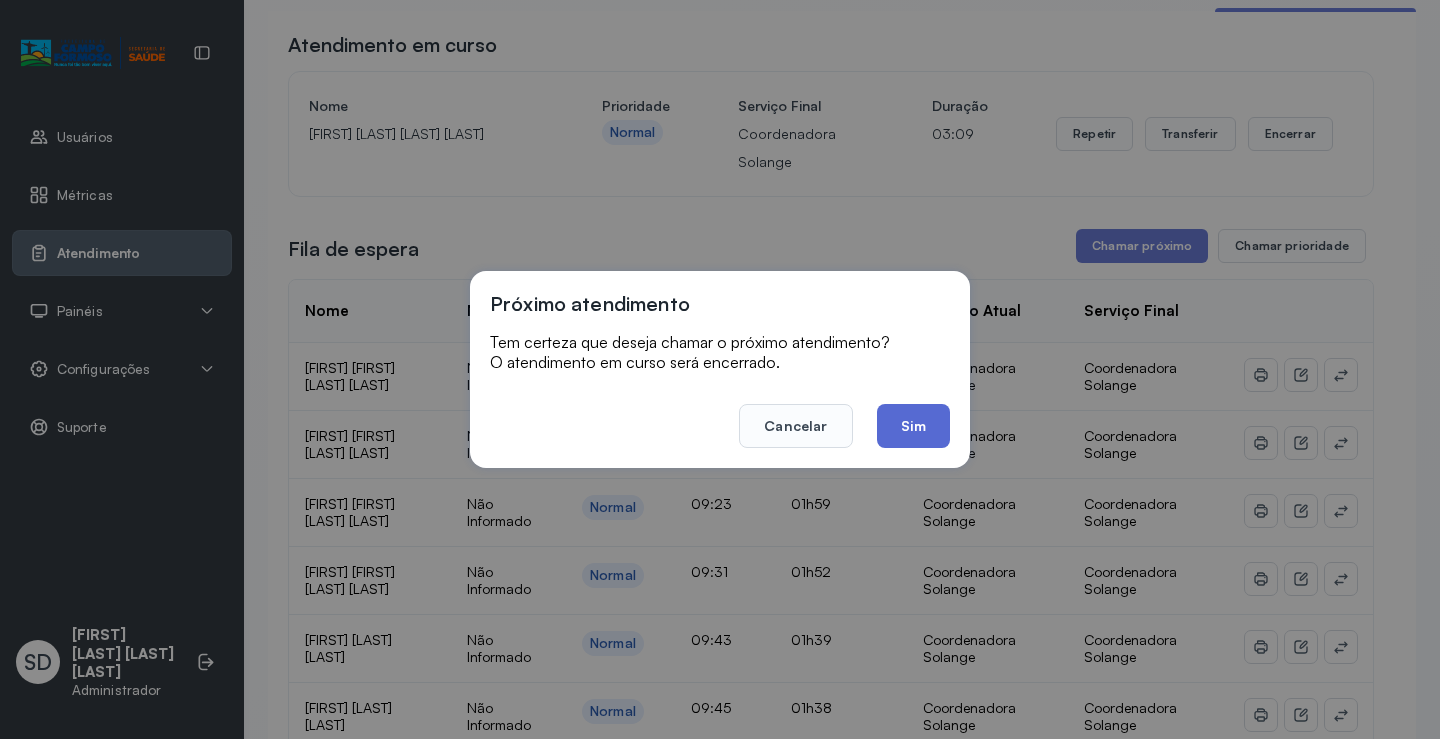 click on "Sim" 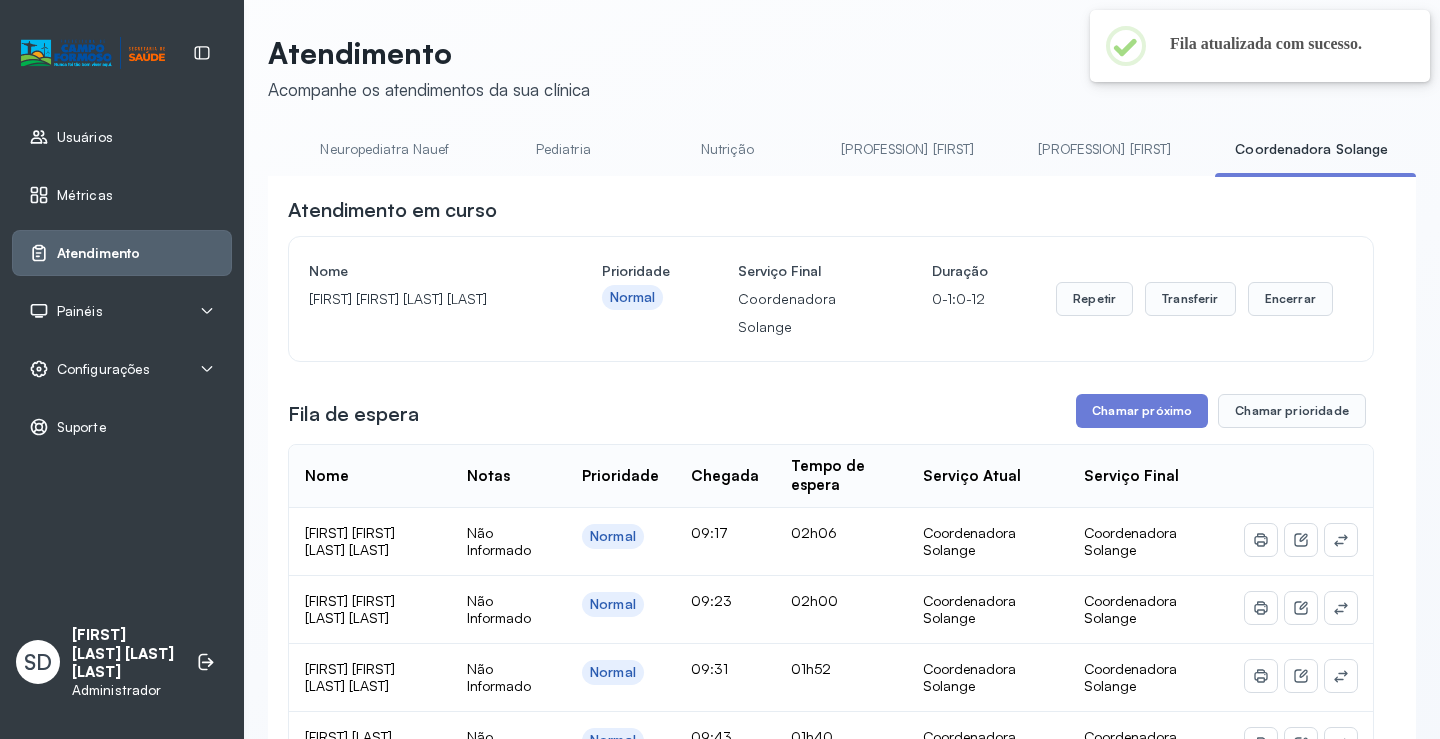 scroll, scrollTop: 166, scrollLeft: 0, axis: vertical 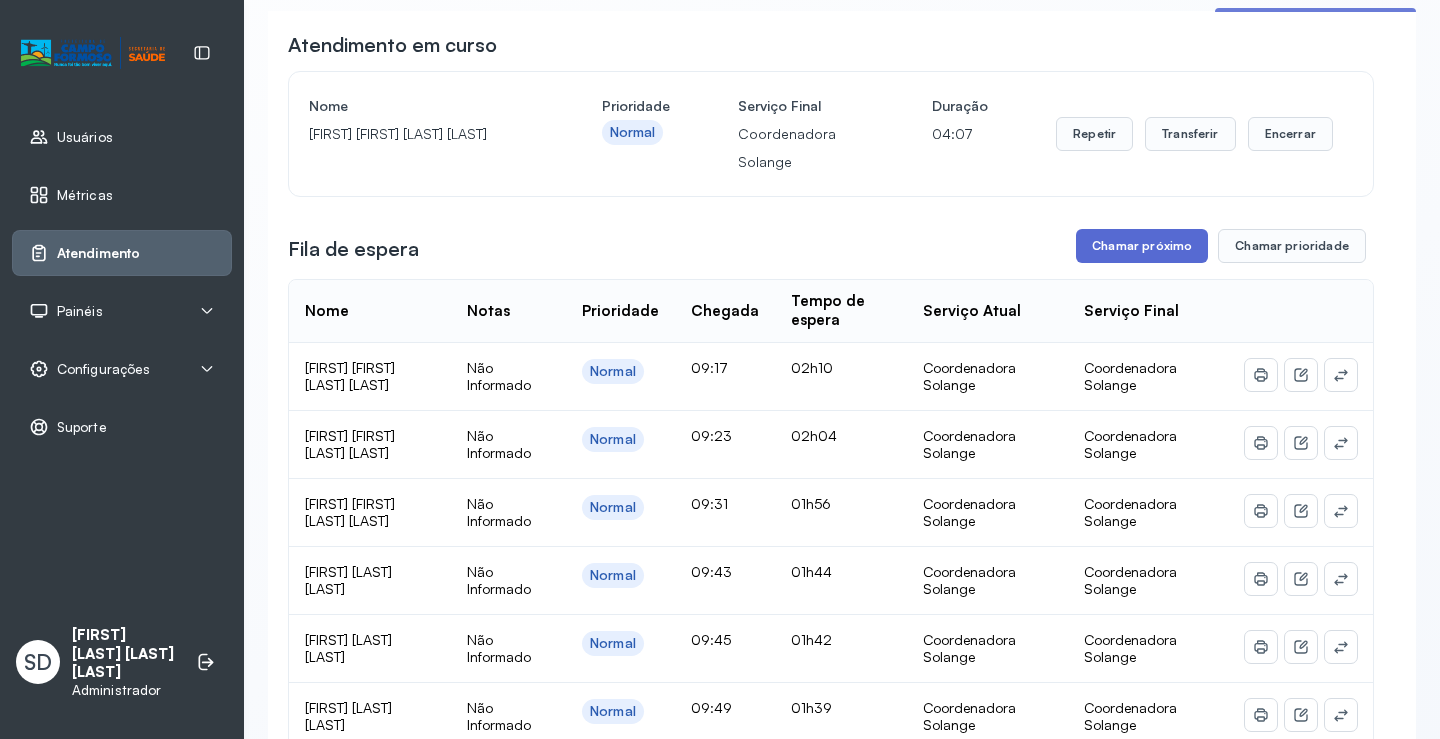 click on "Chamar próximo" at bounding box center (1142, 246) 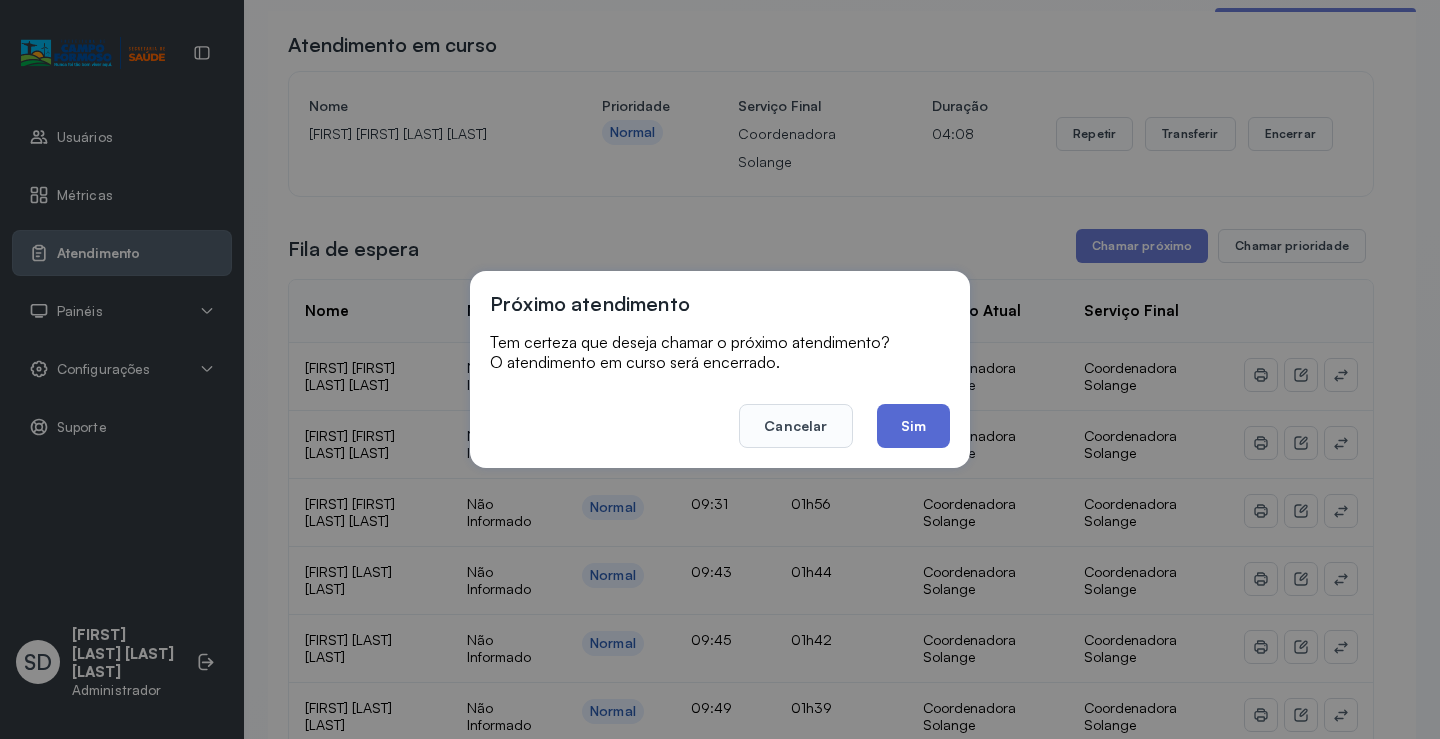 click on "Sim" 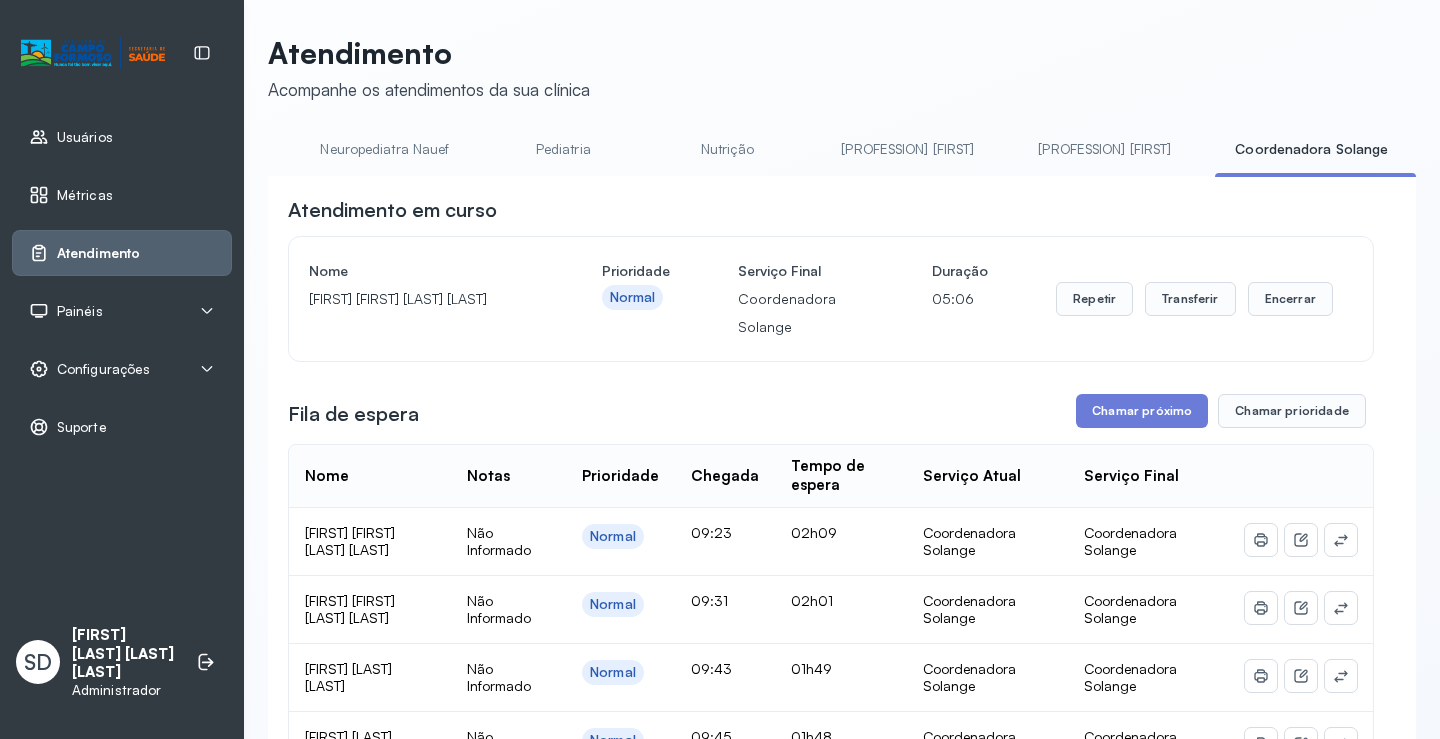 scroll, scrollTop: 166, scrollLeft: 0, axis: vertical 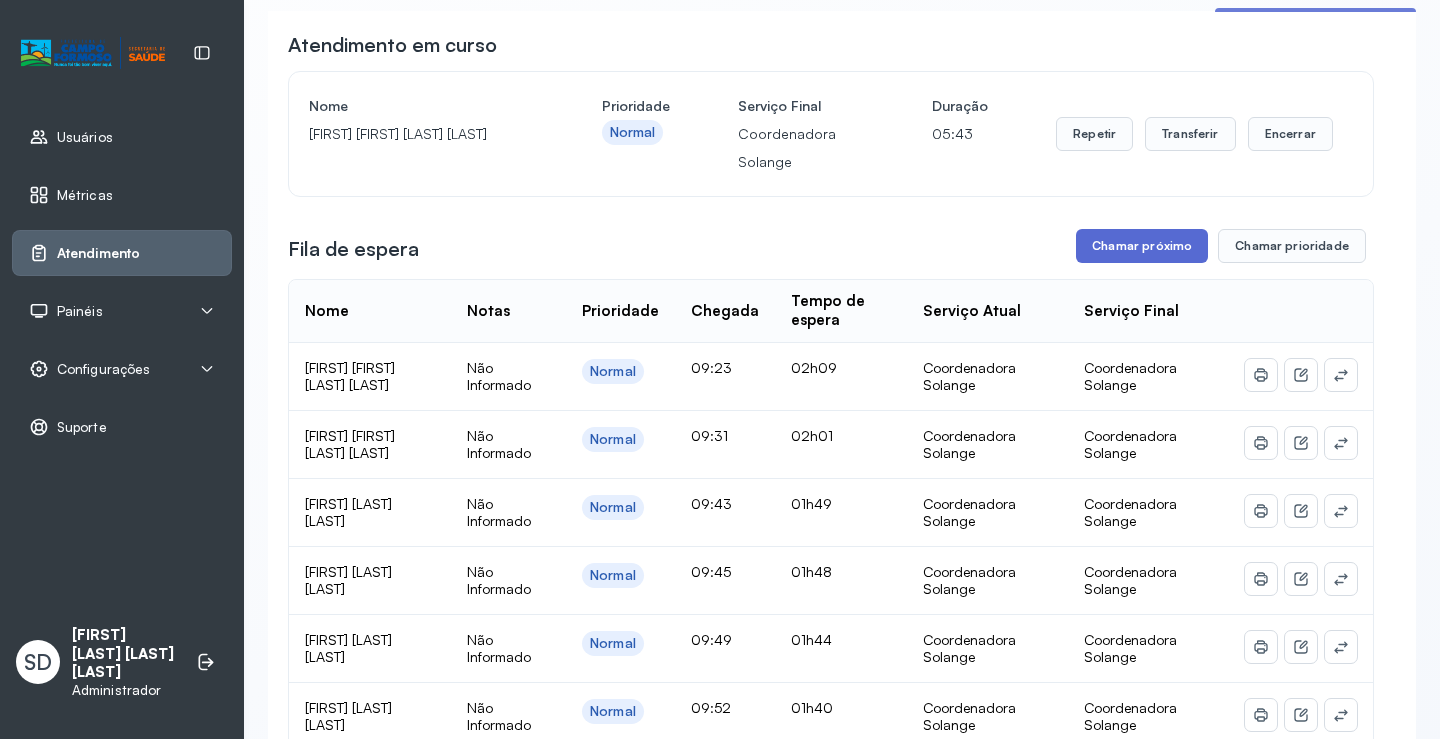click on "Chamar próximo" at bounding box center [1142, 246] 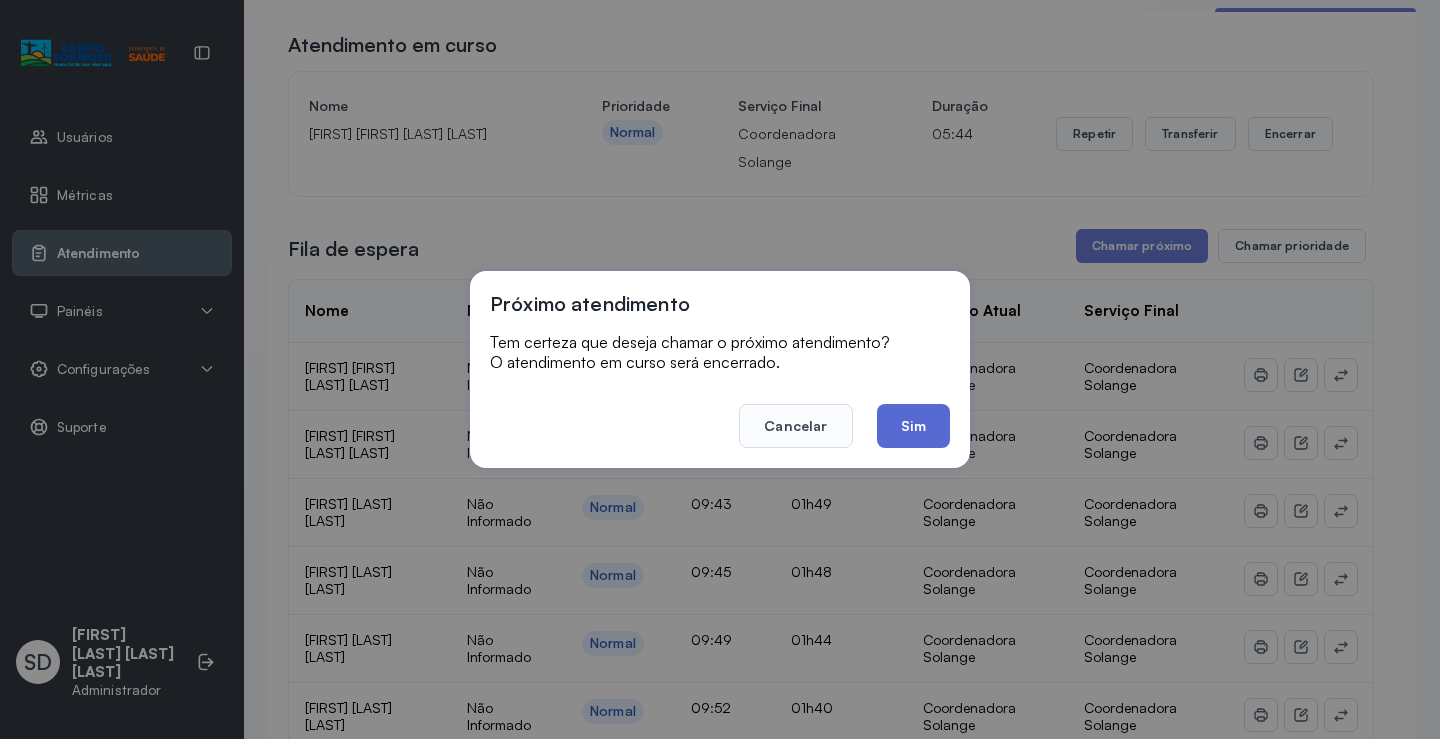 click on "Sim" 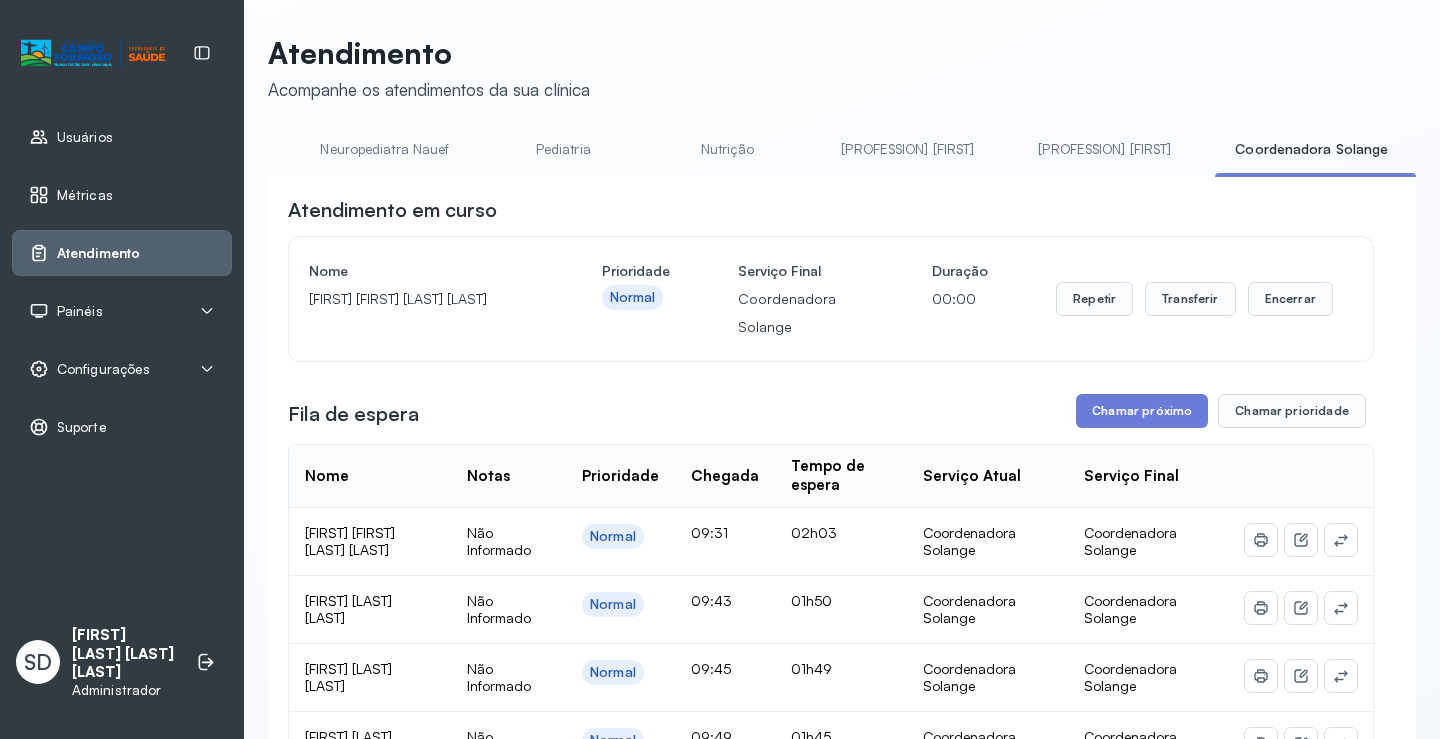 scroll, scrollTop: 166, scrollLeft: 0, axis: vertical 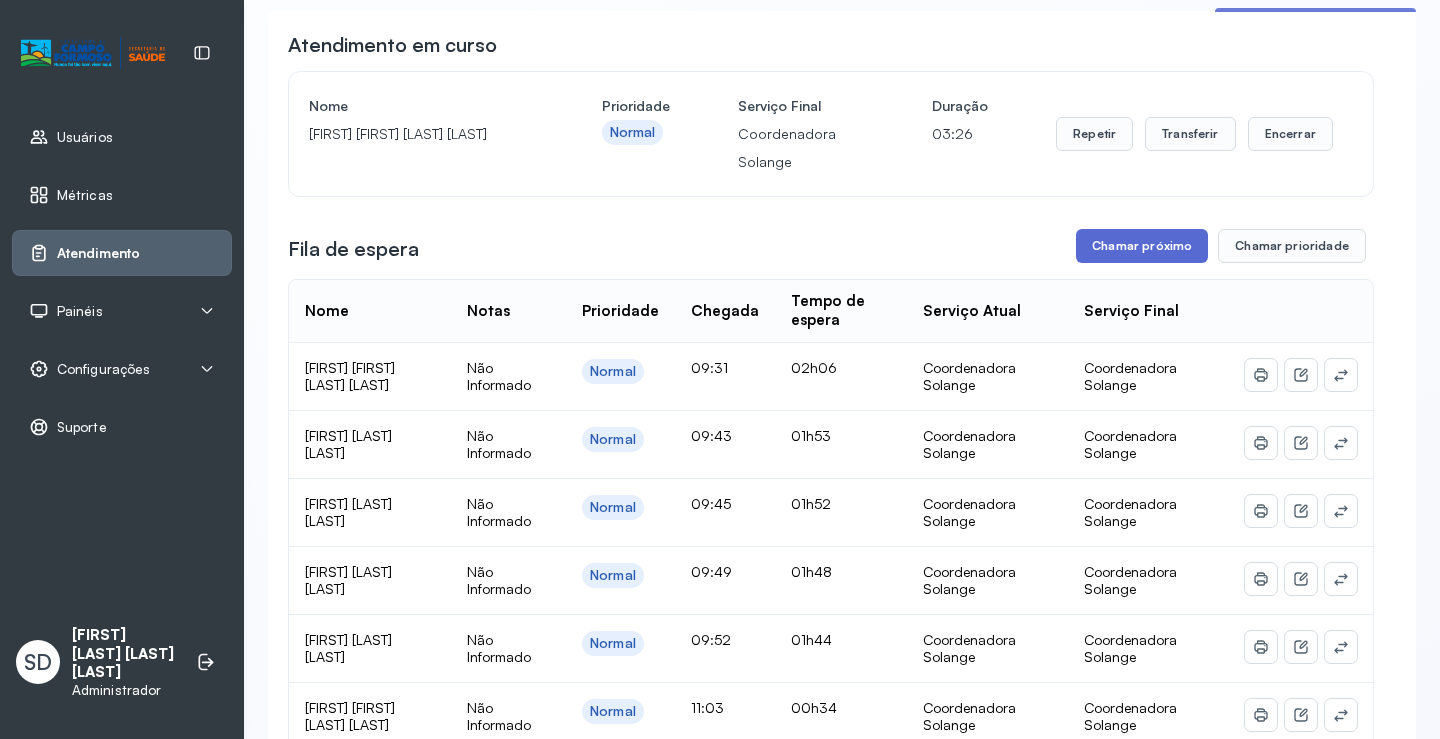 click on "Chamar próximo" at bounding box center [1142, 246] 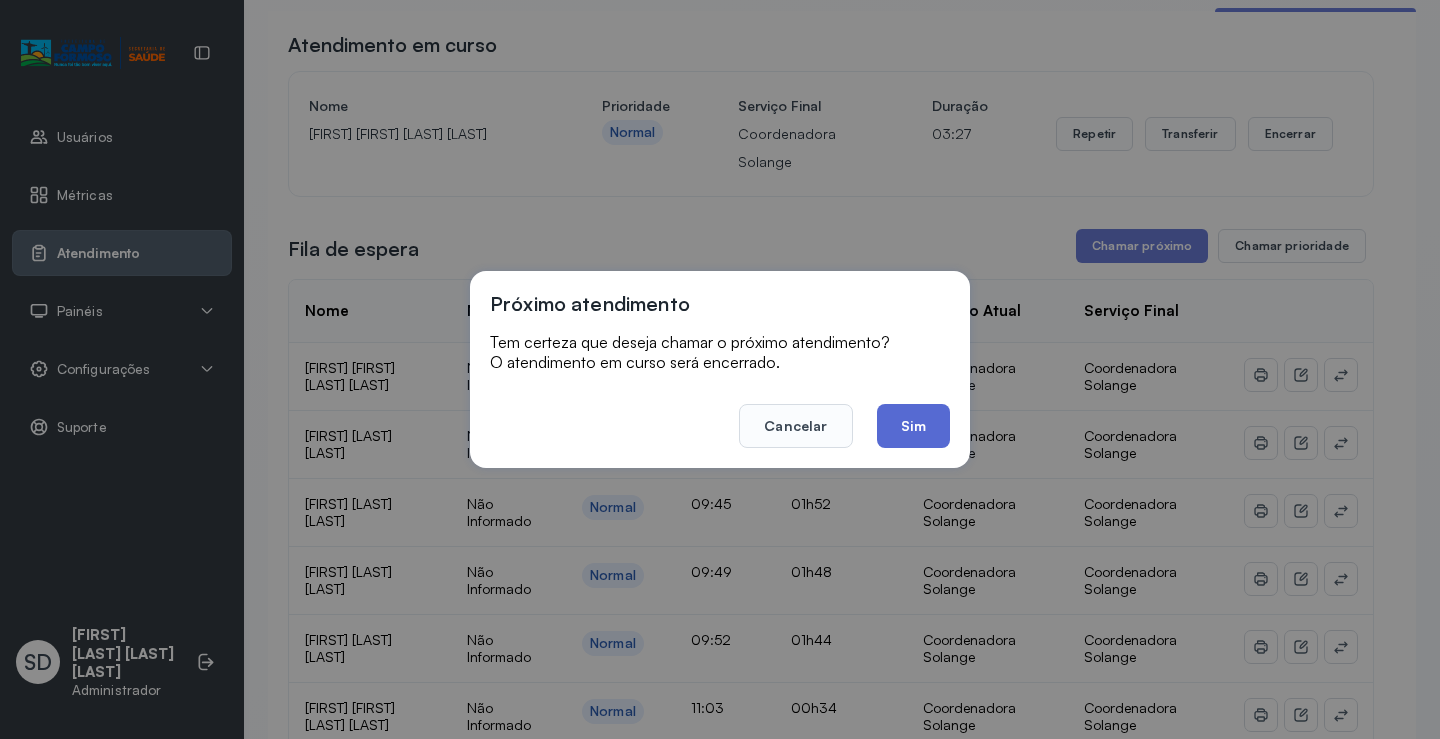 click on "Sim" 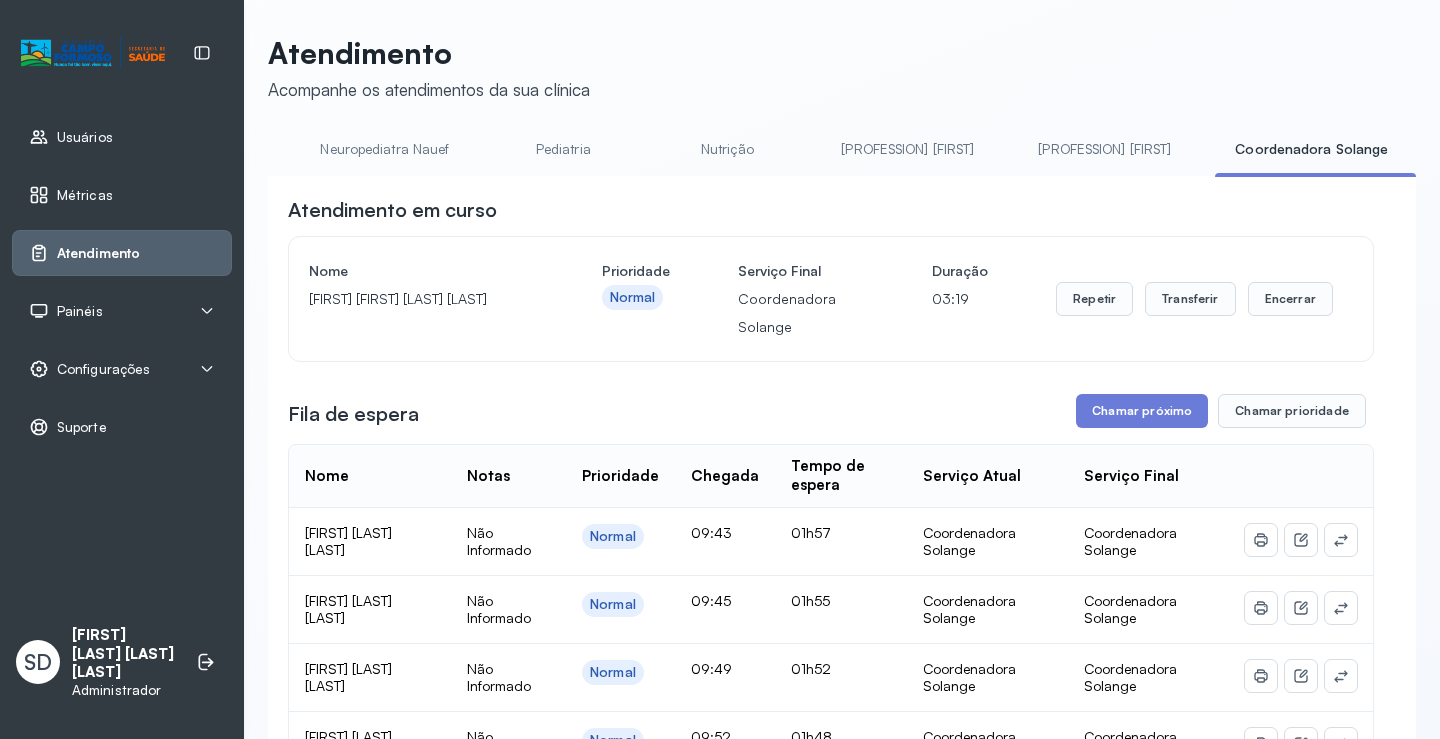 scroll, scrollTop: 166, scrollLeft: 0, axis: vertical 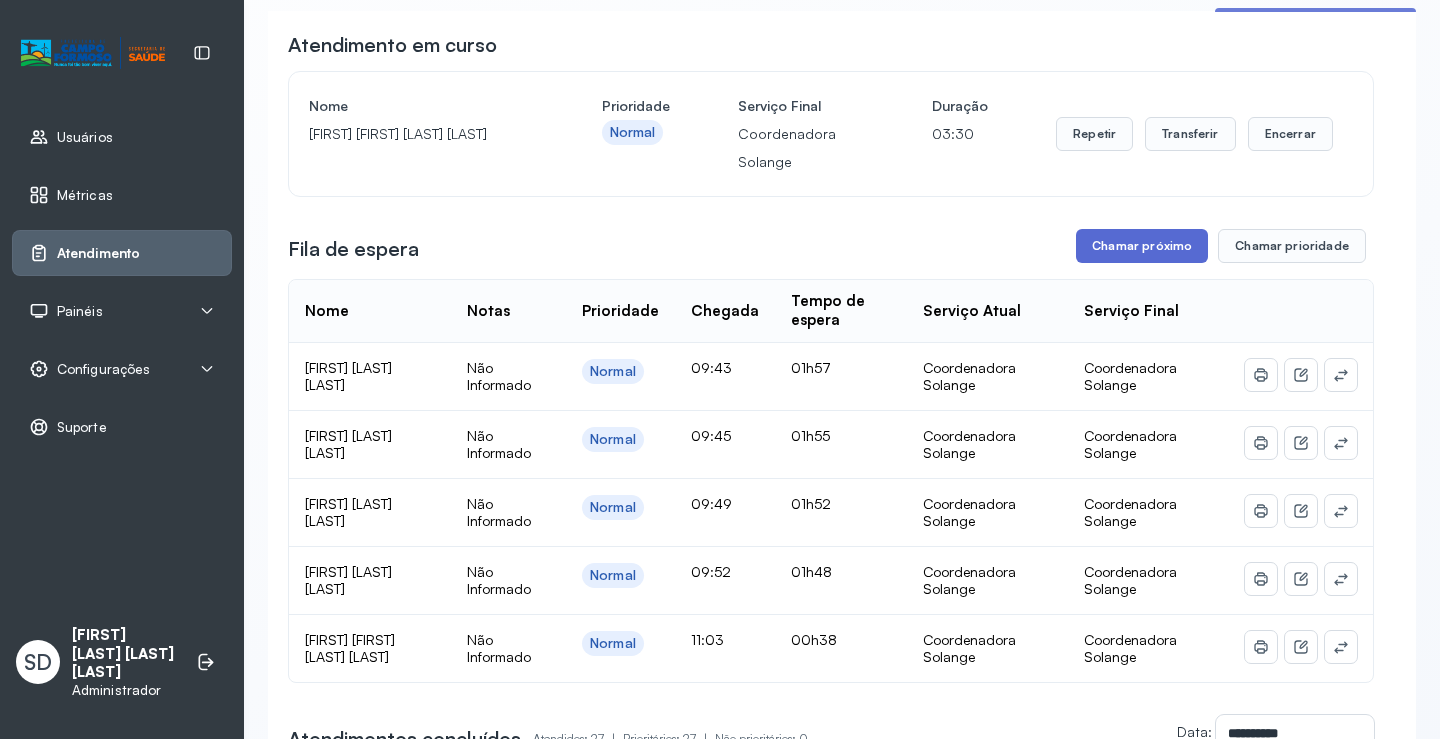 click on "Chamar próximo" at bounding box center [1142, 246] 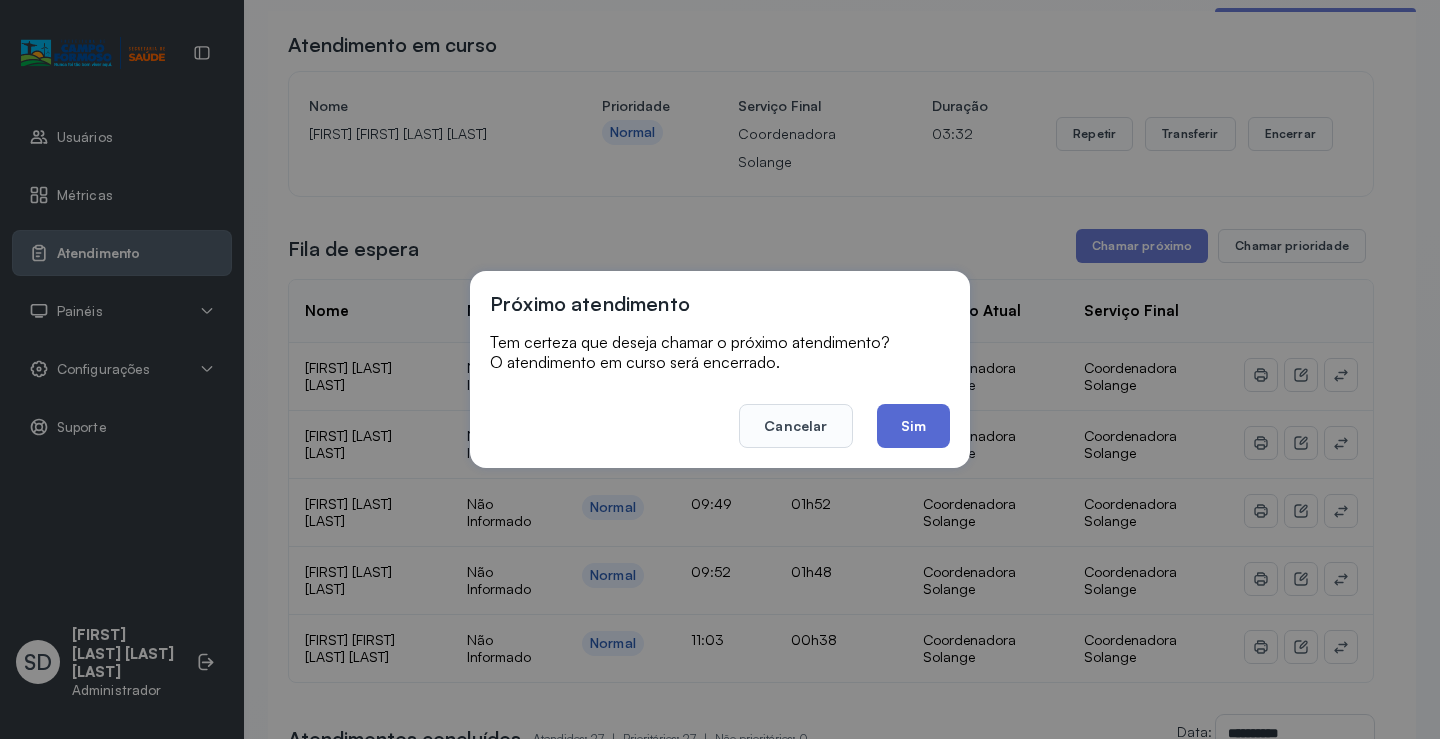 click on "Sim" 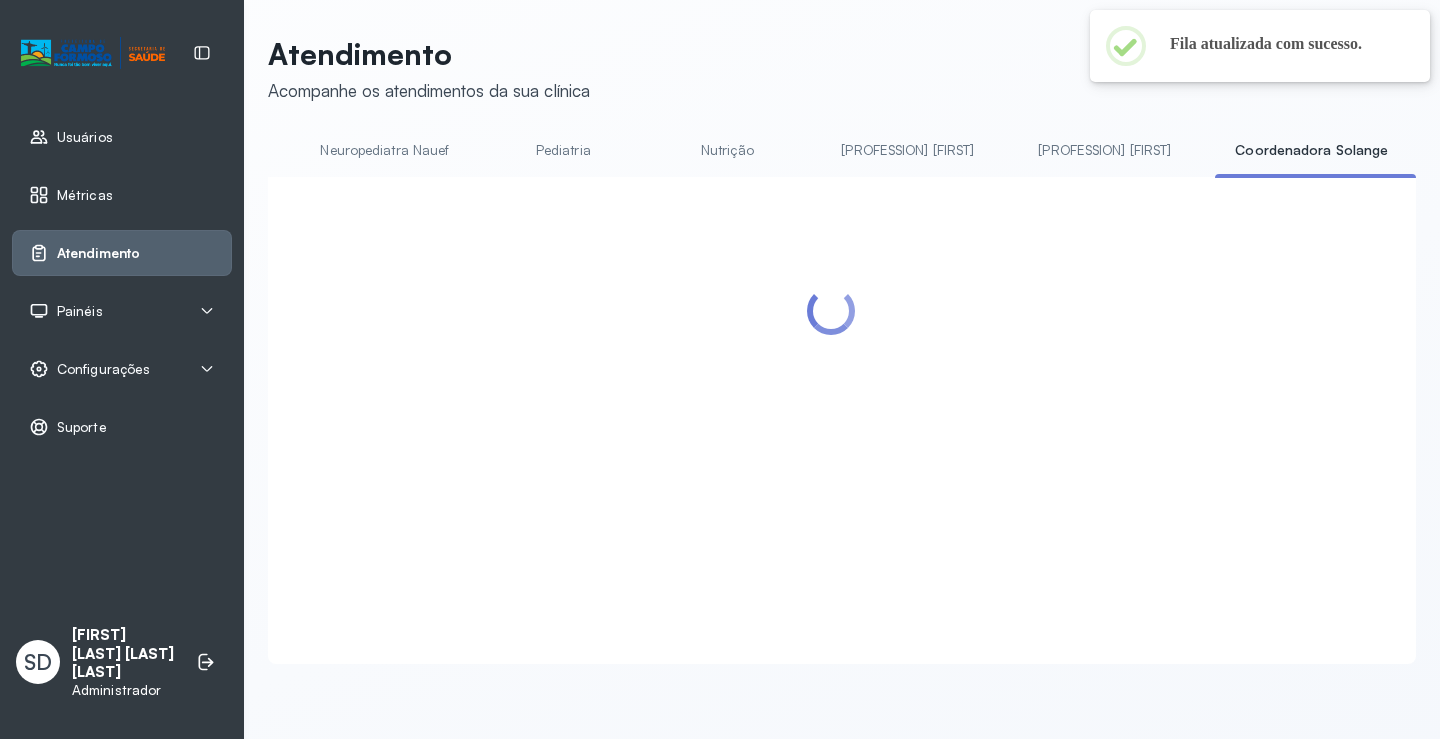 scroll, scrollTop: 166, scrollLeft: 0, axis: vertical 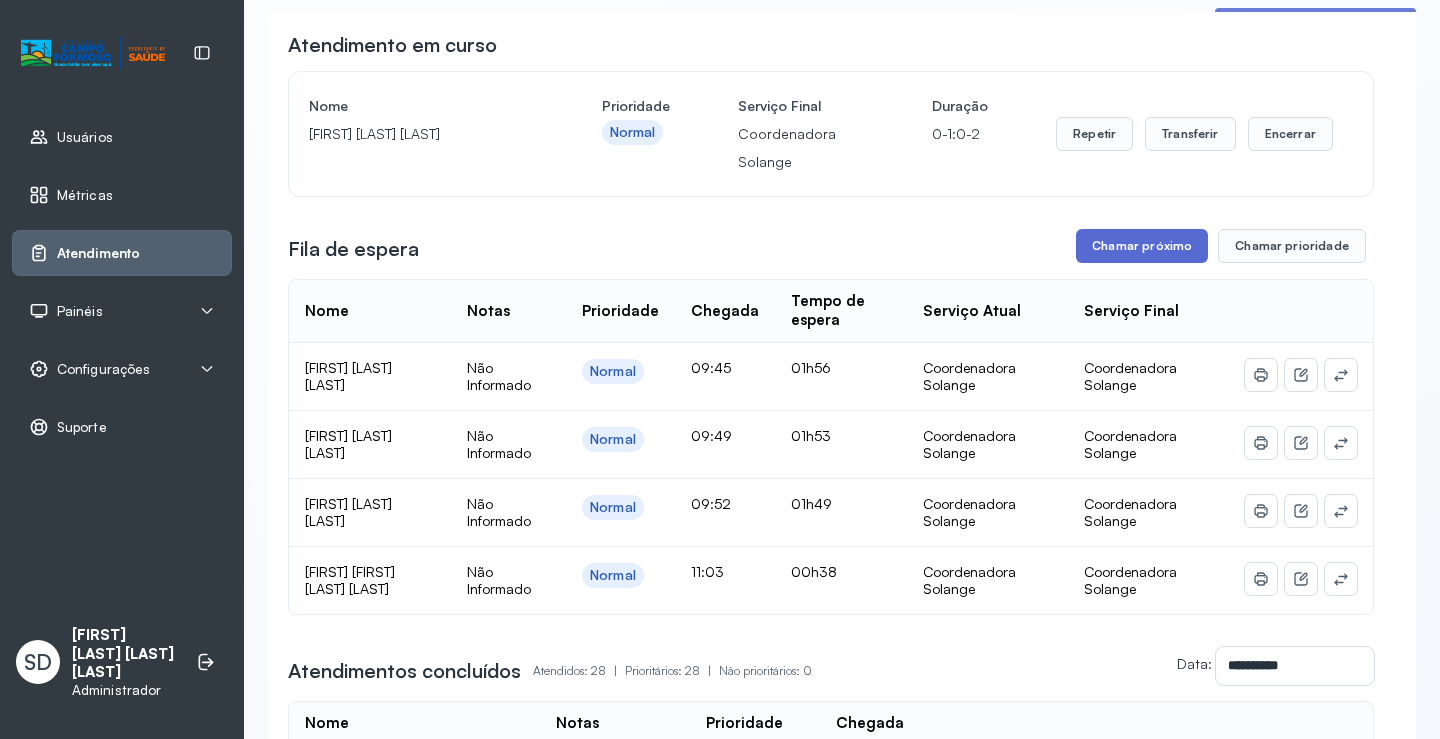 click on "Chamar próximo" at bounding box center [1142, 246] 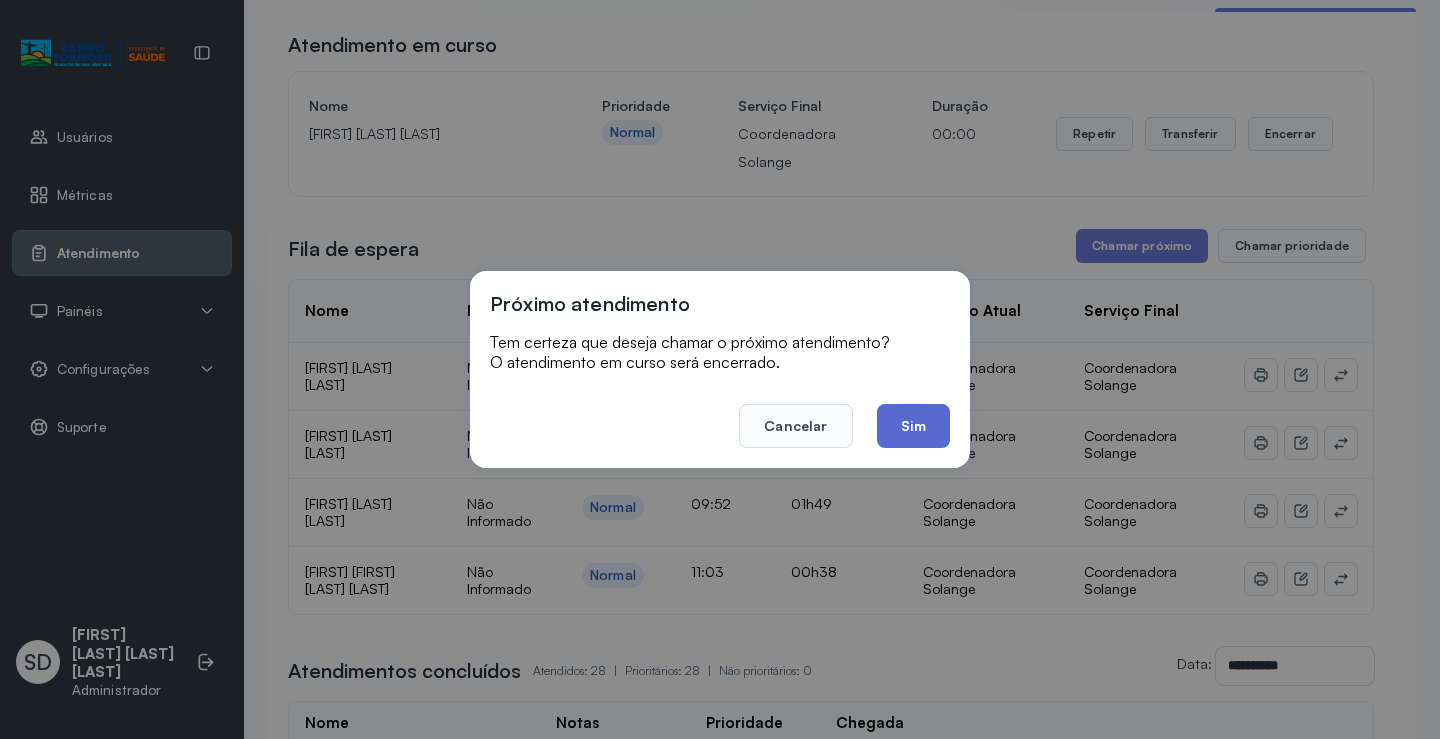 click on "Sim" 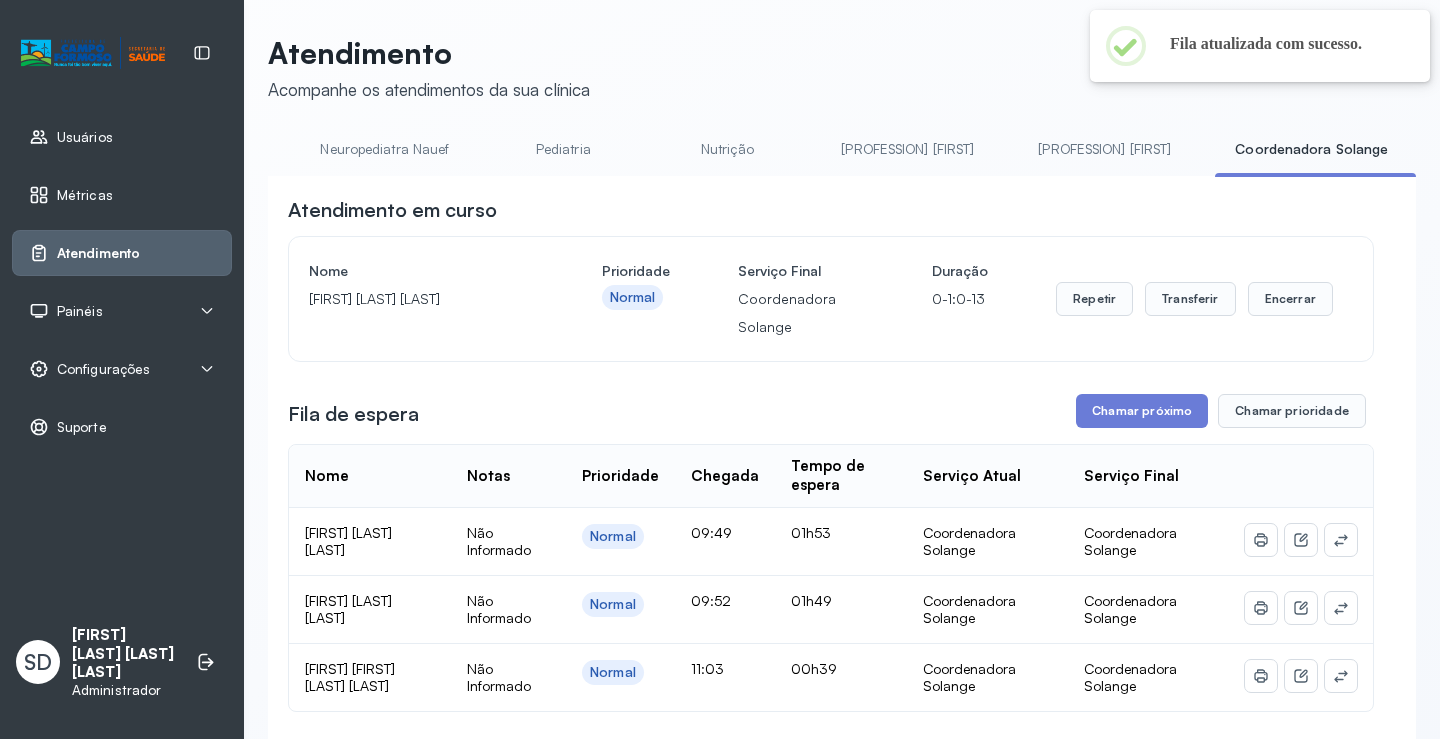 scroll, scrollTop: 166, scrollLeft: 0, axis: vertical 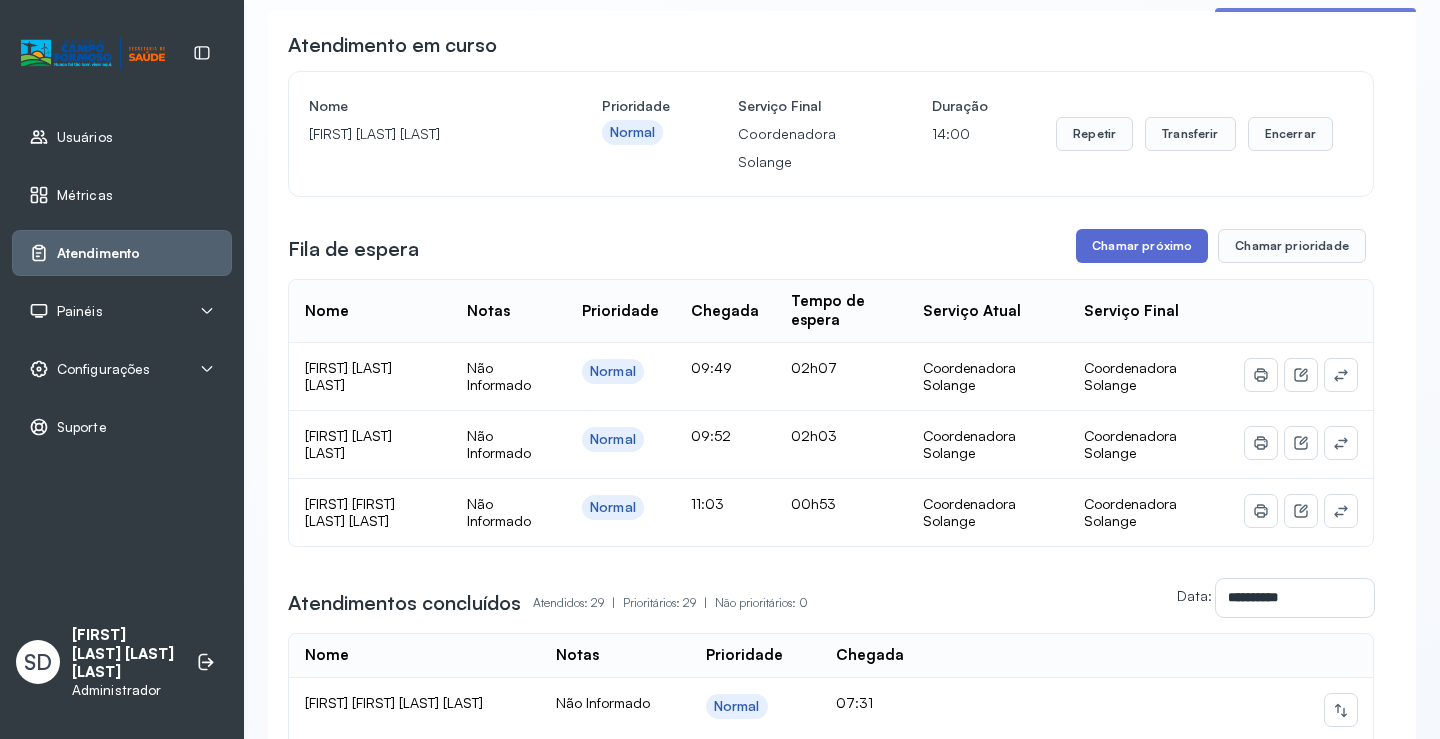 click on "Chamar próximo" at bounding box center [1142, 246] 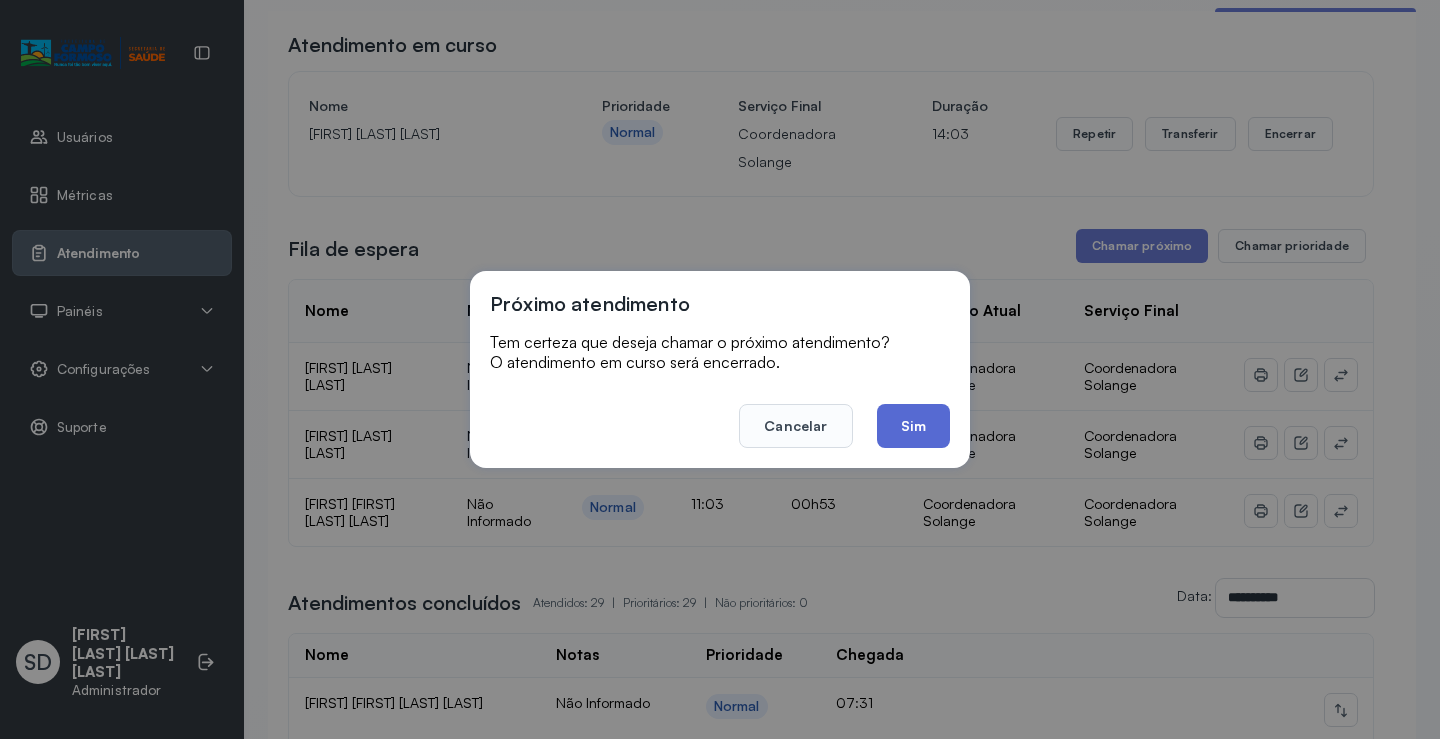 click on "Sim" 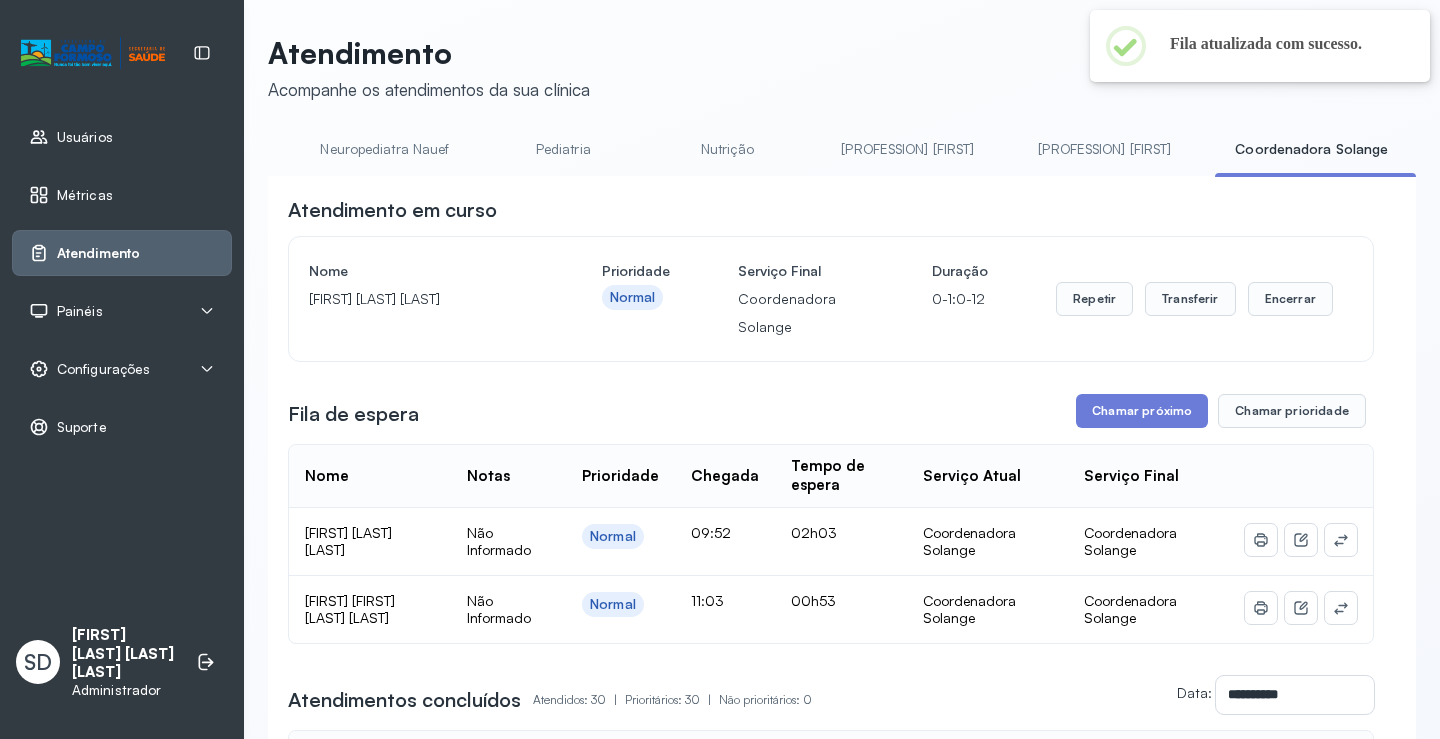 scroll, scrollTop: 166, scrollLeft: 0, axis: vertical 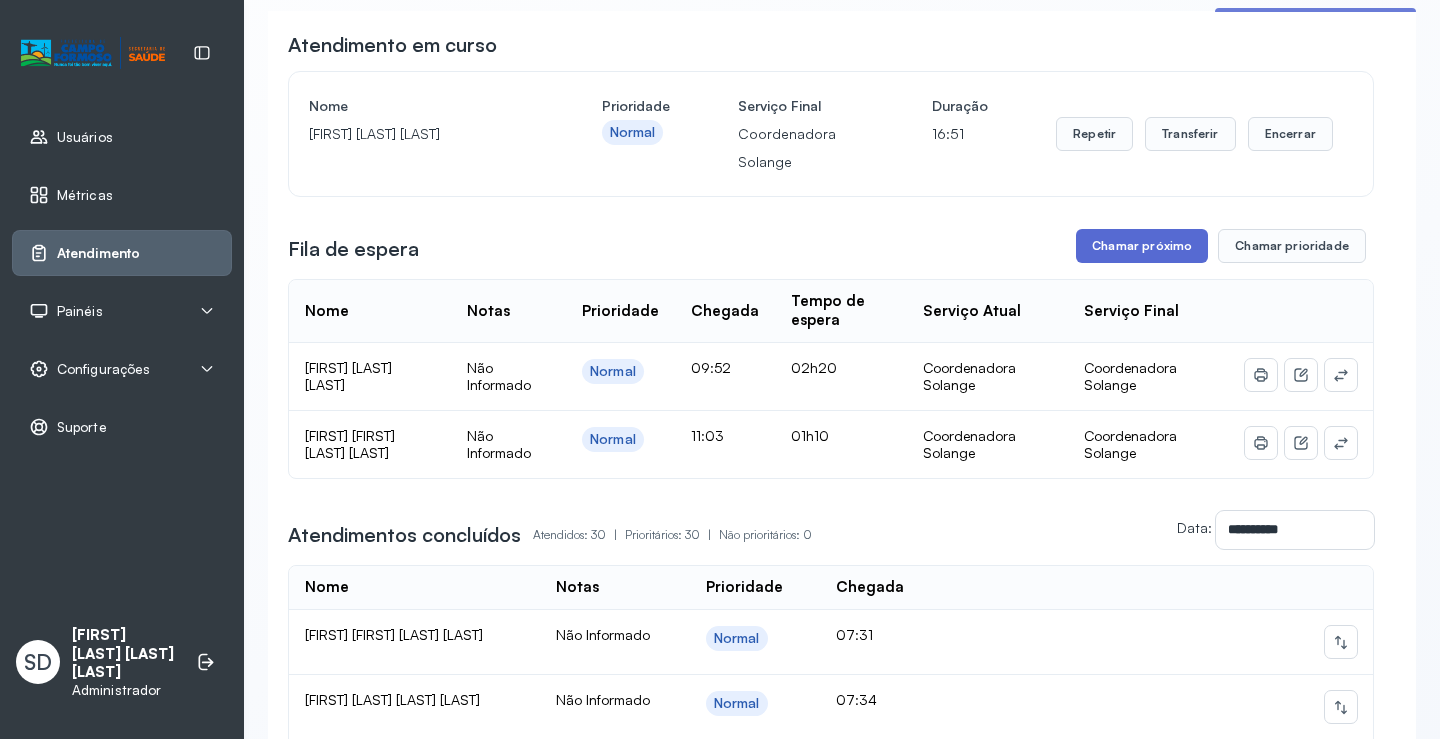 click on "Chamar próximo" at bounding box center [1142, 246] 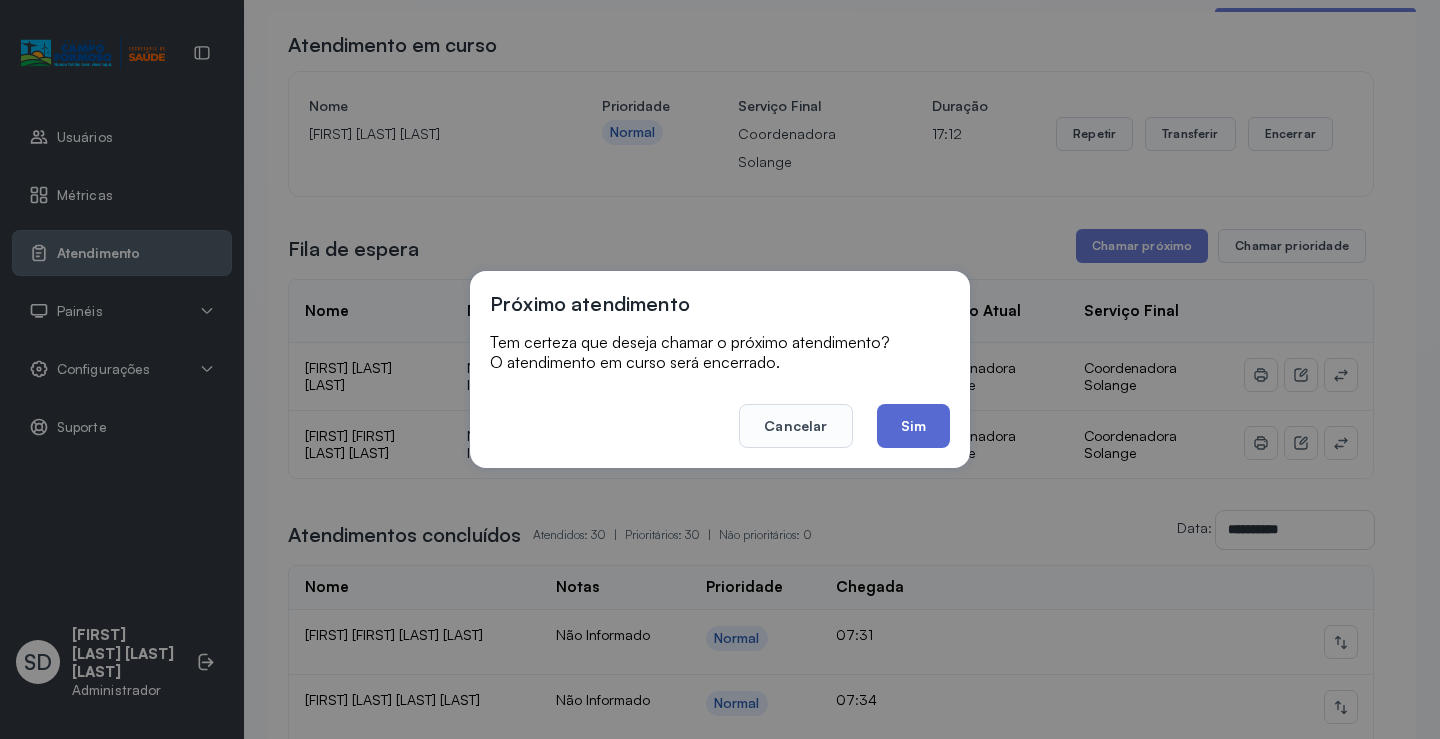 click on "Sim" 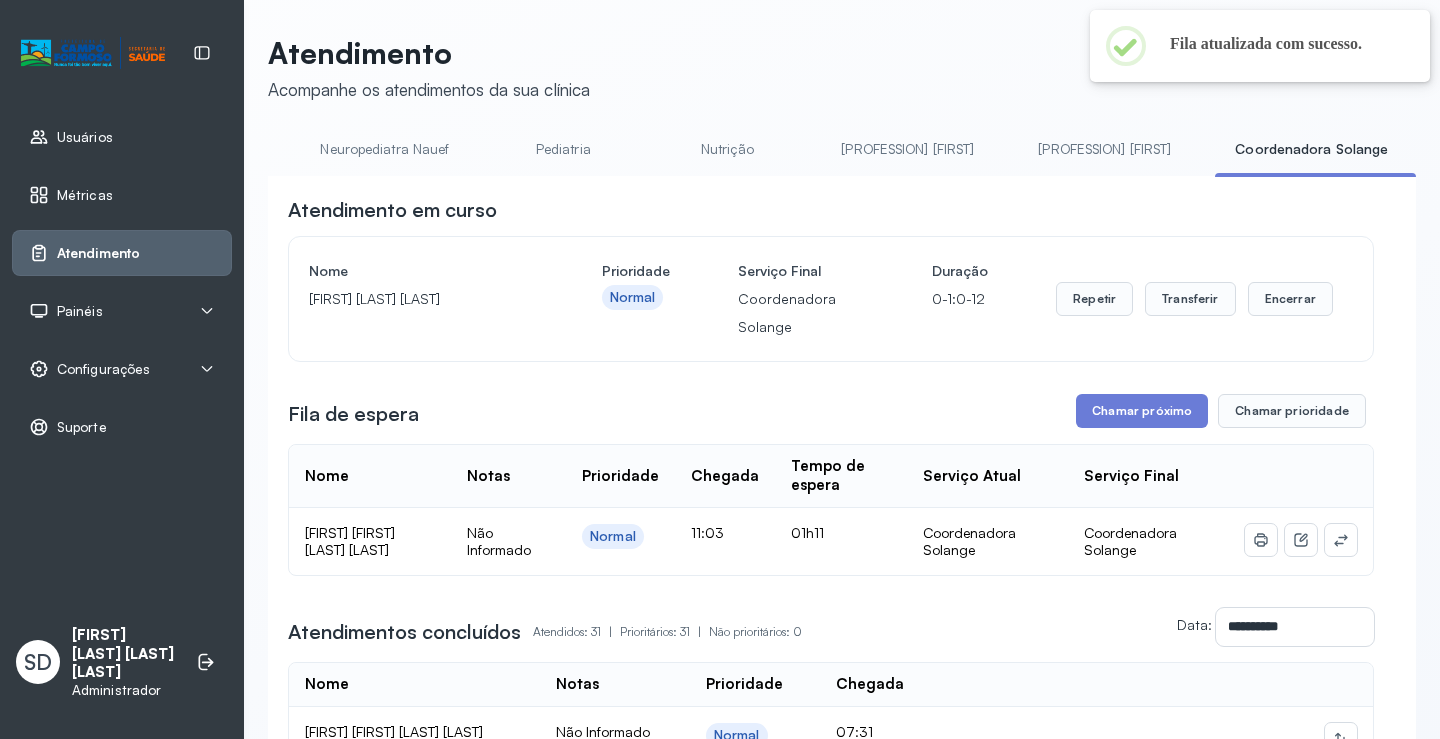 scroll, scrollTop: 166, scrollLeft: 0, axis: vertical 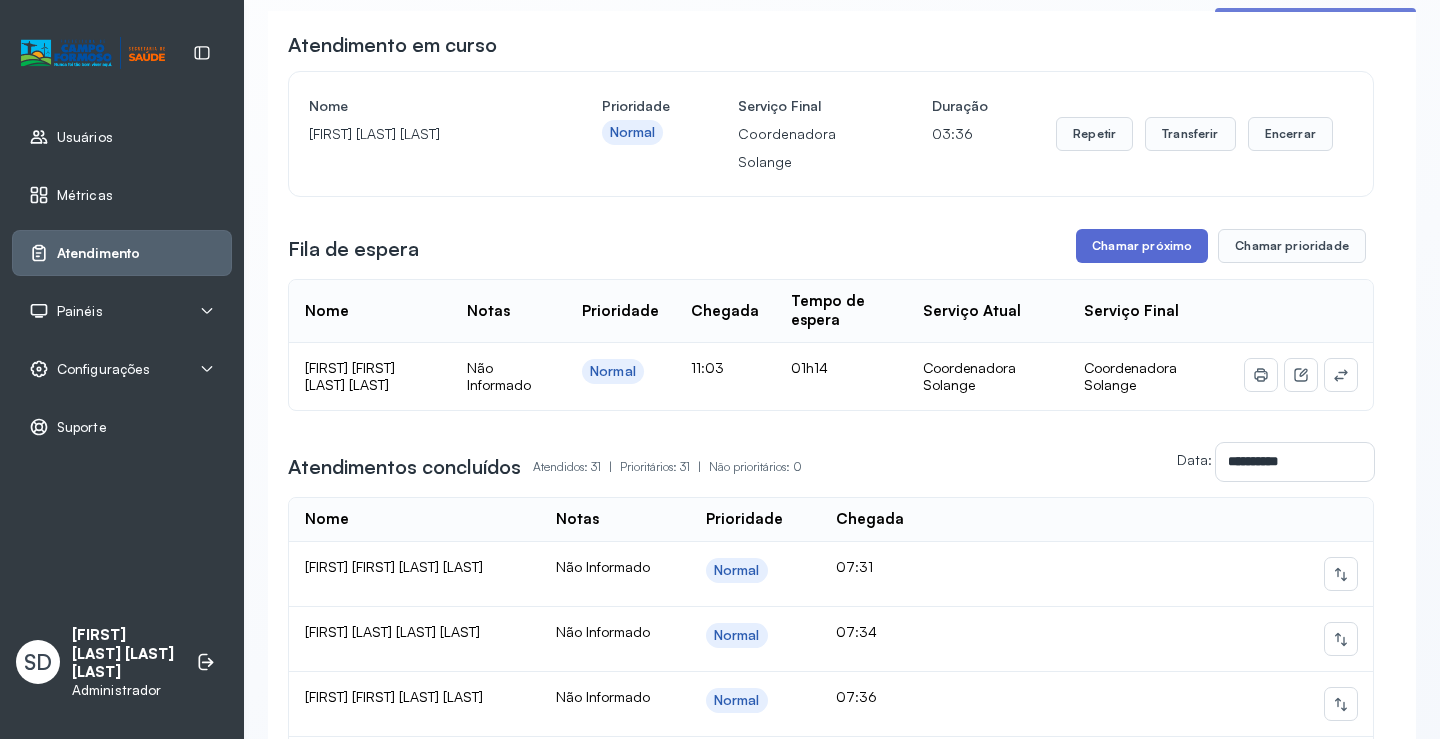 click on "Chamar próximo" at bounding box center (1142, 246) 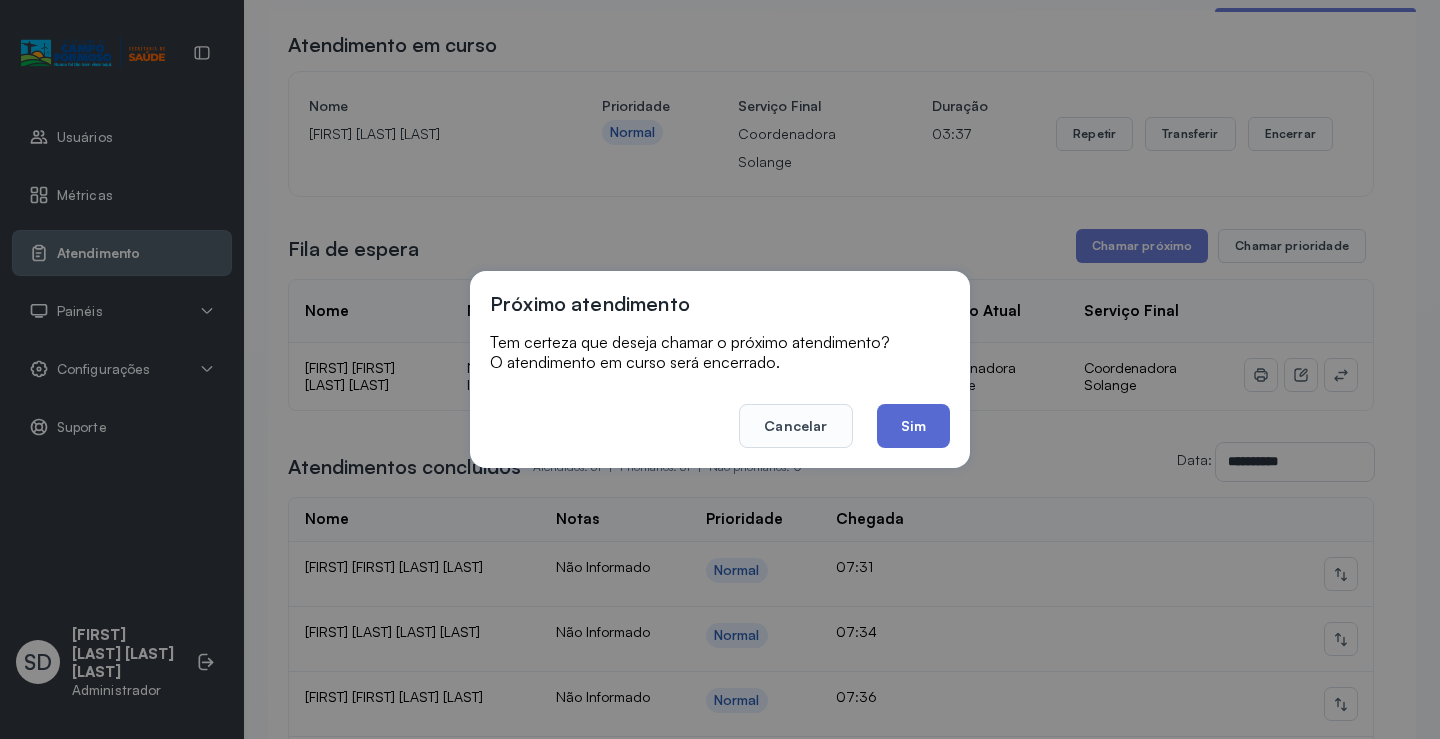 click on "Sim" 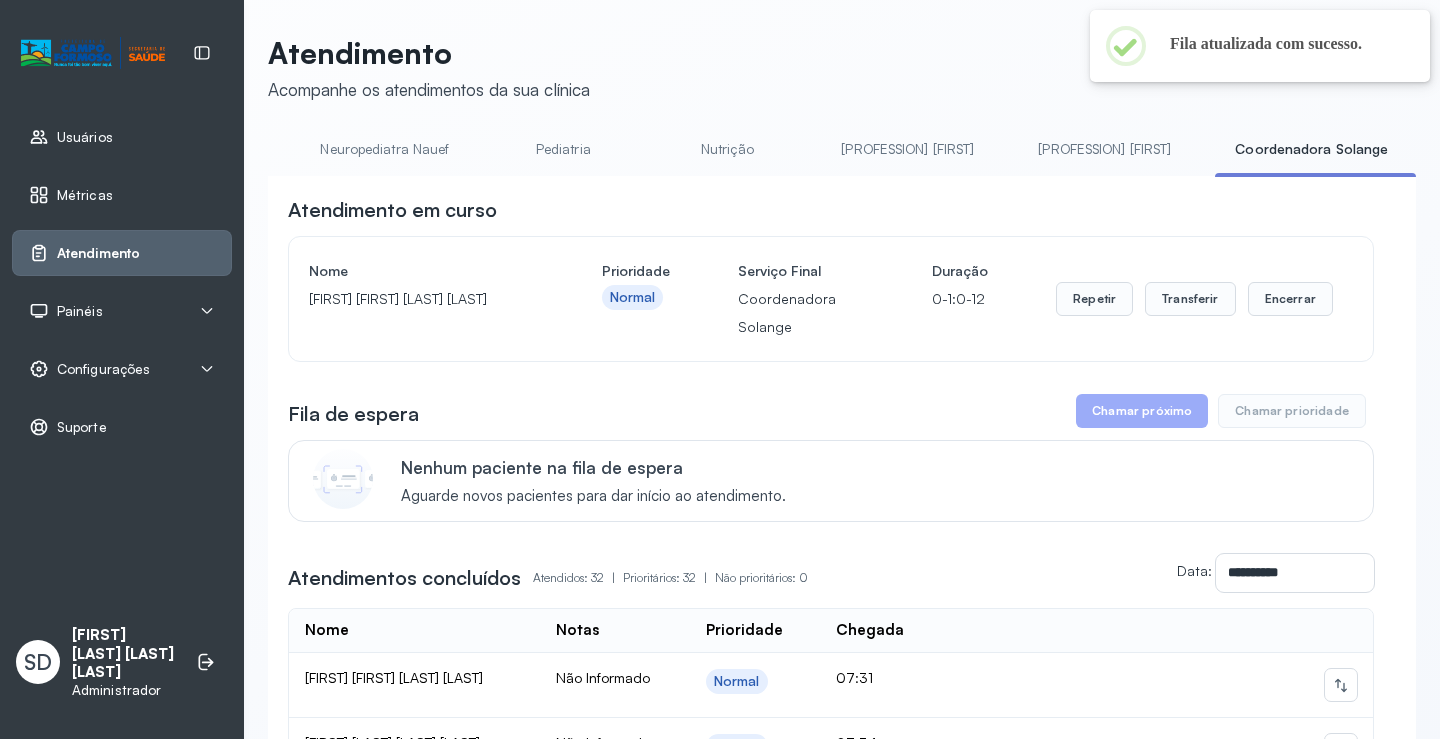 scroll, scrollTop: 166, scrollLeft: 0, axis: vertical 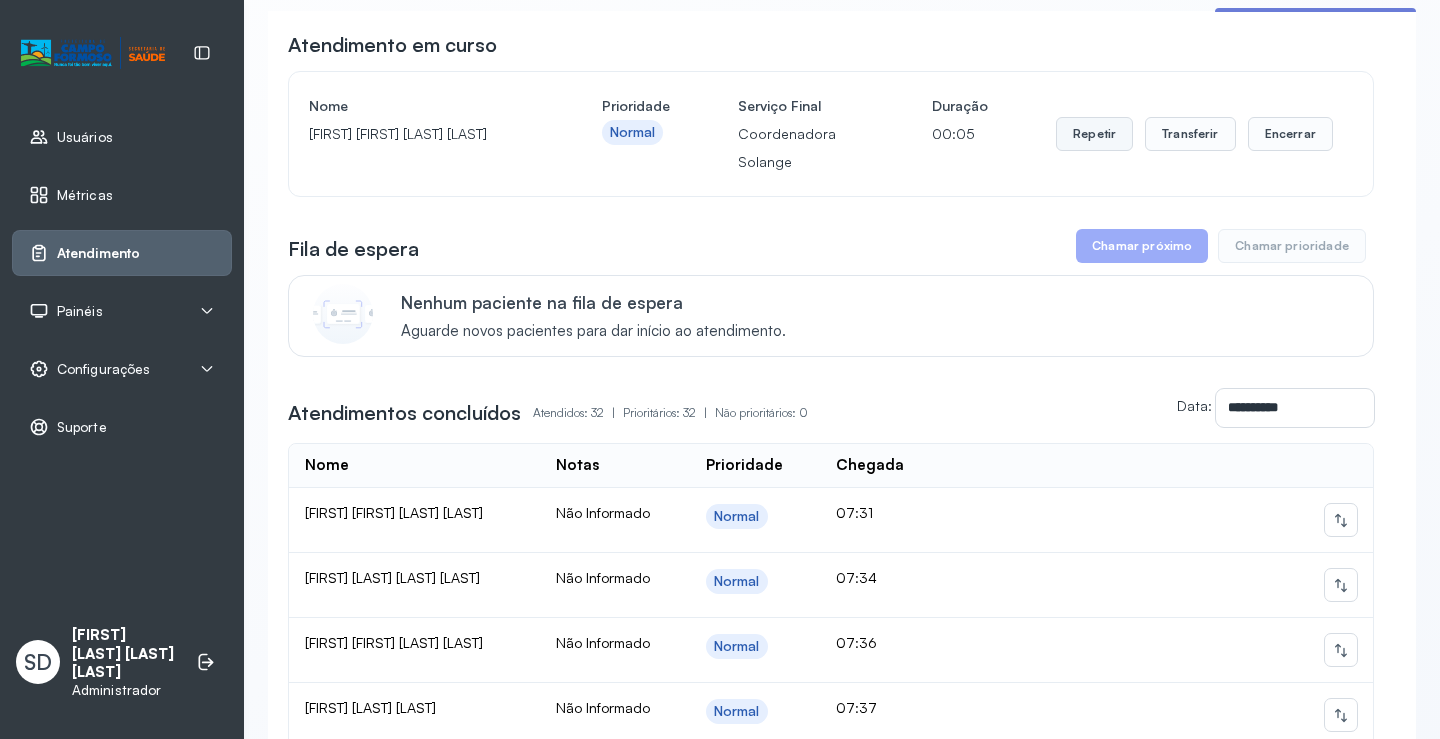 click on "Repetir" at bounding box center [1094, 134] 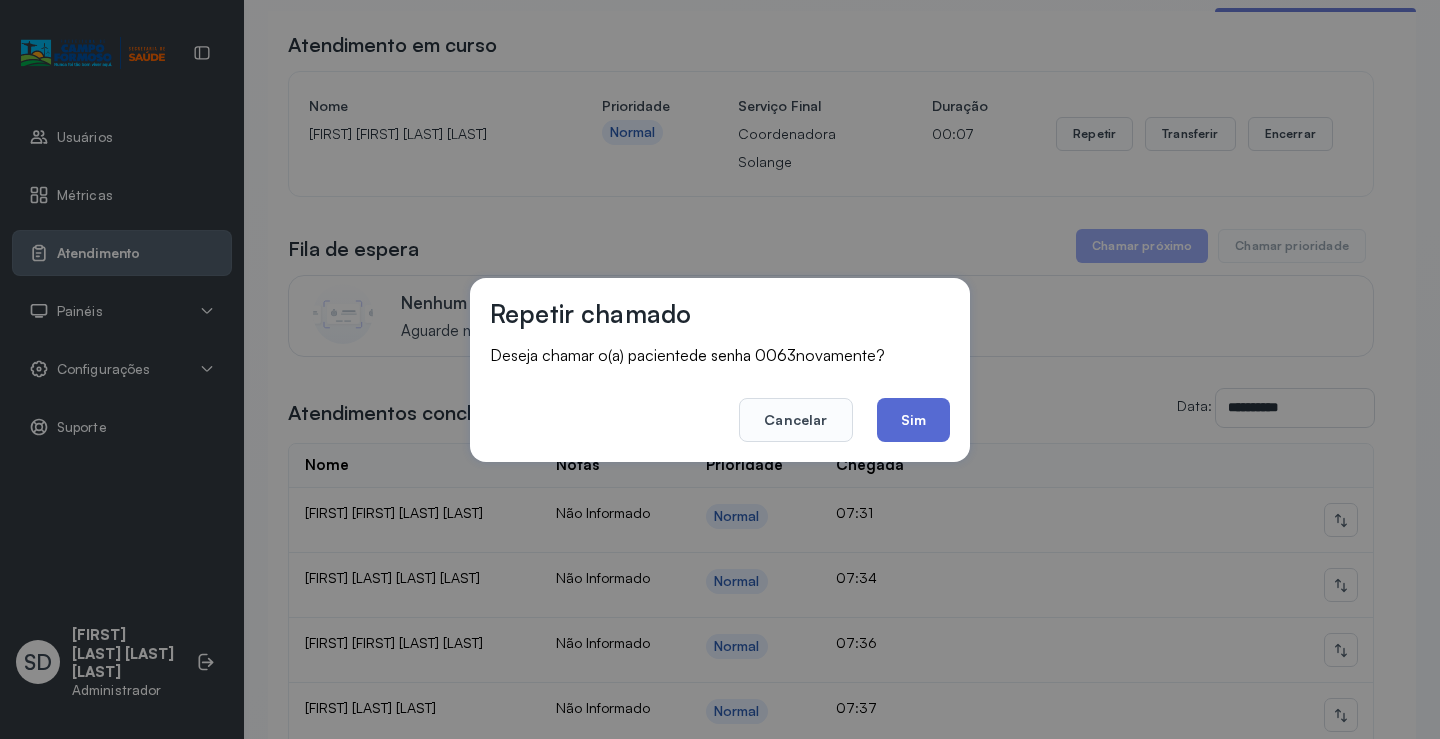 click on "Sim" 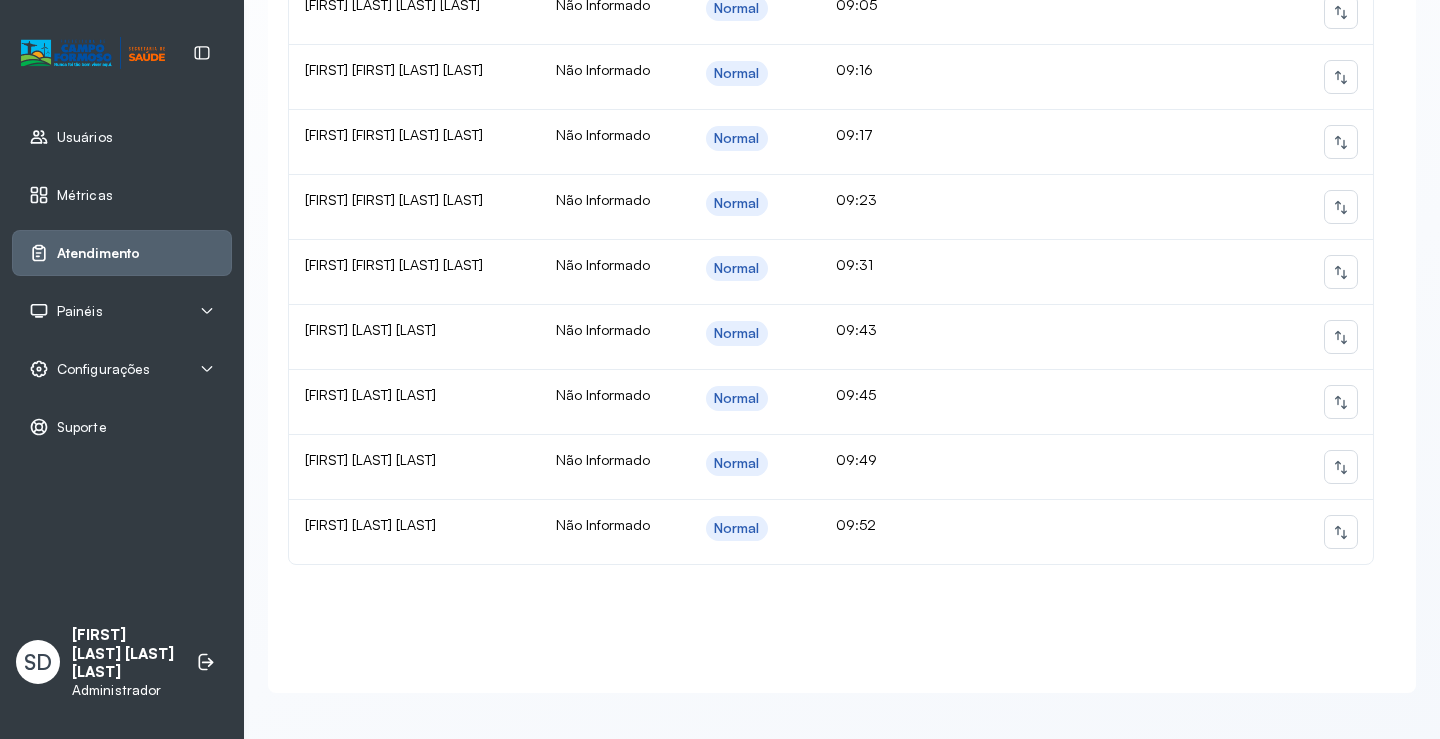 scroll, scrollTop: 2196, scrollLeft: 0, axis: vertical 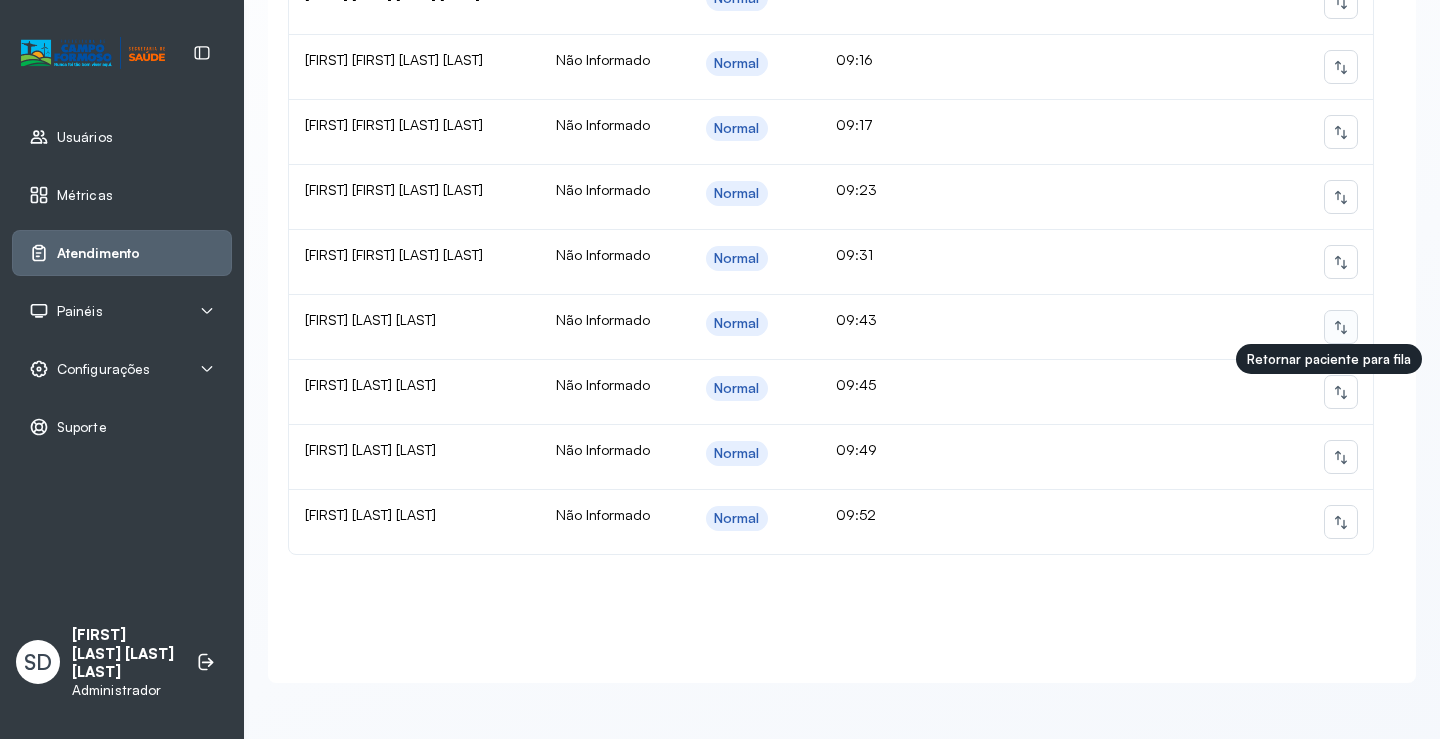 click 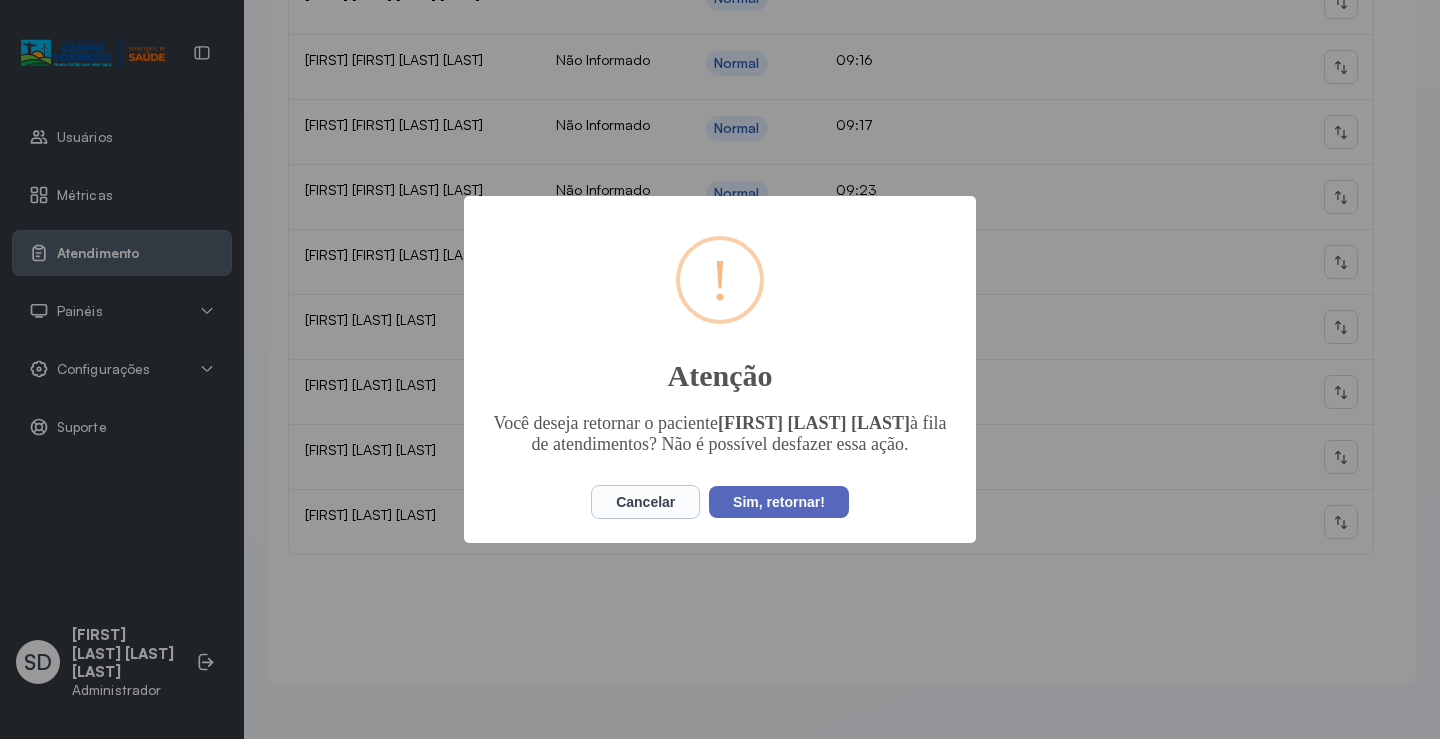 click on "Sim, retornar!" at bounding box center (779, 502) 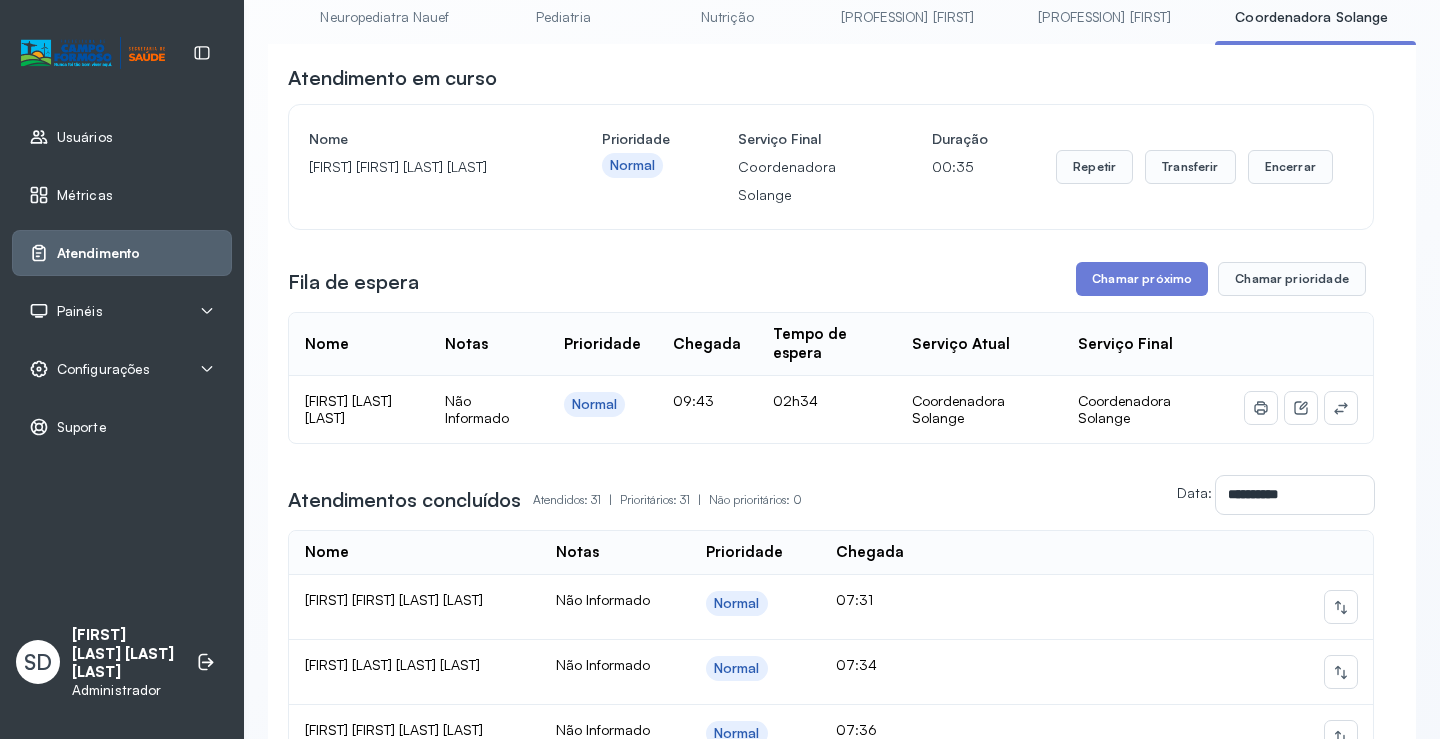 scroll, scrollTop: 82, scrollLeft: 0, axis: vertical 